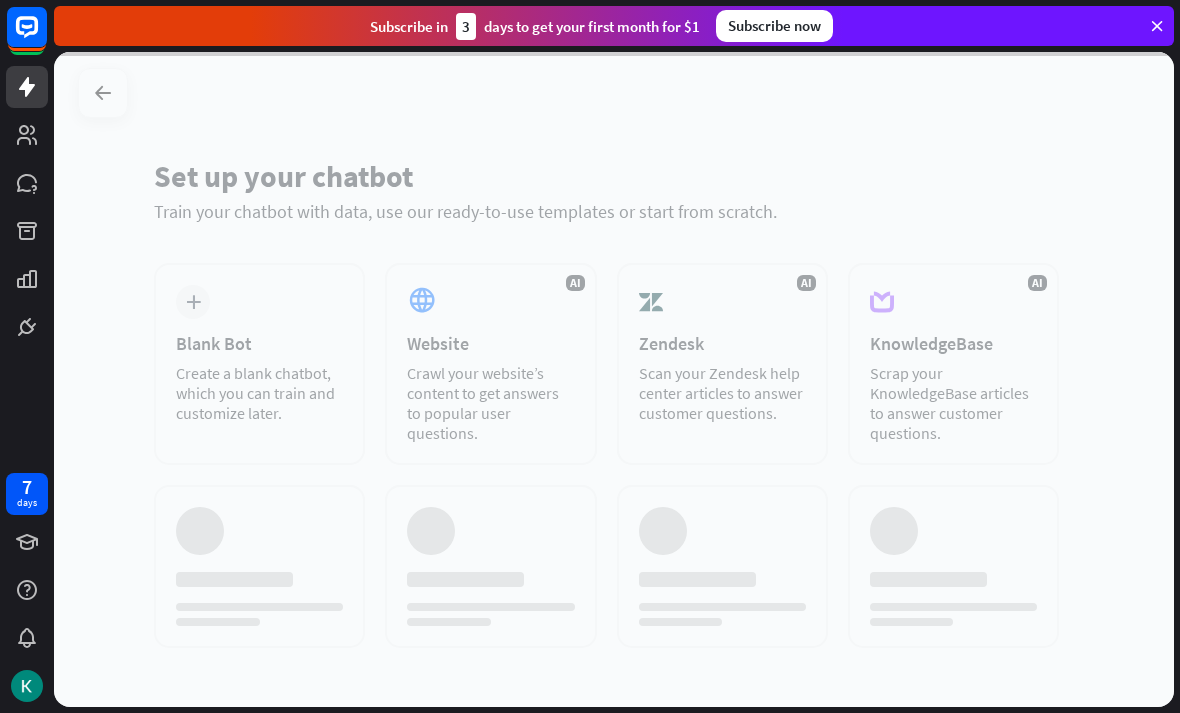 scroll, scrollTop: 0, scrollLeft: 0, axis: both 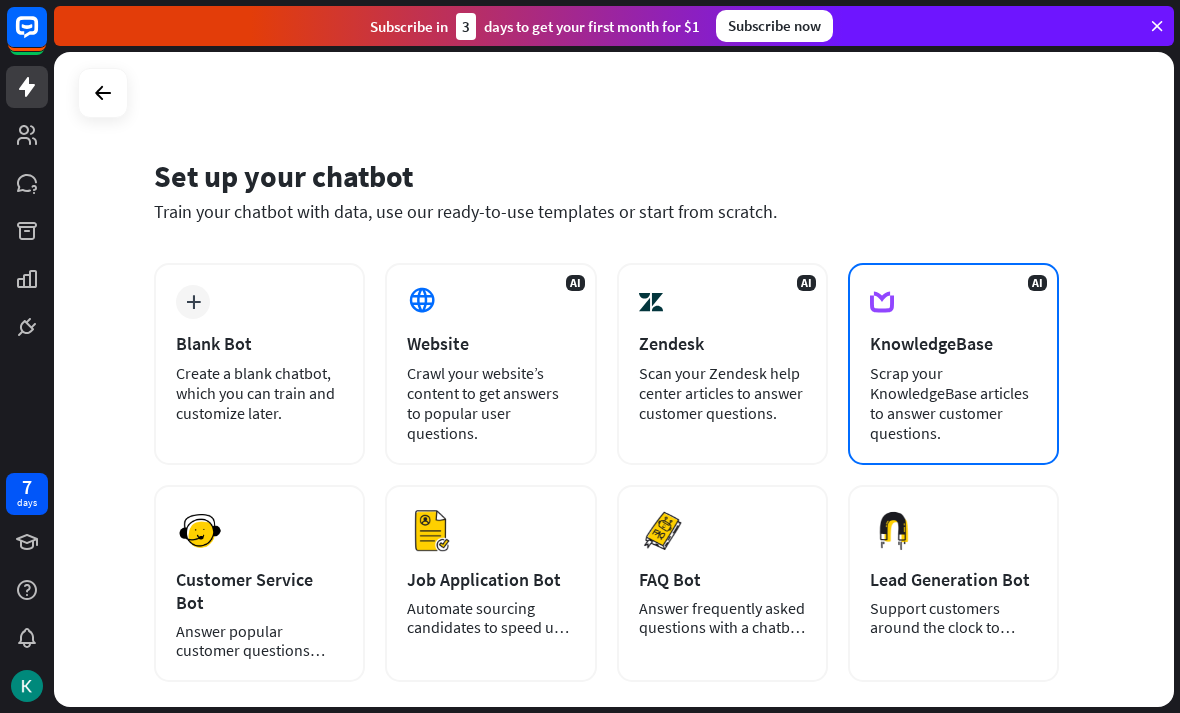 click on "KnowledgeBase" at bounding box center [953, 343] 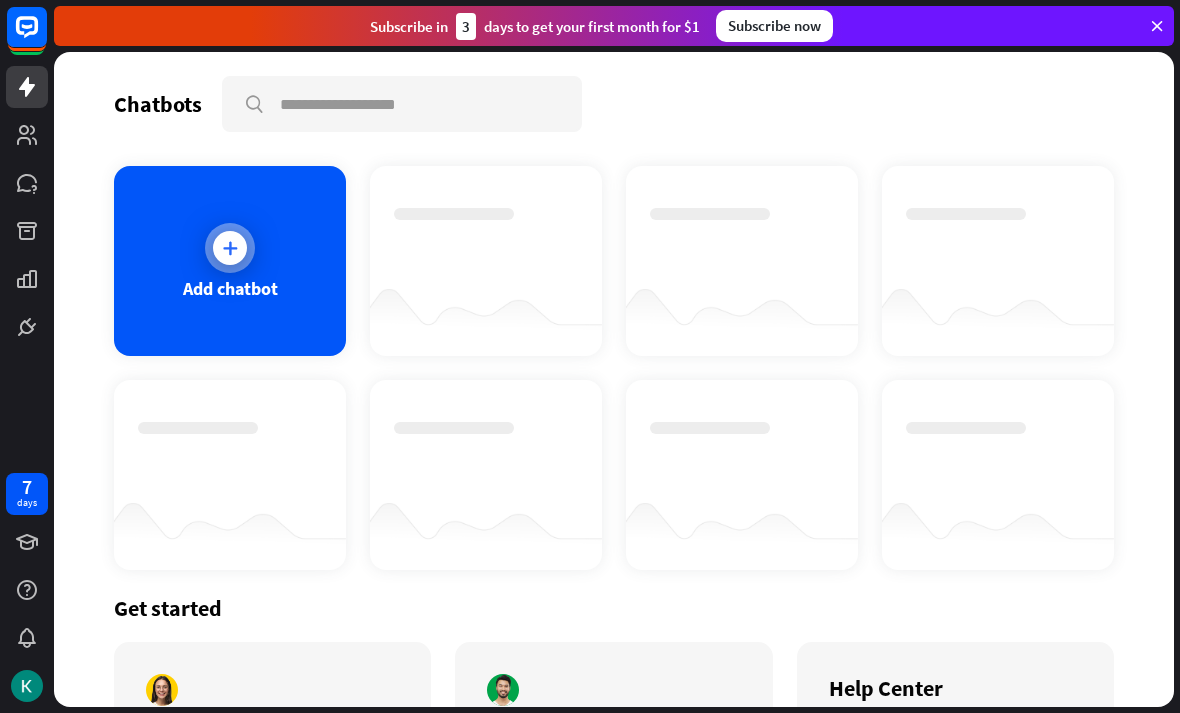 click on "Add chatbot" at bounding box center (230, 288) 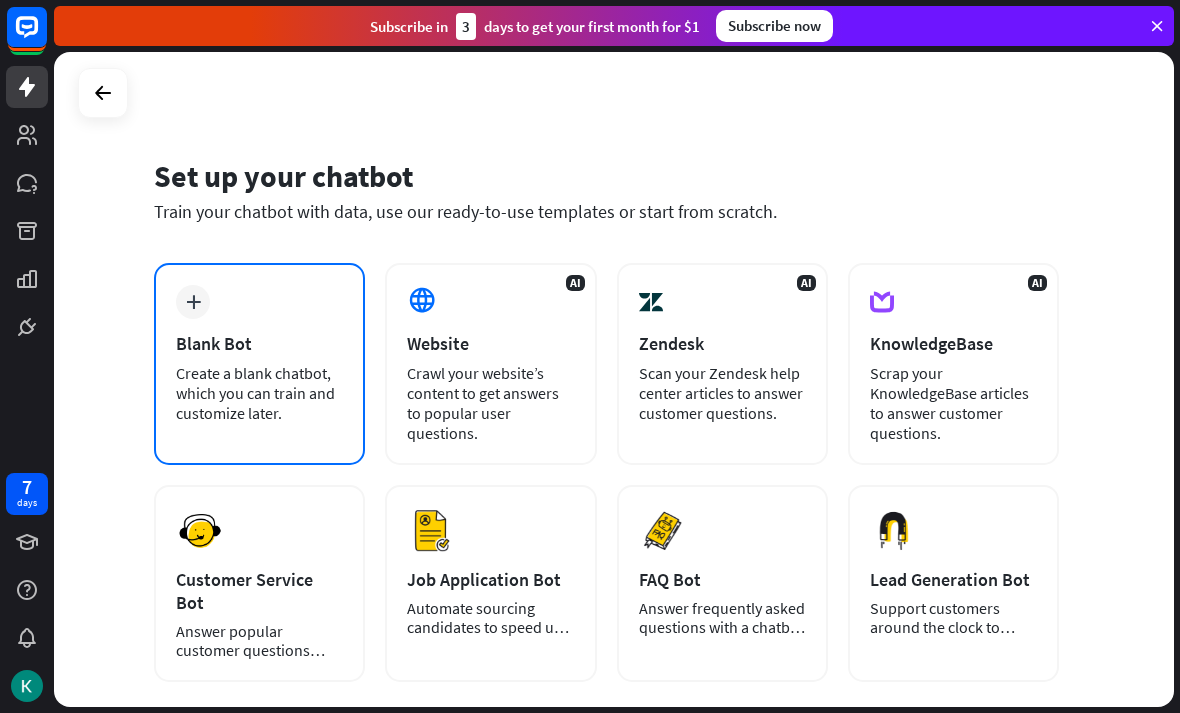 click on "plus   Blank Bot
Create a blank chatbot, which you can train and
customize later." at bounding box center (259, 364) 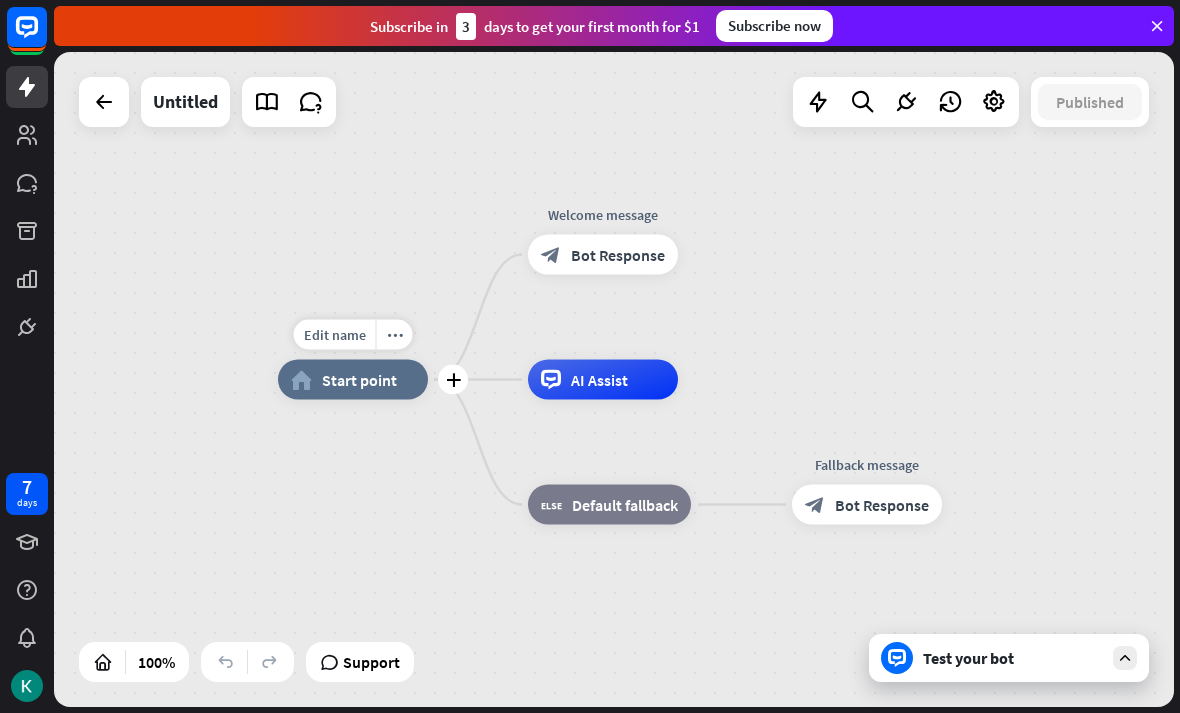 click on "Start point" at bounding box center (359, 380) 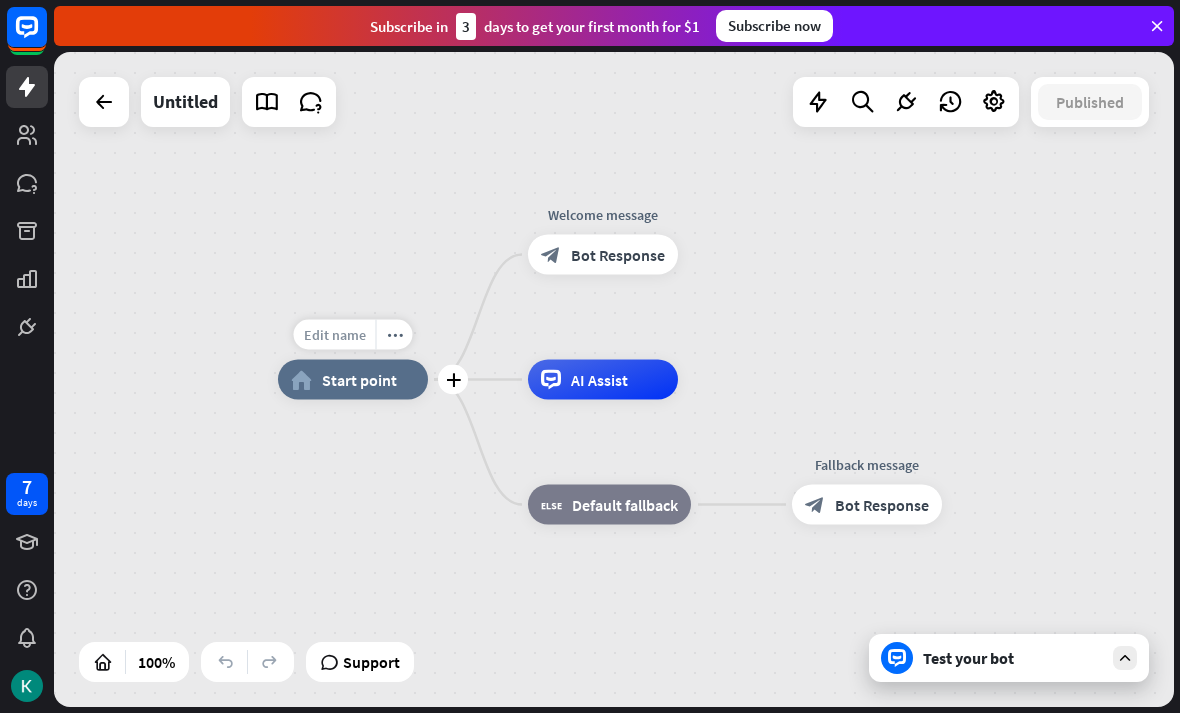 click on "Edit name" at bounding box center [335, 335] 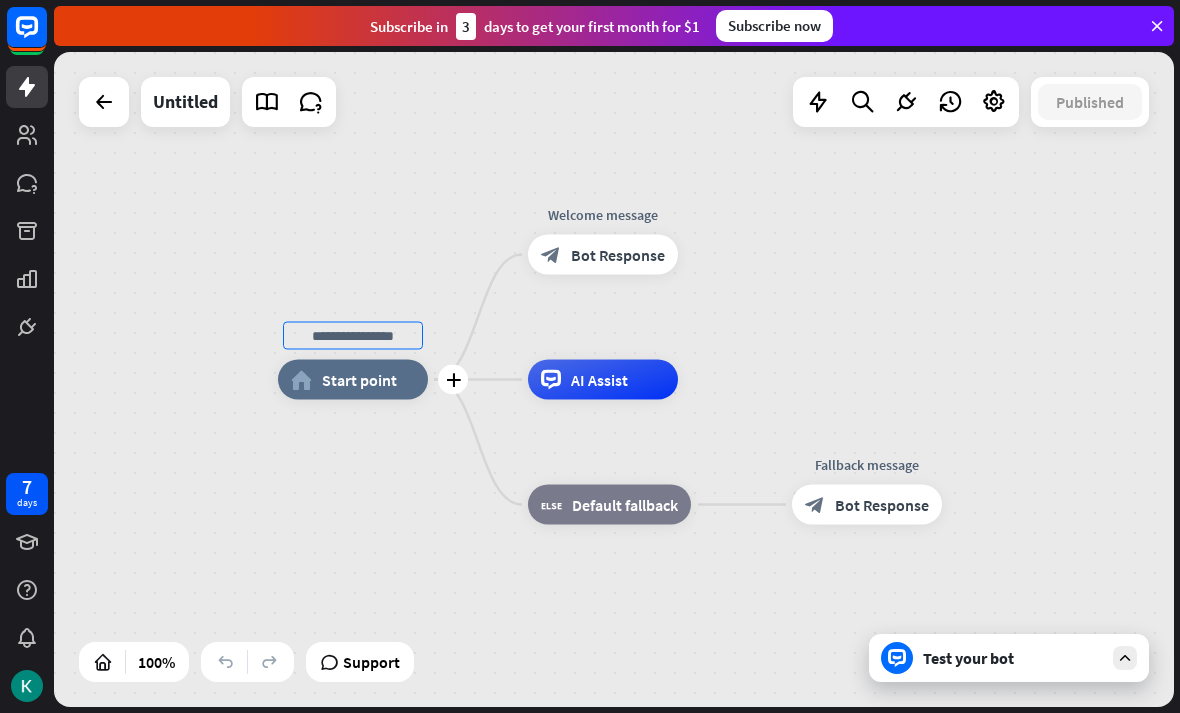 click on "plus     home_2   Start point                 Welcome message   block_bot_response   Bot Response                     AI Assist                   block_fallback   Default fallback                 Fallback message   block_bot_response   Bot Response" at bounding box center (838, 707) 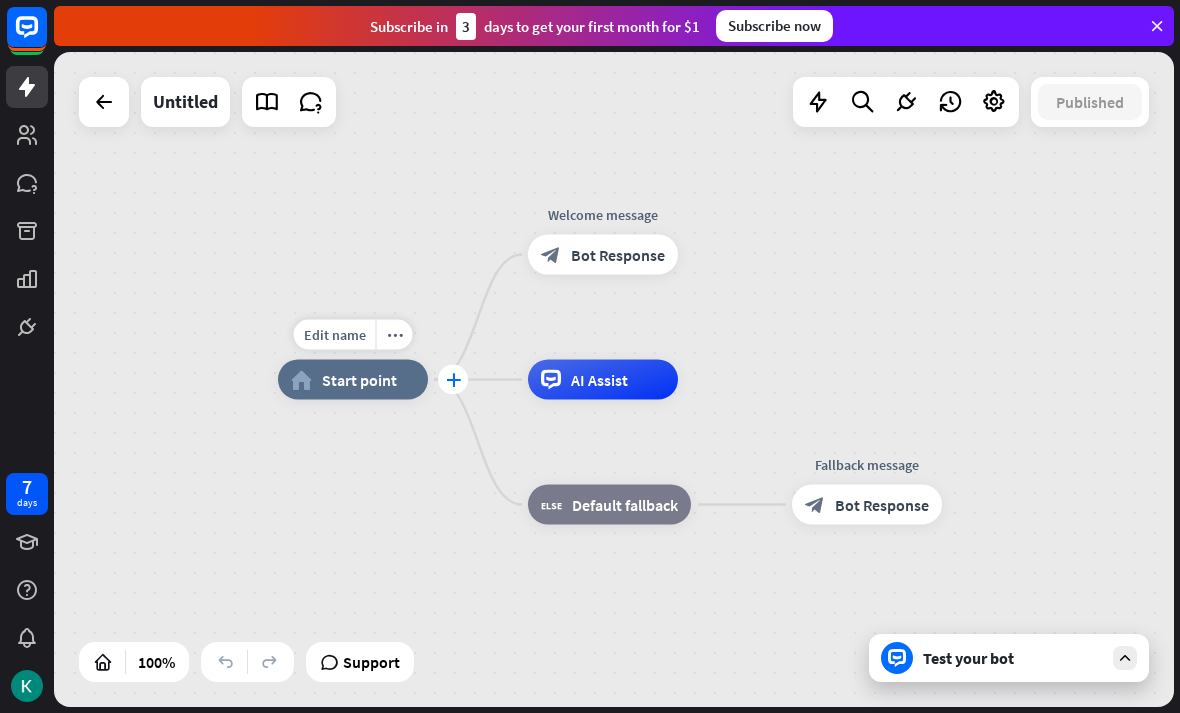 click on "plus" at bounding box center (453, 380) 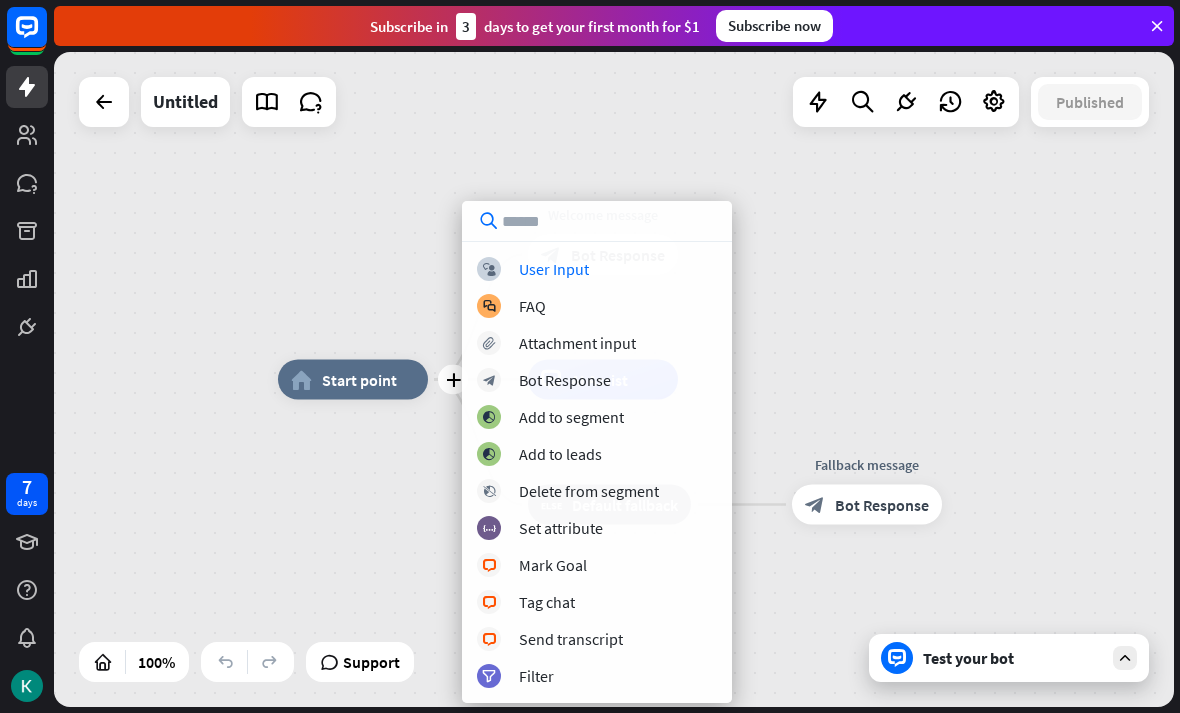 click on "Edit name   more_horiz         plus     home_2   Start point                 Welcome message   block_bot_response   Bot Response                     AI Assist                   block_fallback   Default fallback                 Fallback message   block_bot_response   Bot Response" at bounding box center [838, 707] 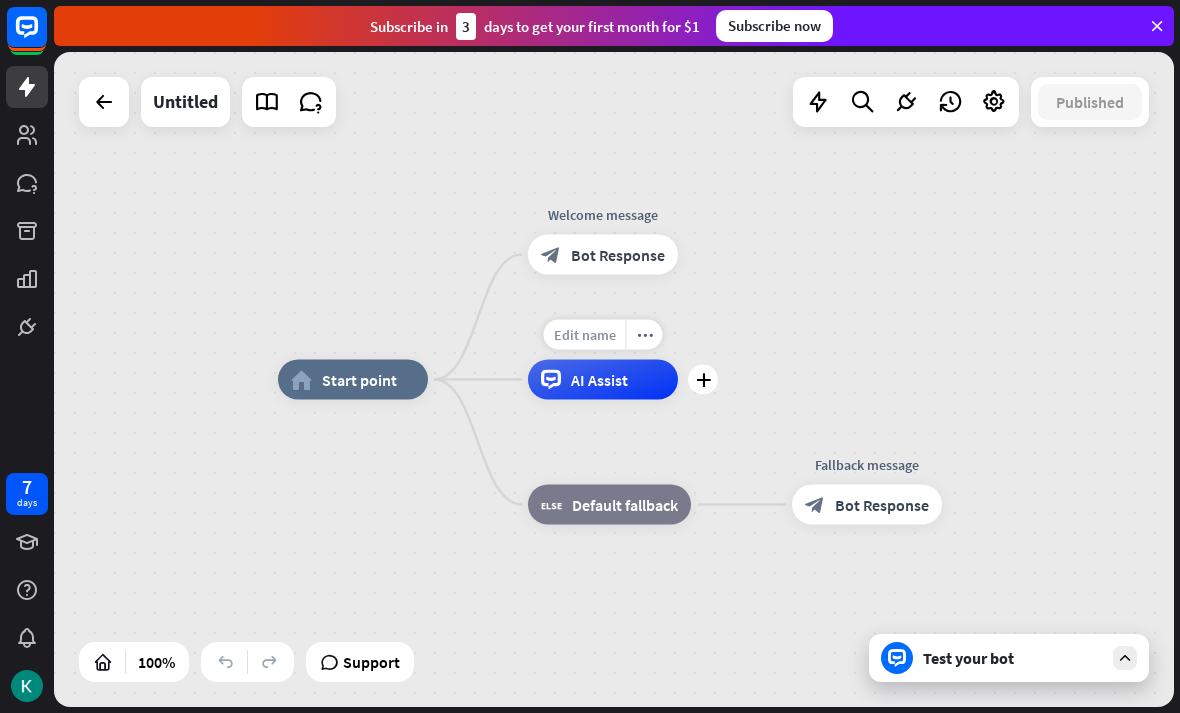 click on "Edit name" at bounding box center [585, 335] 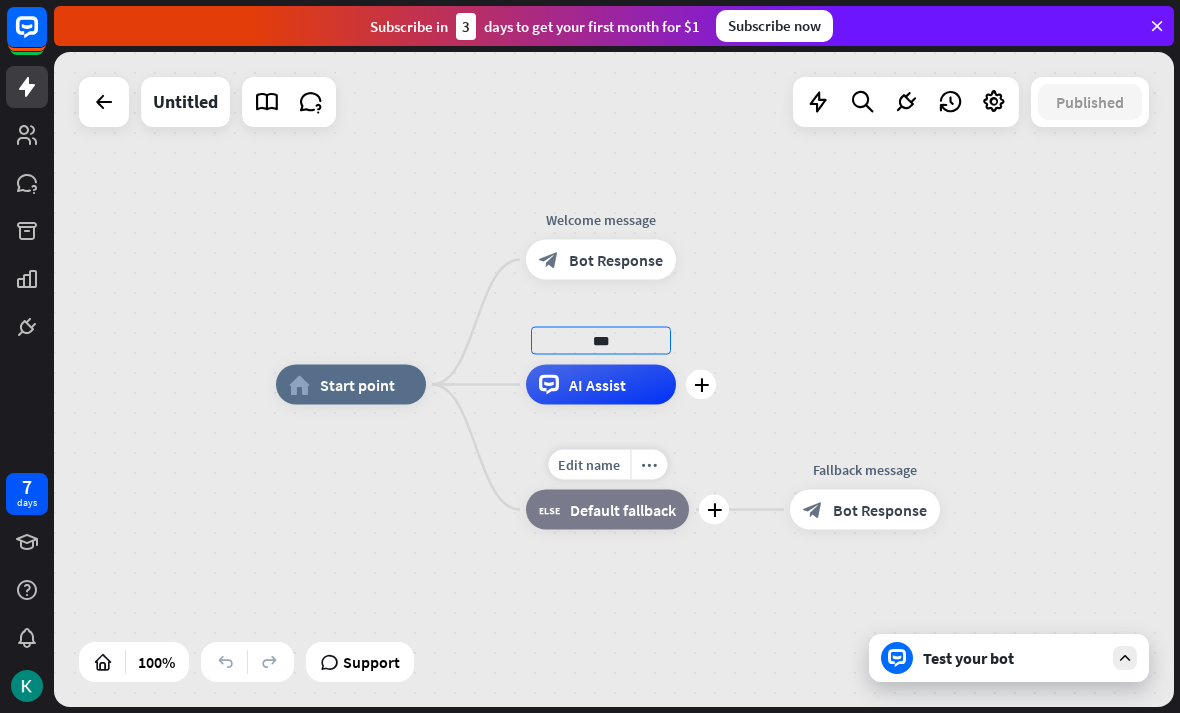 type on "***" 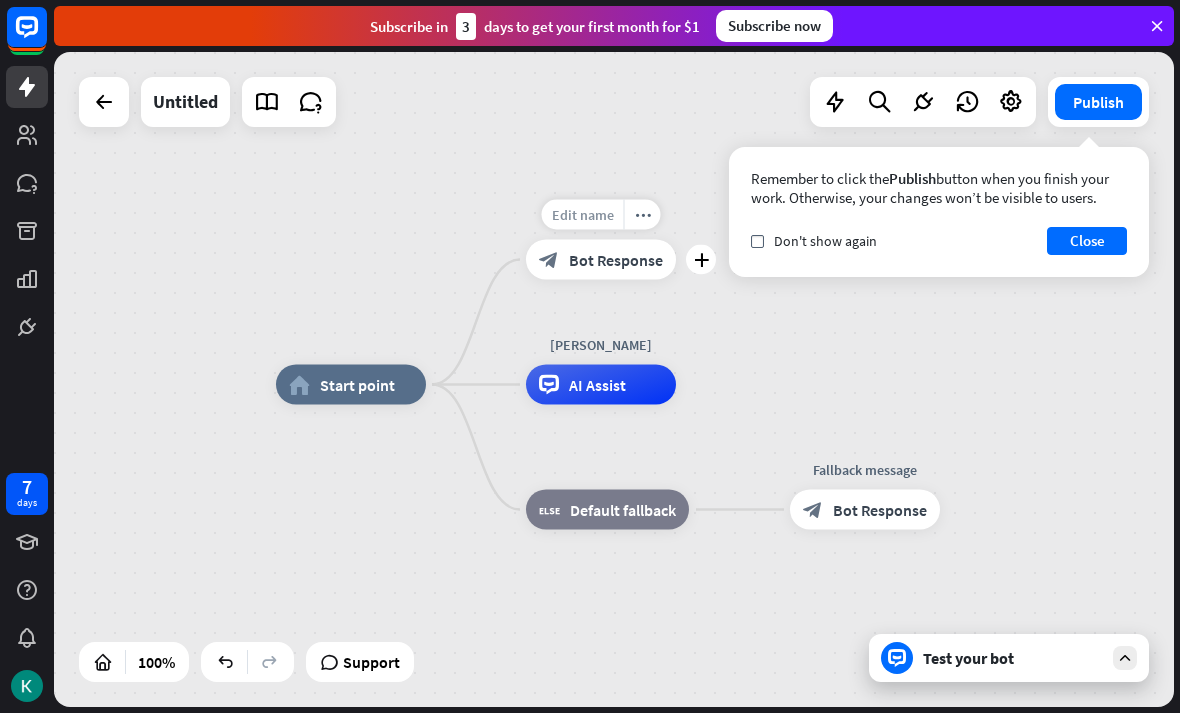 click on "Edit name" at bounding box center [583, 215] 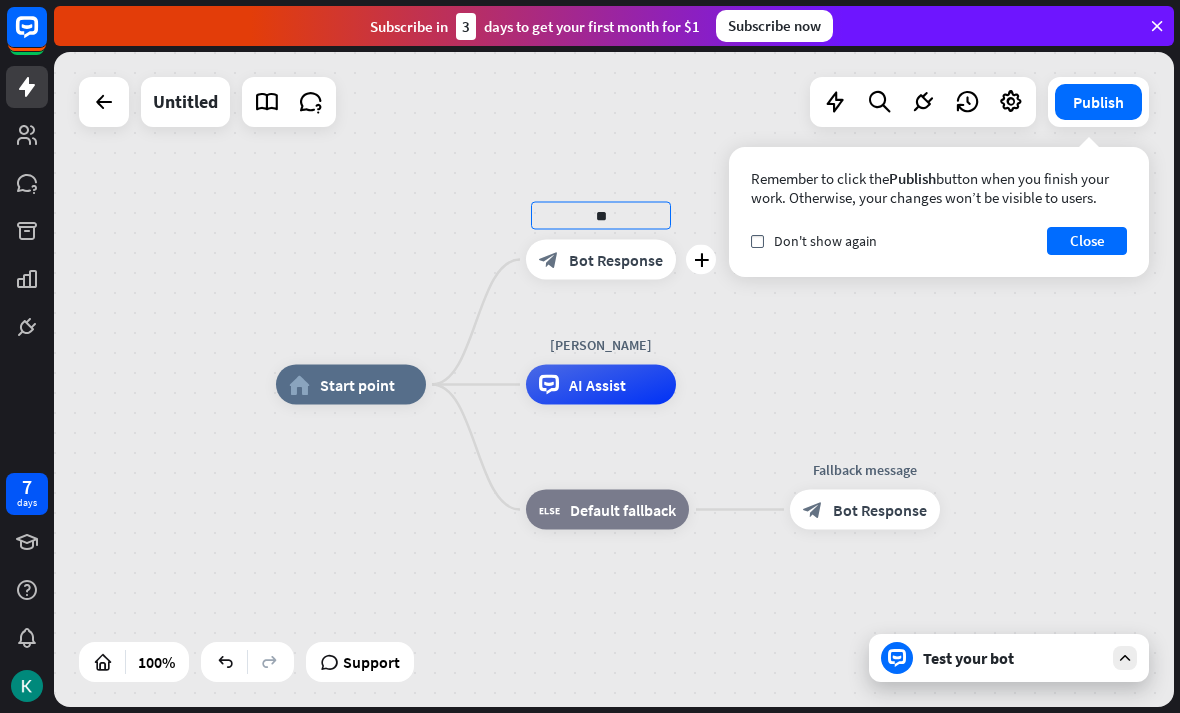 type on "*" 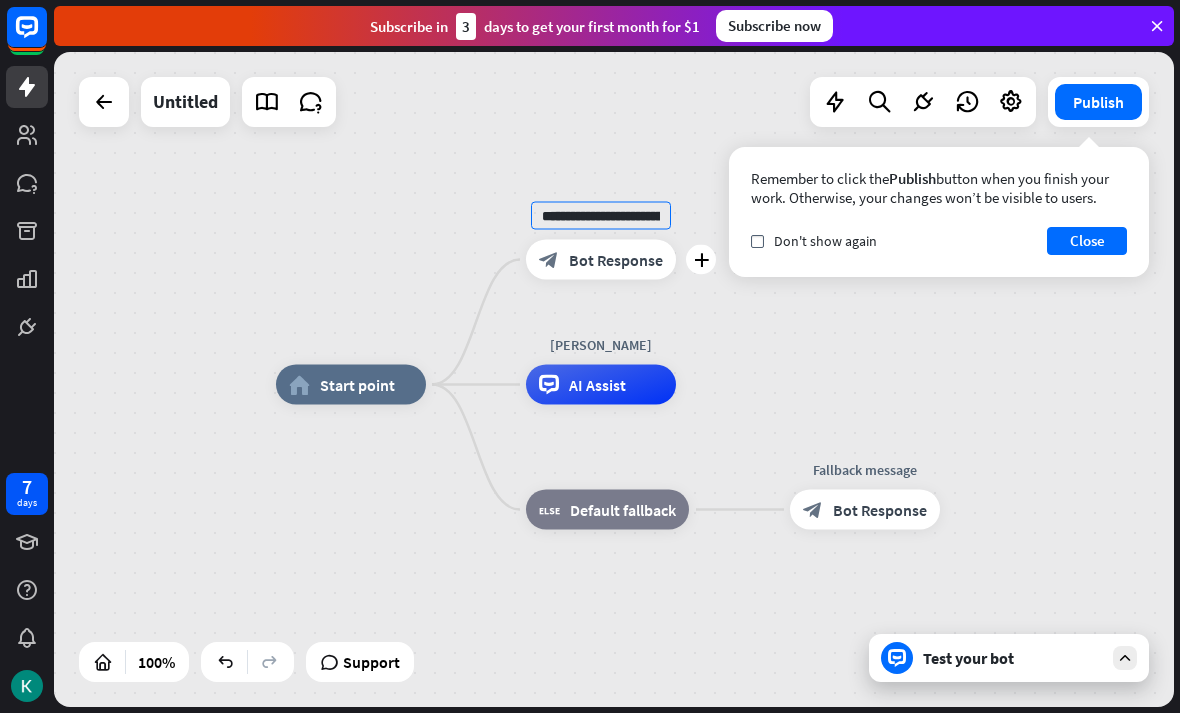 type on "**********" 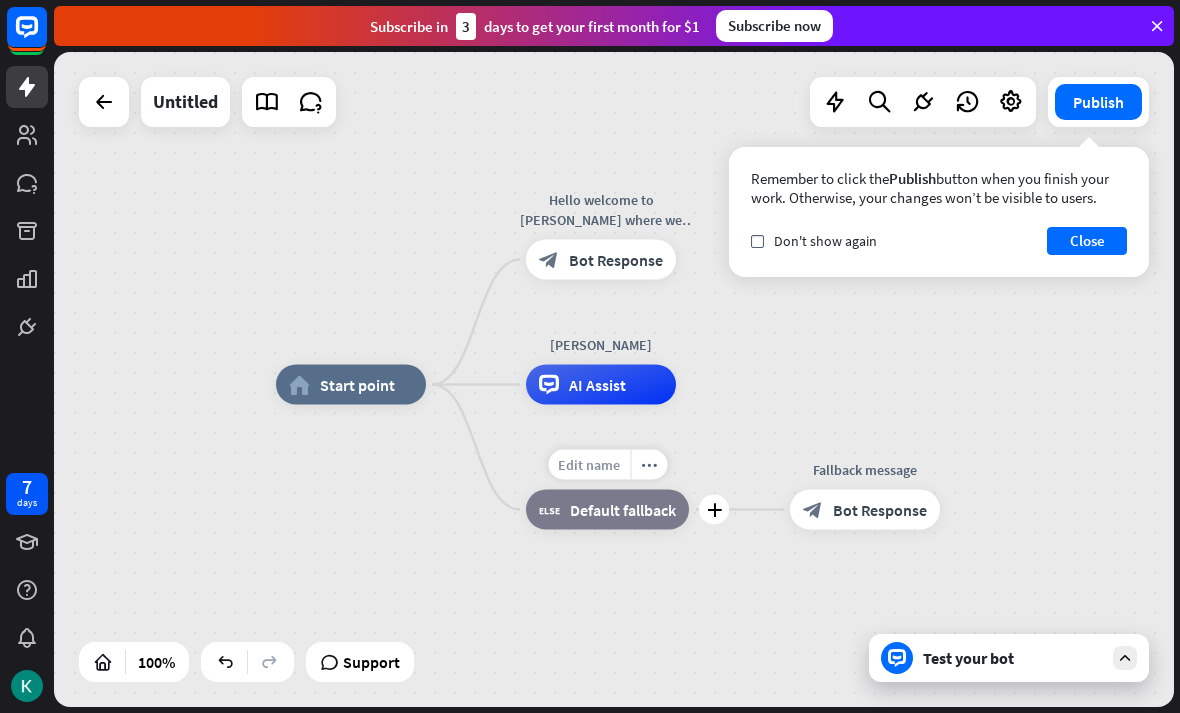 click on "Edit name" at bounding box center (589, 465) 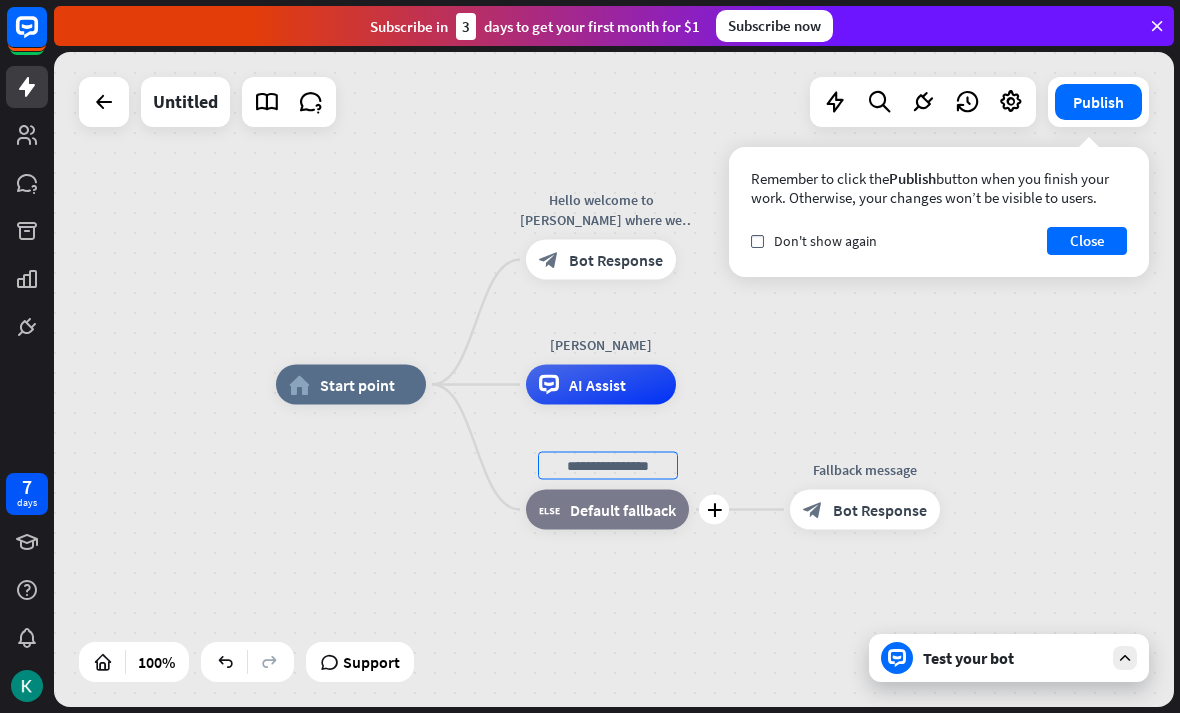 click on "home_2   Start point                 Hello welcome to [PERSON_NAME] where we will help you find the music you like   block_bot_response   Bot Response                 [PERSON_NAME]     AI Assist               plus     block_fallback   Default fallback                 Fallback message   block_bot_response   Bot Response" at bounding box center (836, 712) 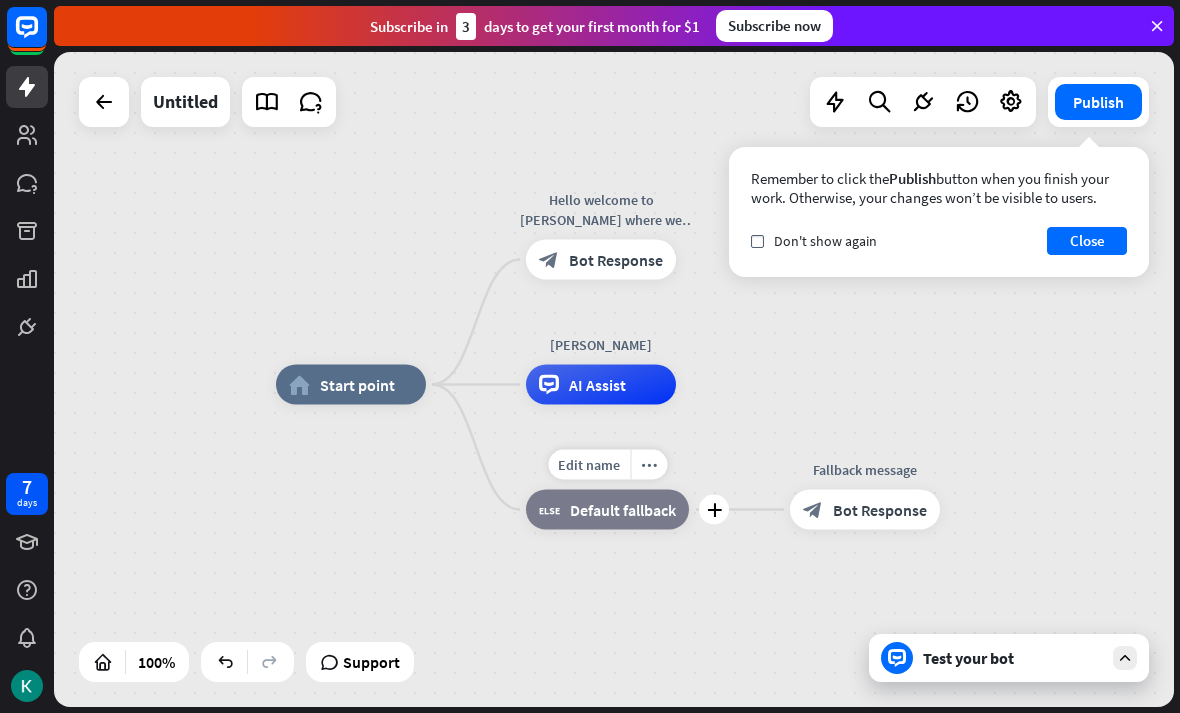 click on "home_2   Start point                 Hello welcome to [PERSON_NAME] where we will help you find the music you like   block_bot_response   Bot Response       Edit name   more_horiz           [PERSON_NAME]     AI Assist       Edit name   more_horiz         plus     block_fallback   Default fallback                 Fallback message   block_bot_response   Bot Response" at bounding box center (836, 712) 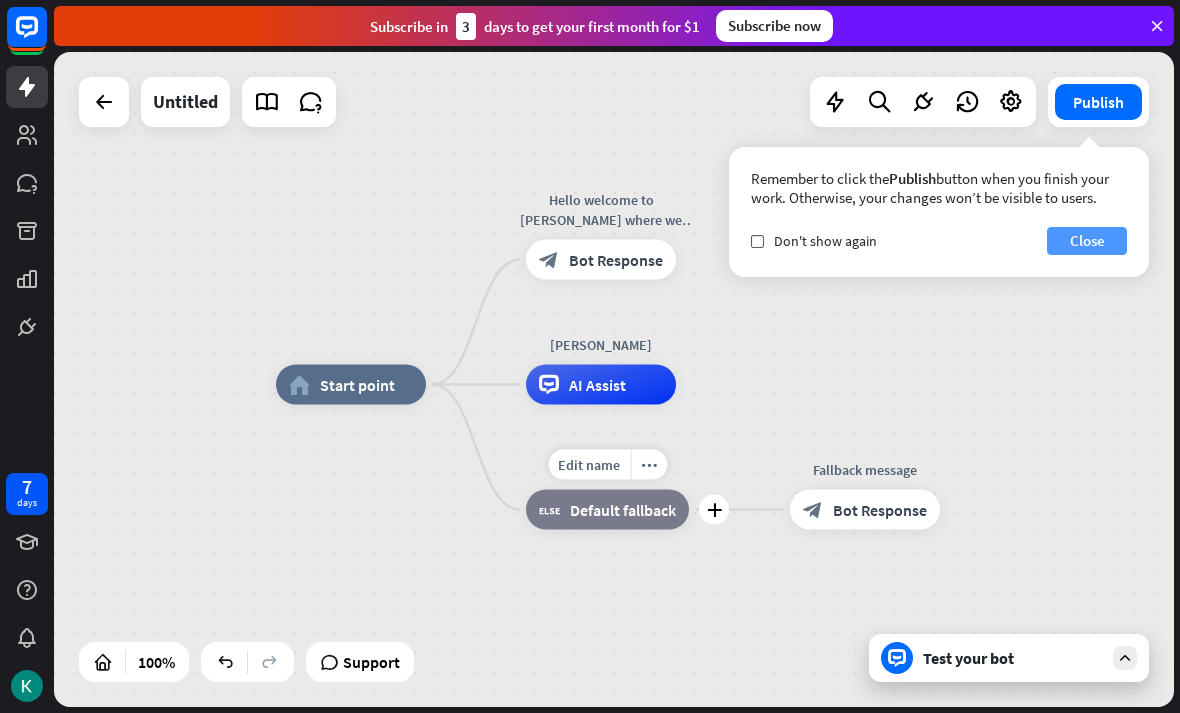 click on "Close" at bounding box center [1087, 241] 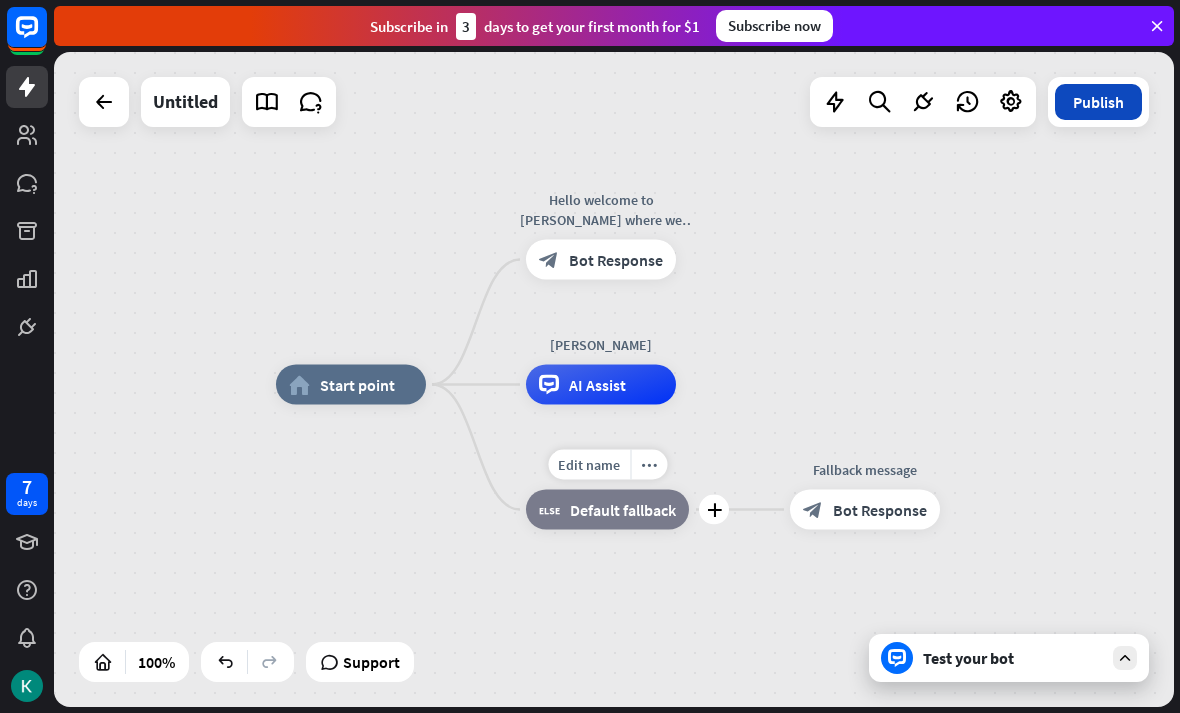 click on "Publish" at bounding box center (1098, 102) 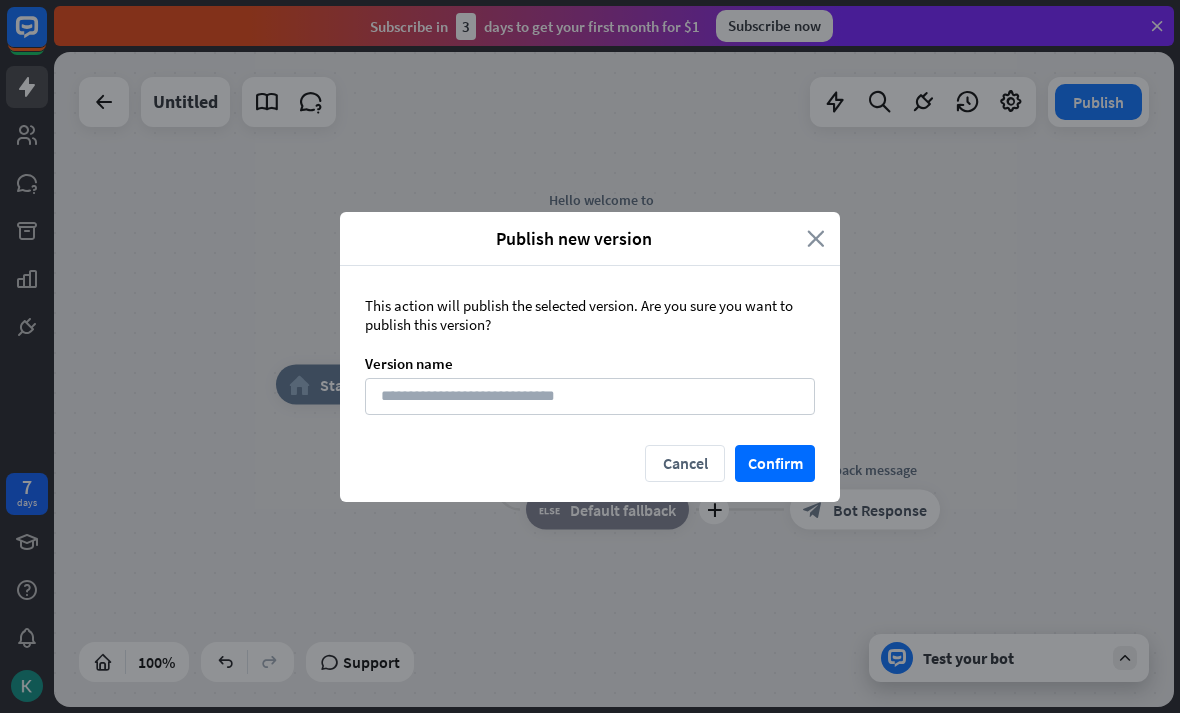 click on "close" at bounding box center [816, 238] 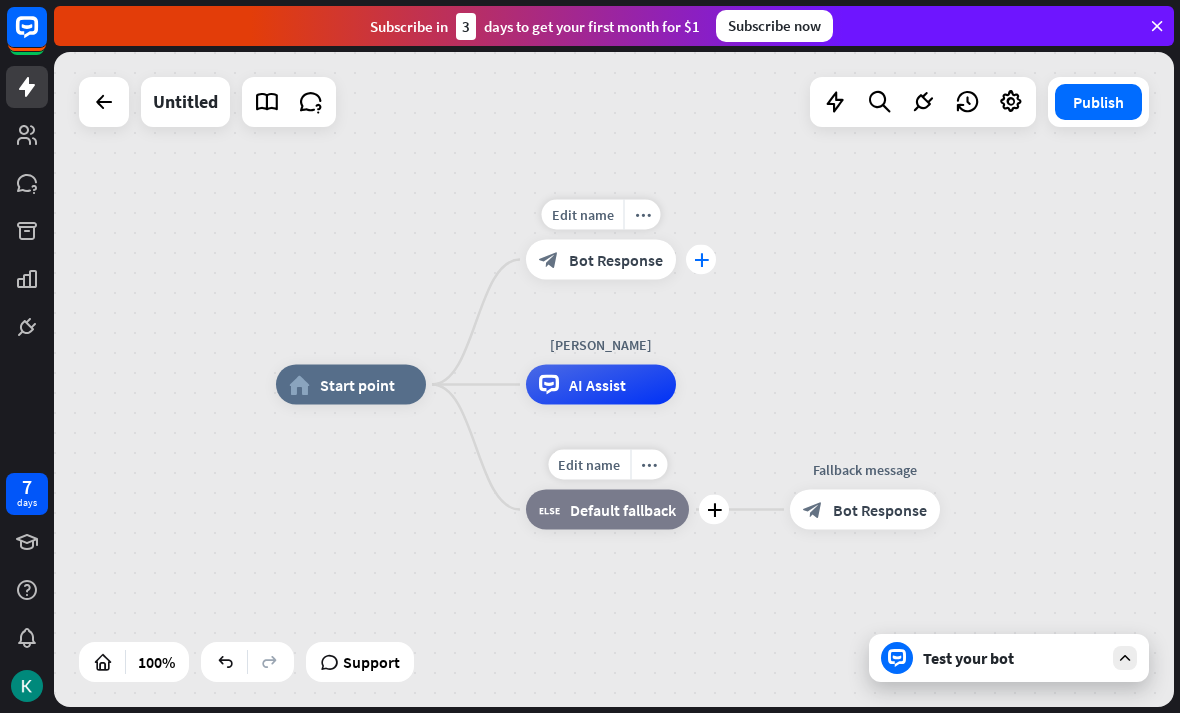 click on "plus" at bounding box center (701, 260) 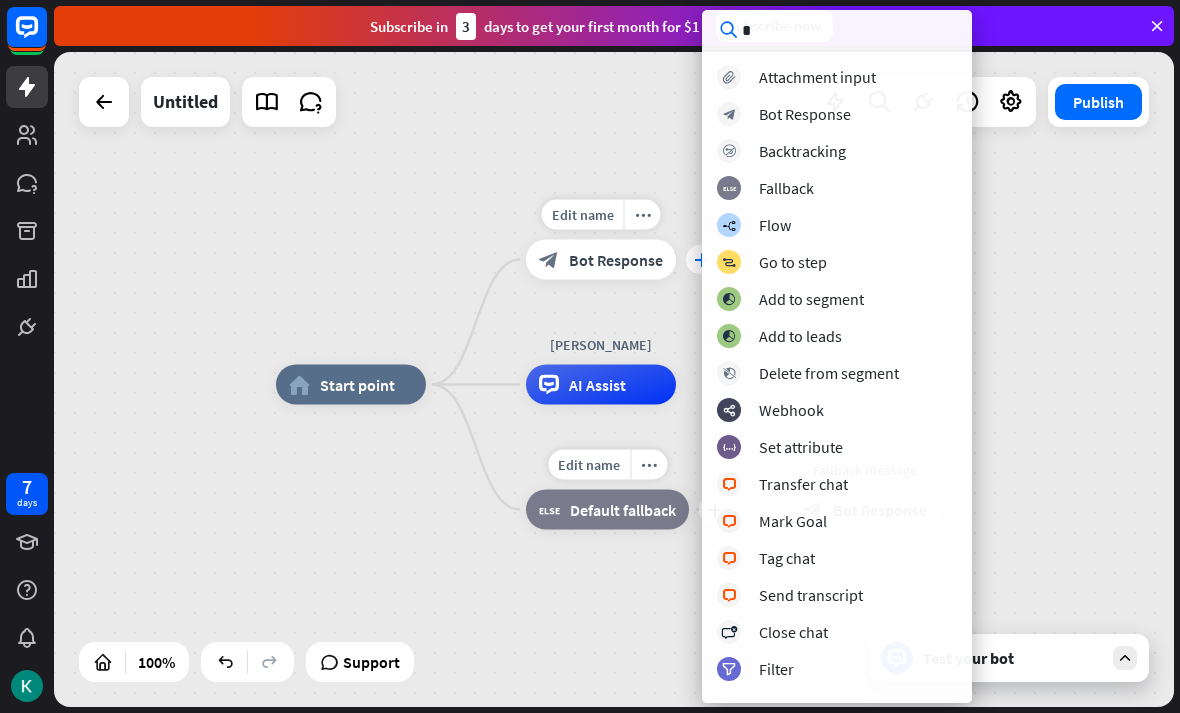 scroll, scrollTop: 0, scrollLeft: 0, axis: both 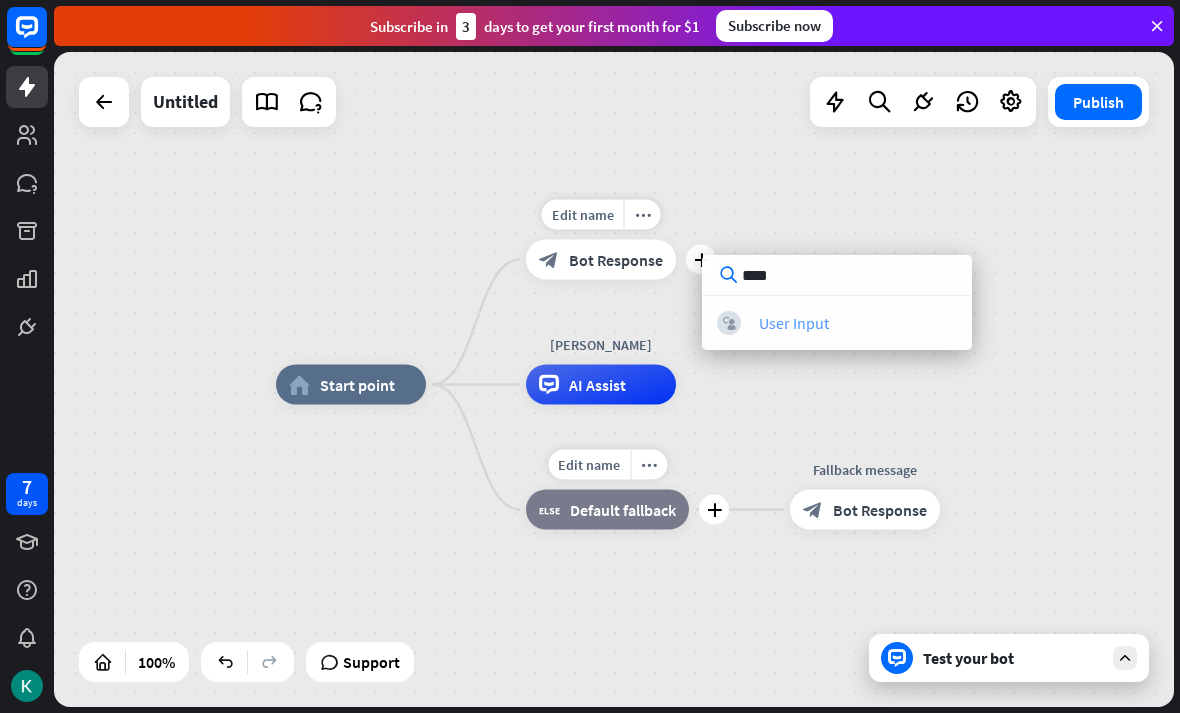 type on "****" 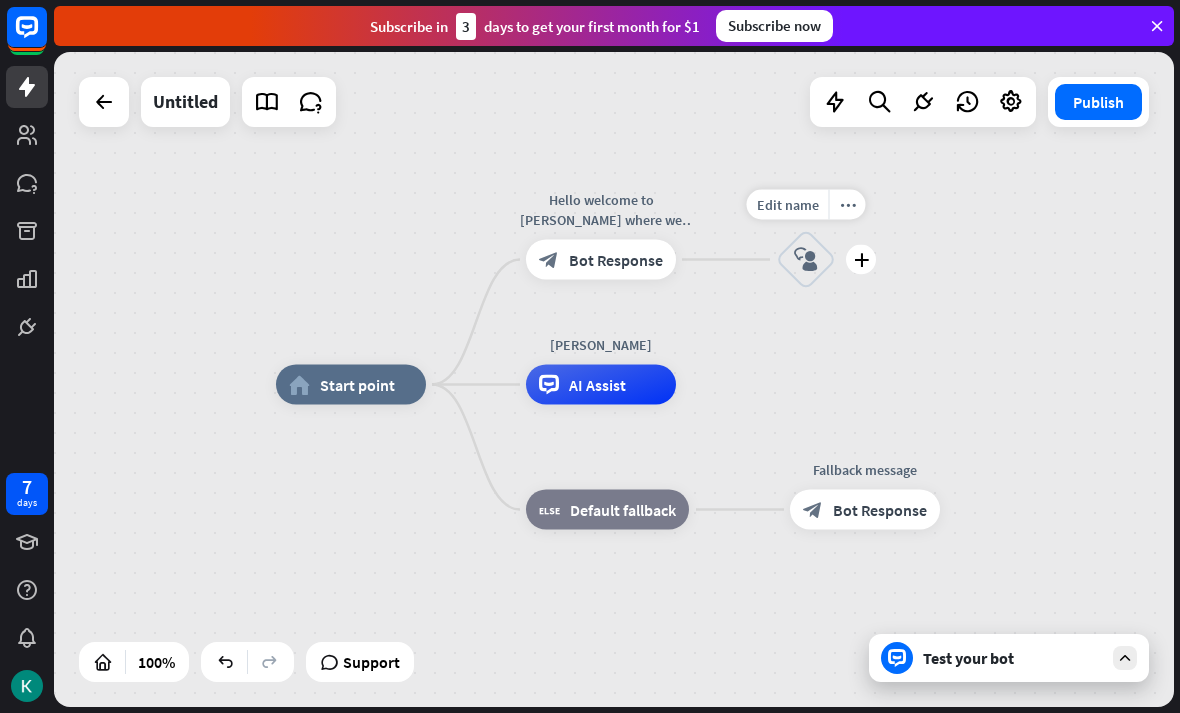 click on "block_user_input" at bounding box center [806, 260] 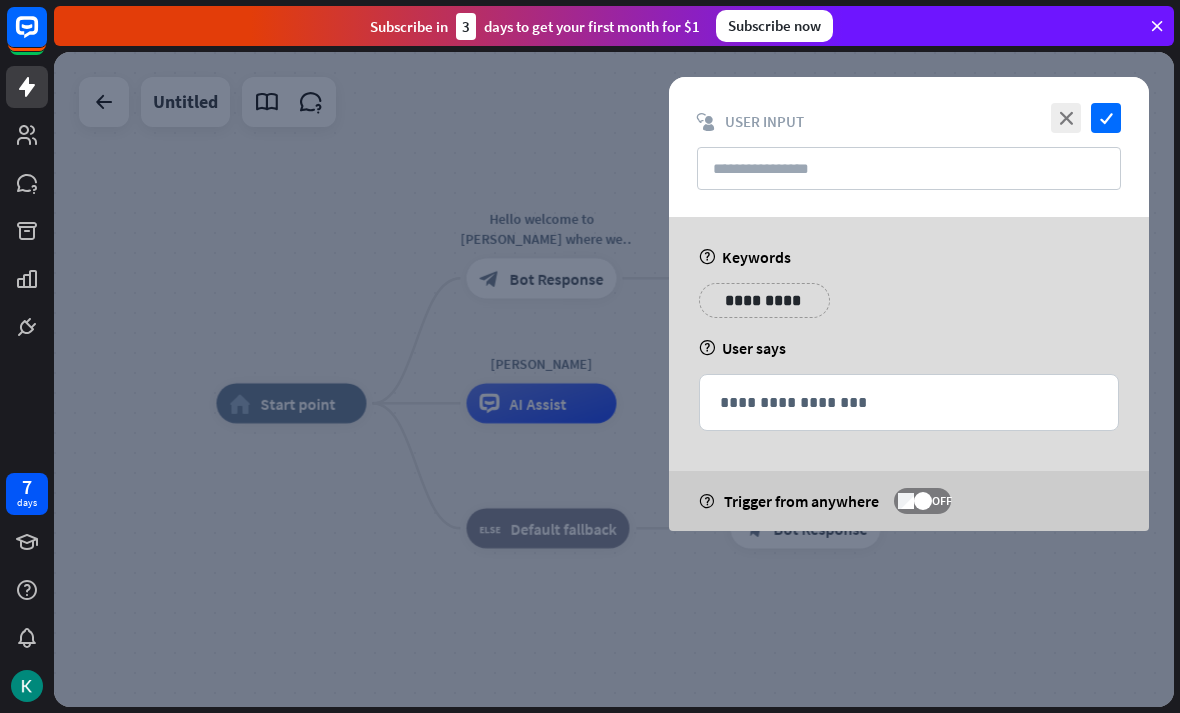 click on "**********" at bounding box center [909, 374] 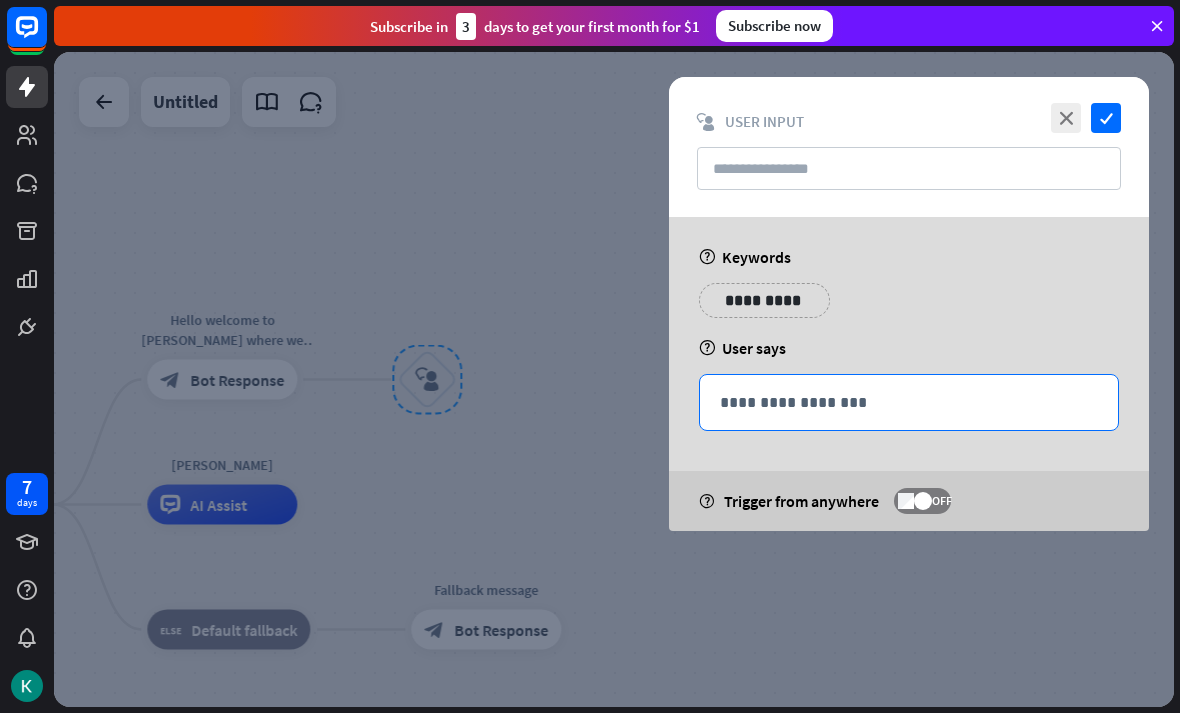 click on "**********" at bounding box center (909, 402) 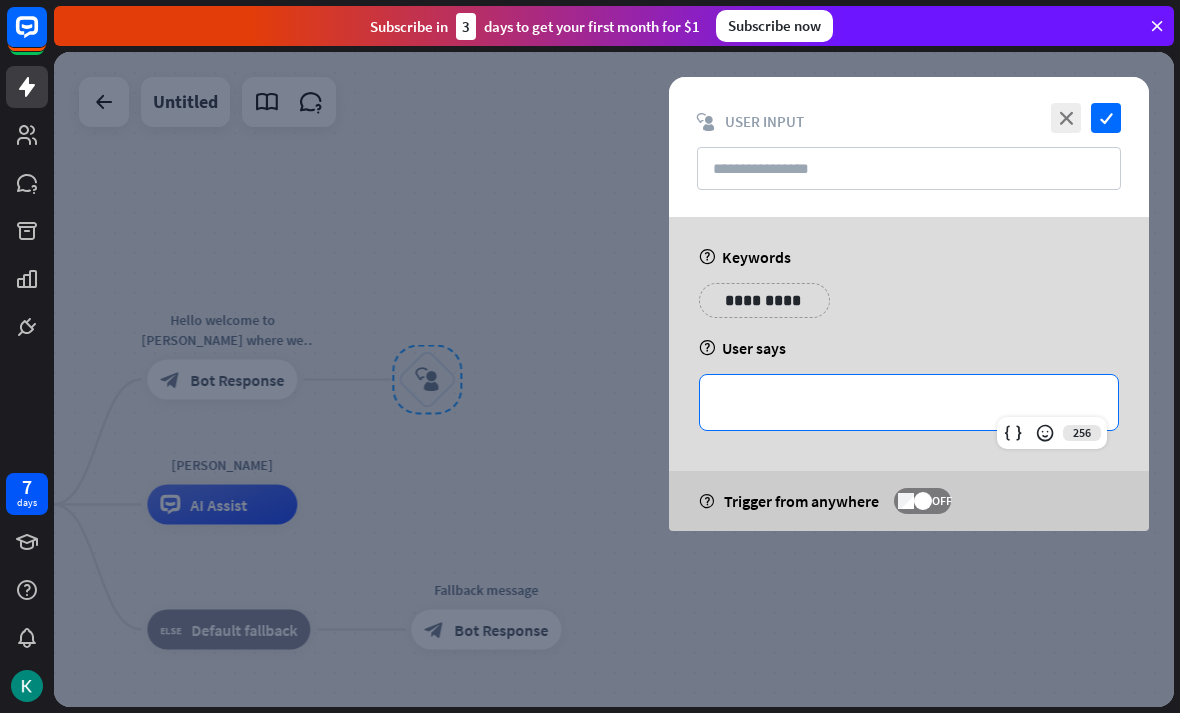 type 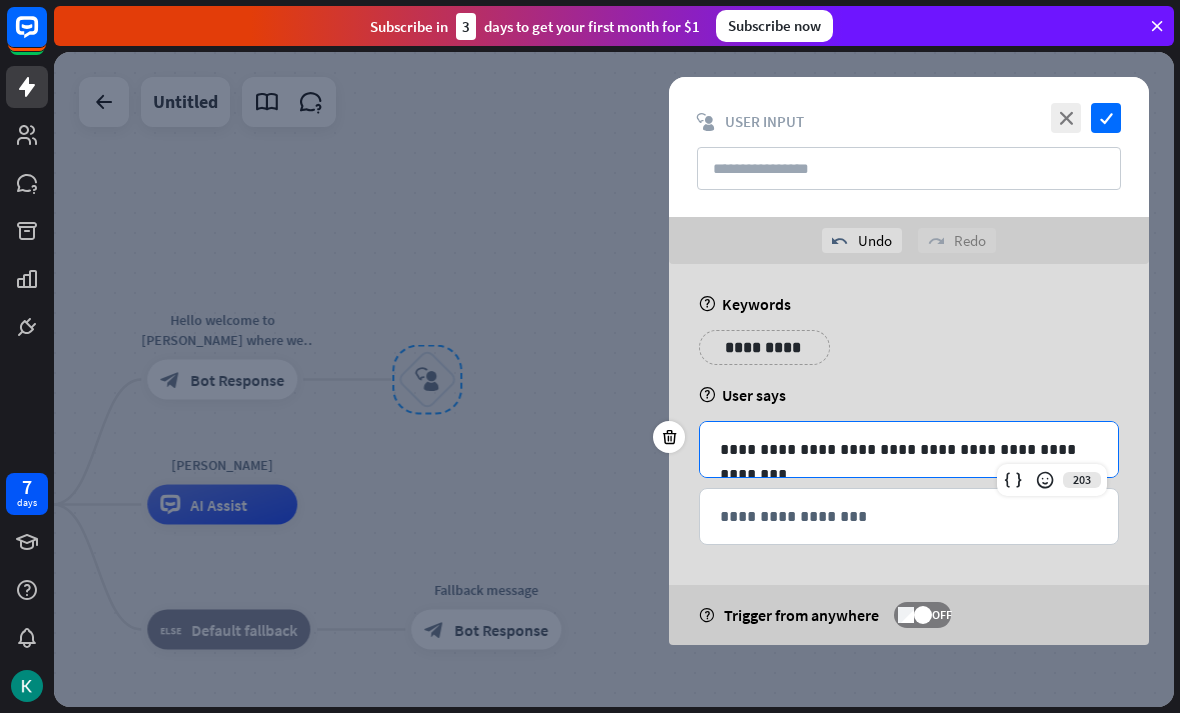 click on "**********" at bounding box center (909, 355) 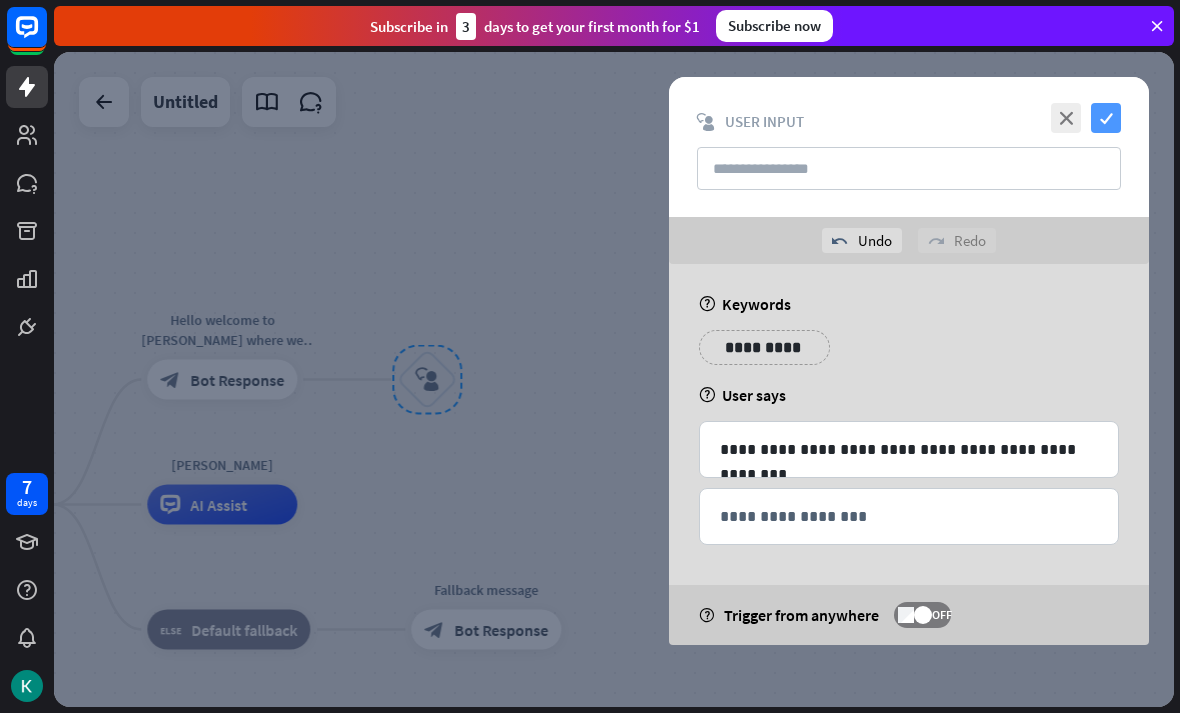 click on "check" at bounding box center [1106, 118] 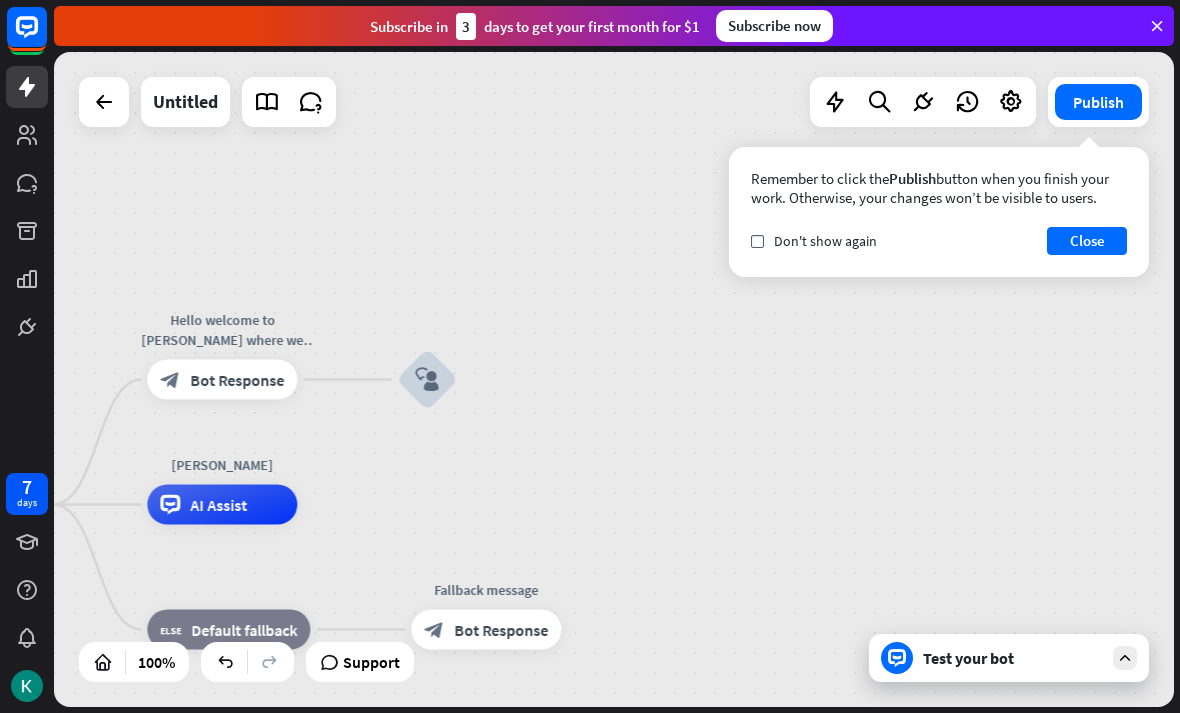 click on "home_2   Start point                 Hello welcome to [PERSON_NAME] where we will help you find the music you like   block_bot_response   Bot Response                   block_user_input                 [PERSON_NAME]     AI Assist                   block_fallback   Default fallback                 Fallback message   block_bot_response   Bot Response" at bounding box center [614, 379] 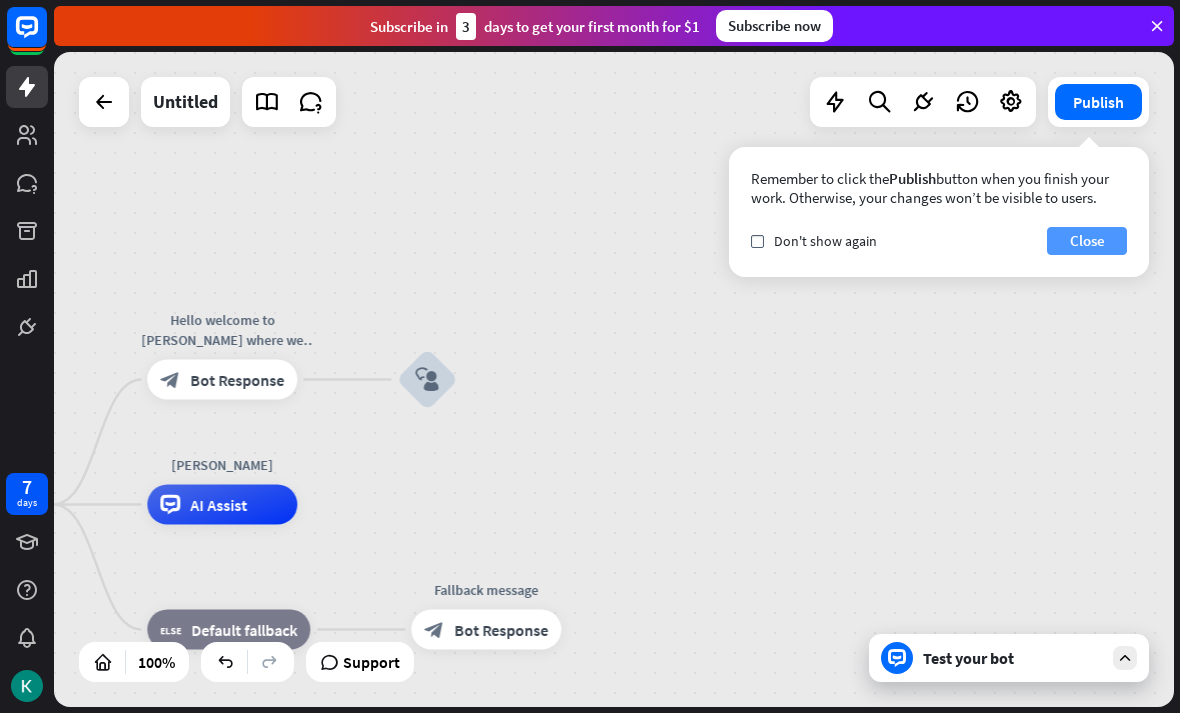 click on "Close" at bounding box center (1087, 241) 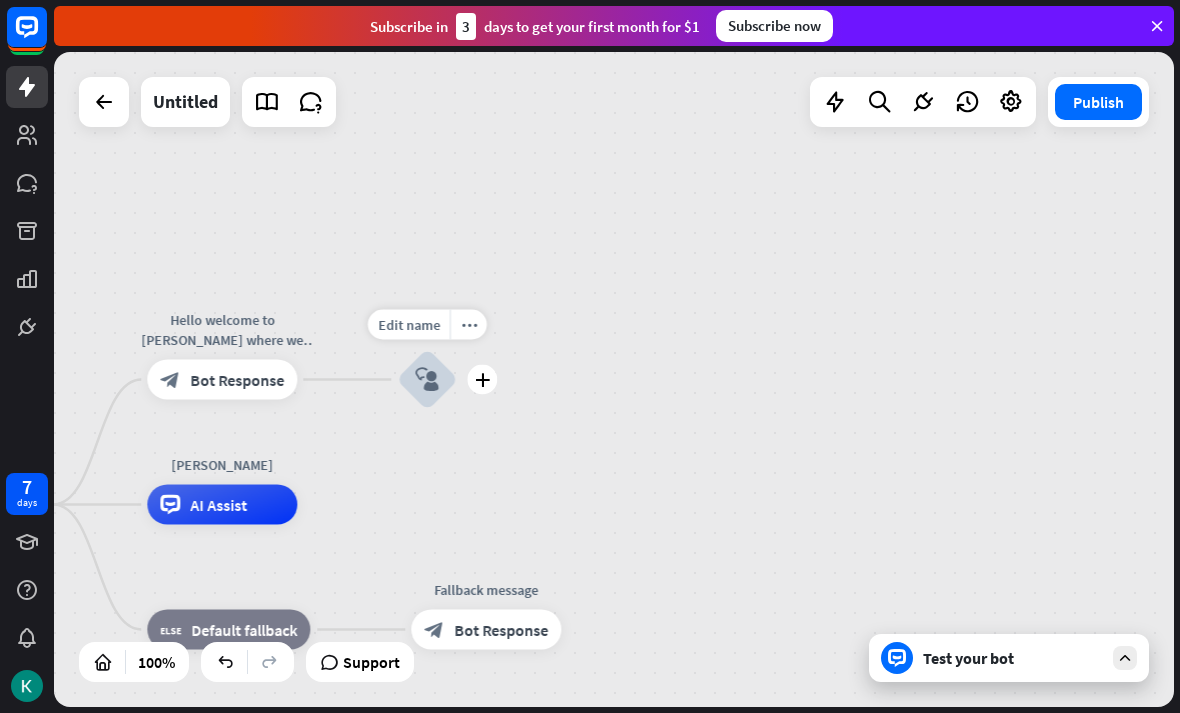 click on "block_user_input" at bounding box center (427, 380) 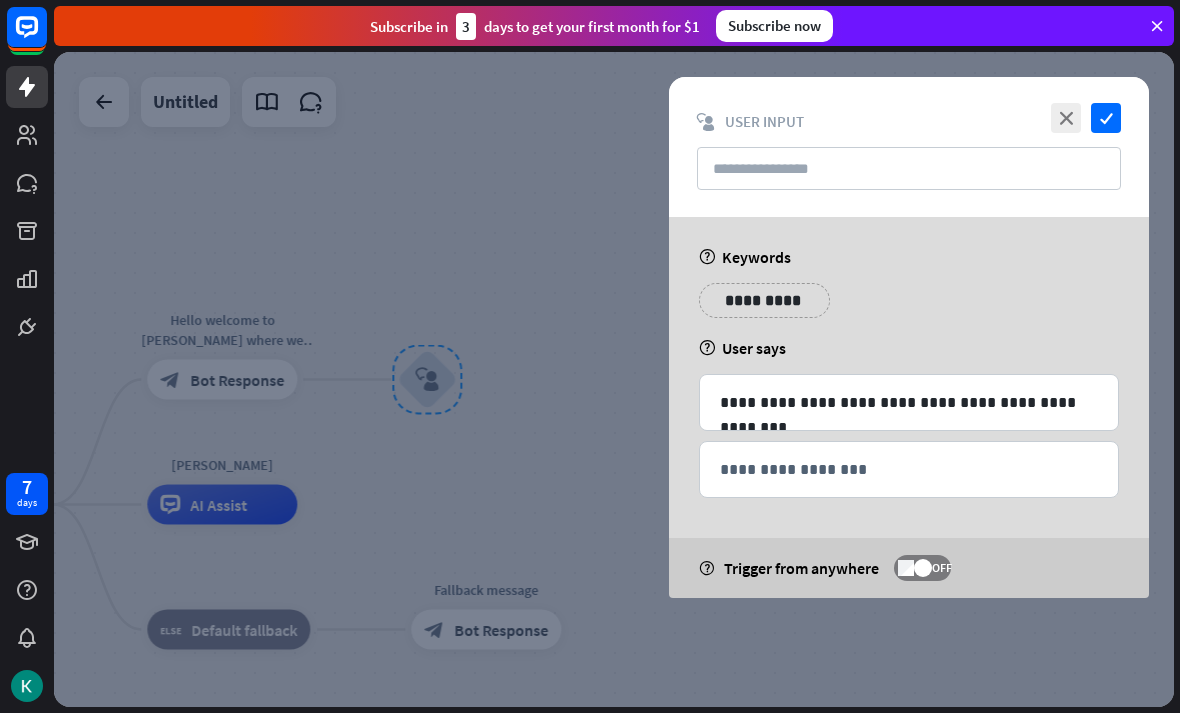 click at bounding box center (614, 379) 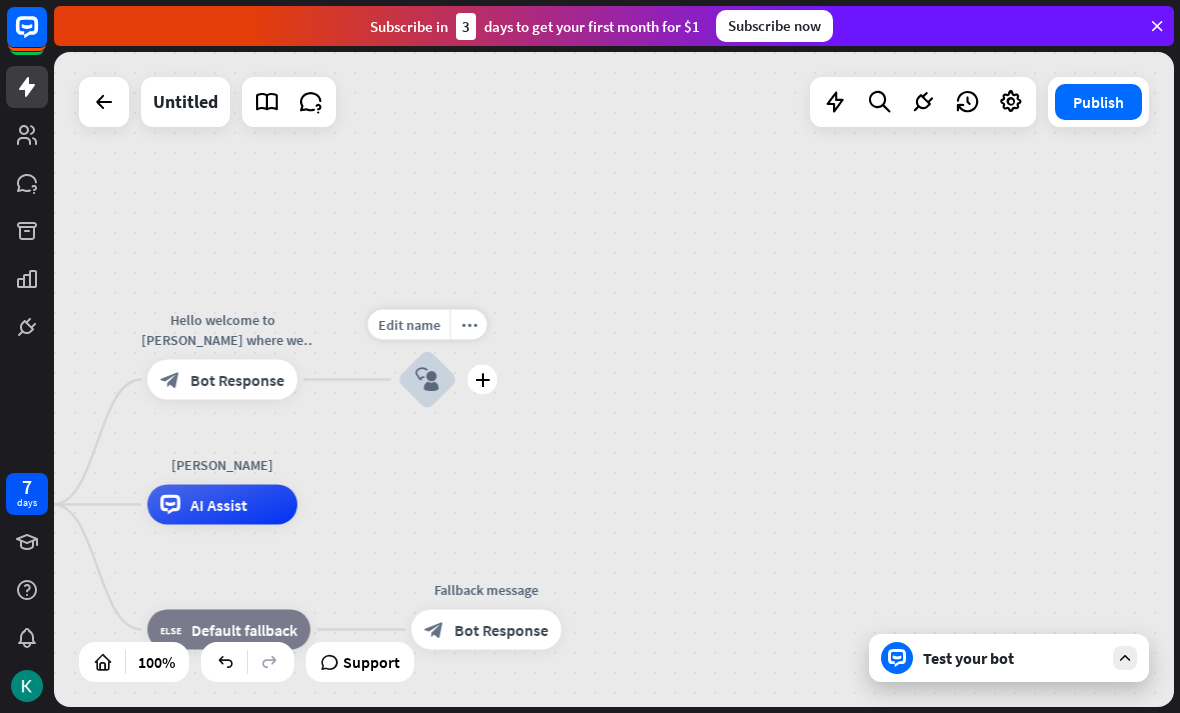click on "block_user_input" at bounding box center [427, 380] 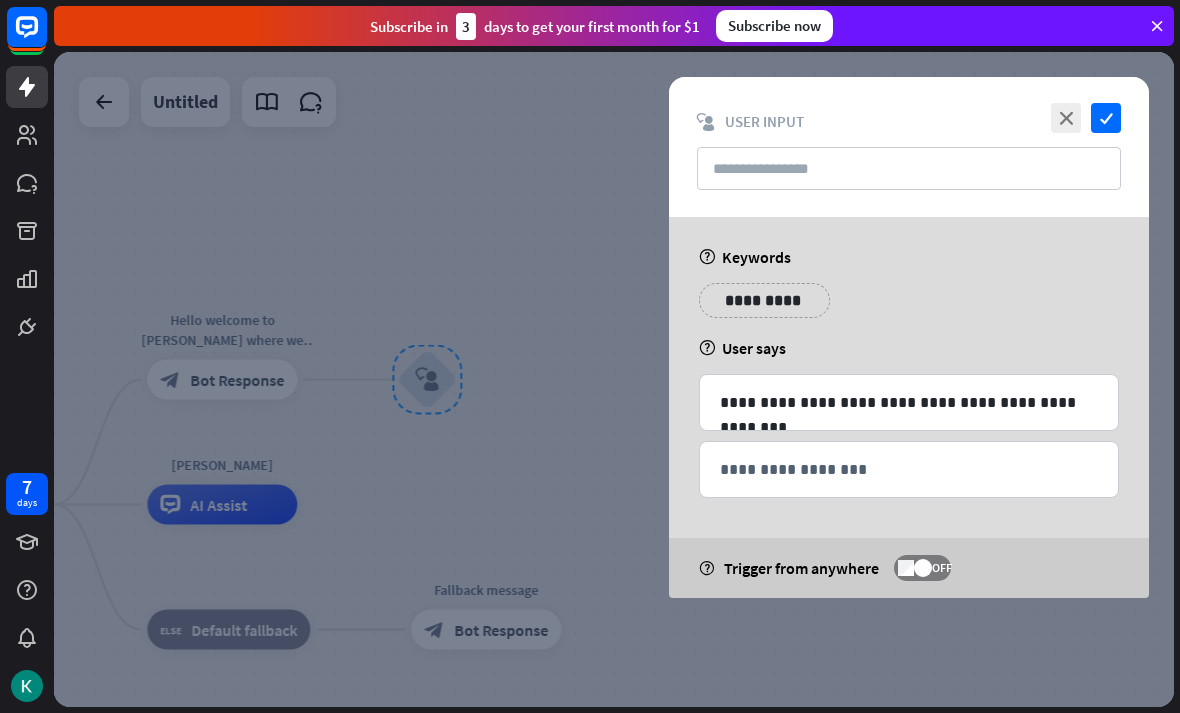 click at bounding box center [614, 379] 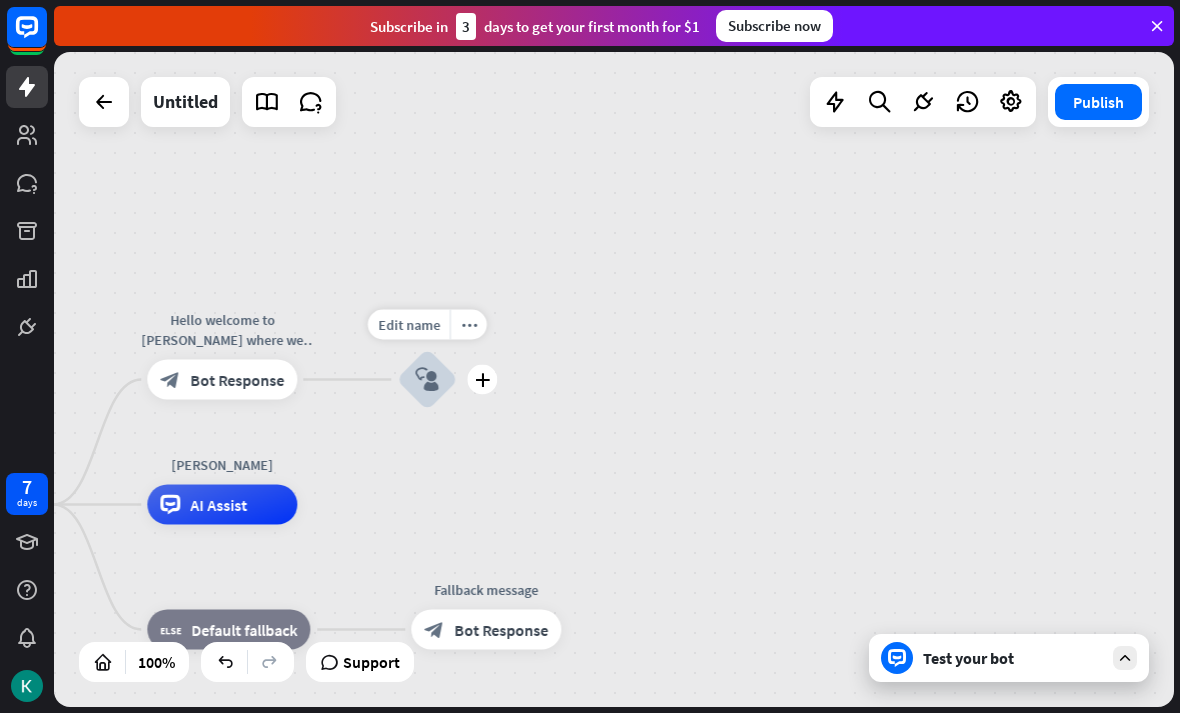 click on "block_user_input" at bounding box center [427, 380] 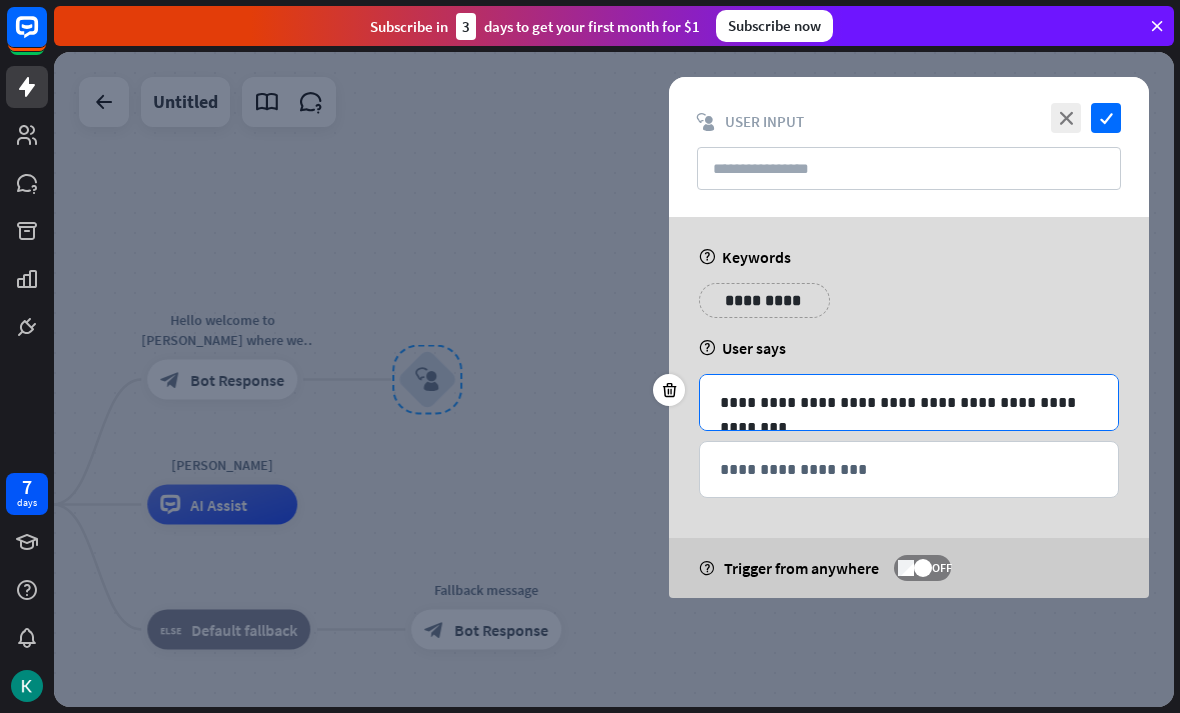 click on "**********" at bounding box center (909, 402) 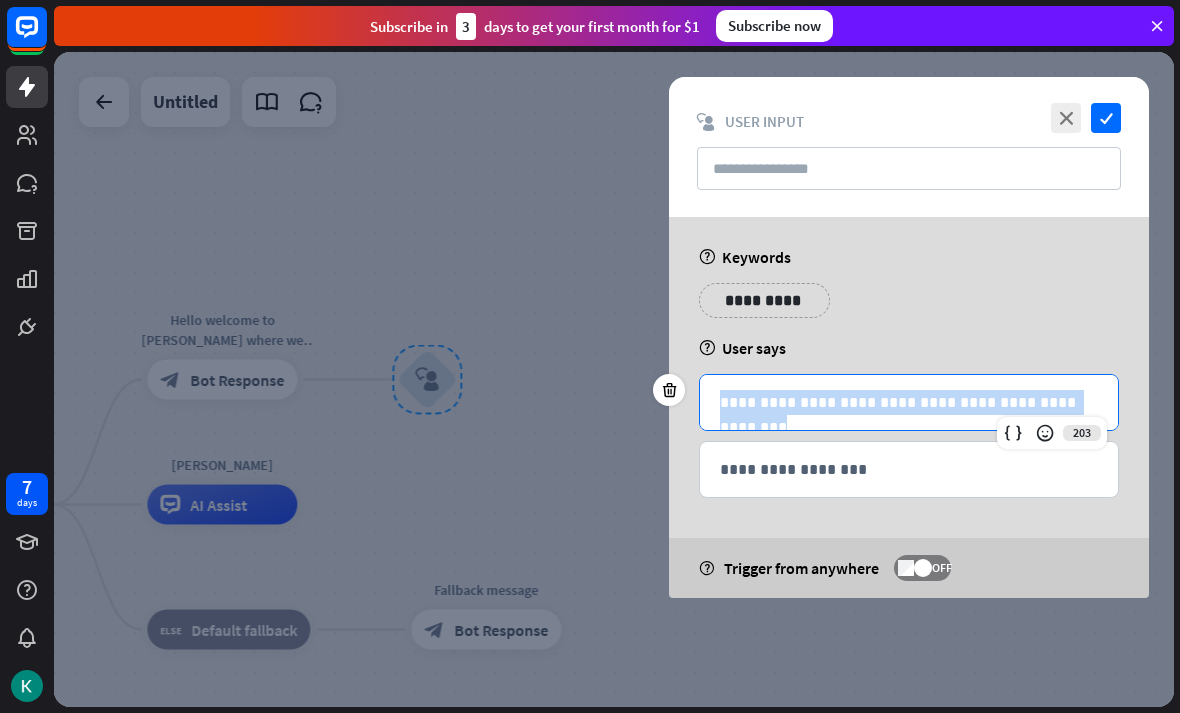 copy on "**********" 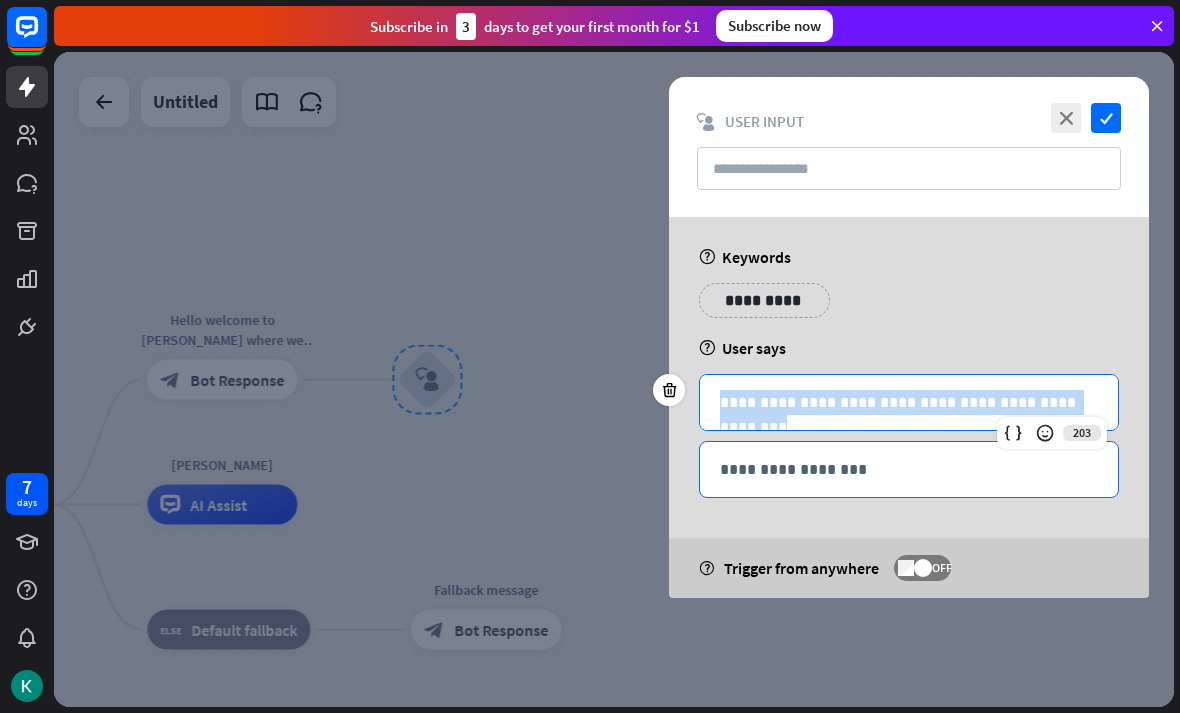 click on "**********" at bounding box center (909, 469) 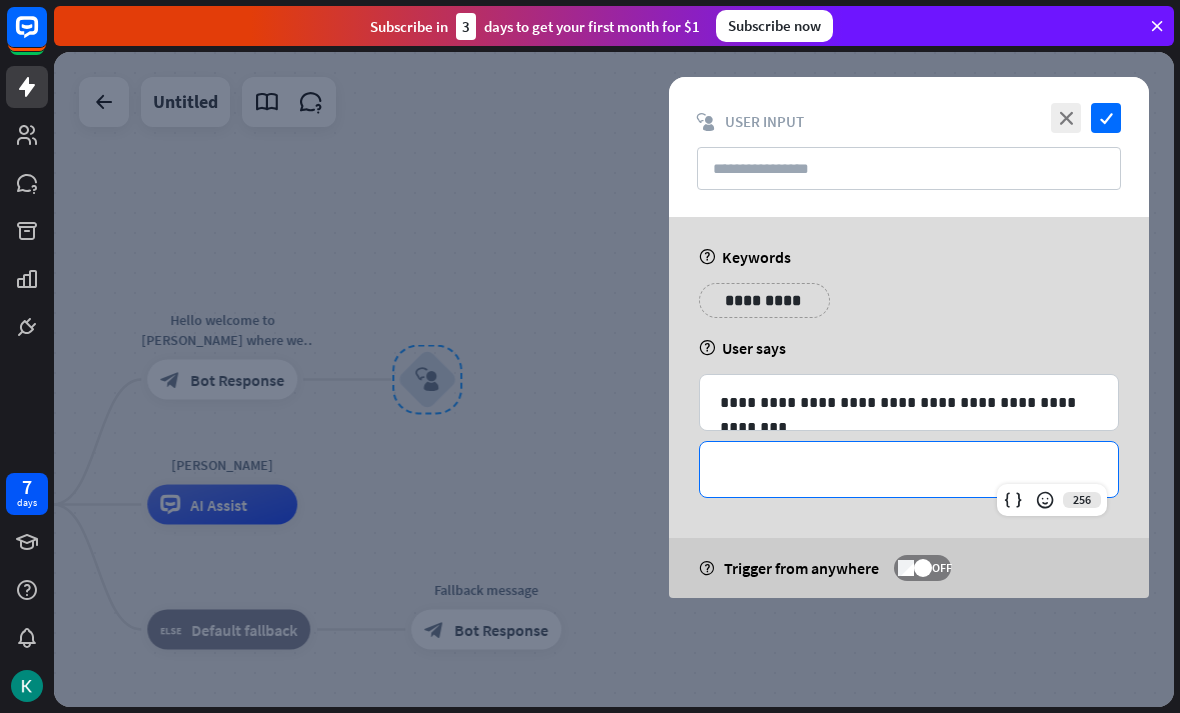 click on "**********" at bounding box center (909, 469) 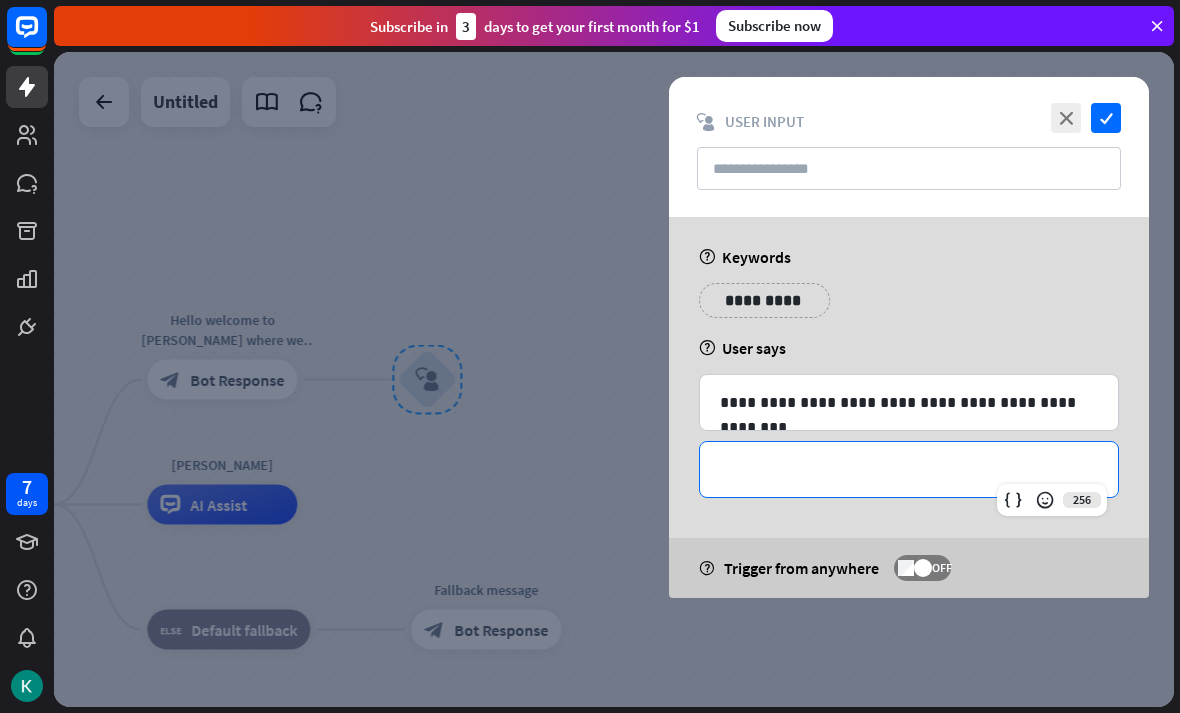 click on "**********" at bounding box center [909, 469] 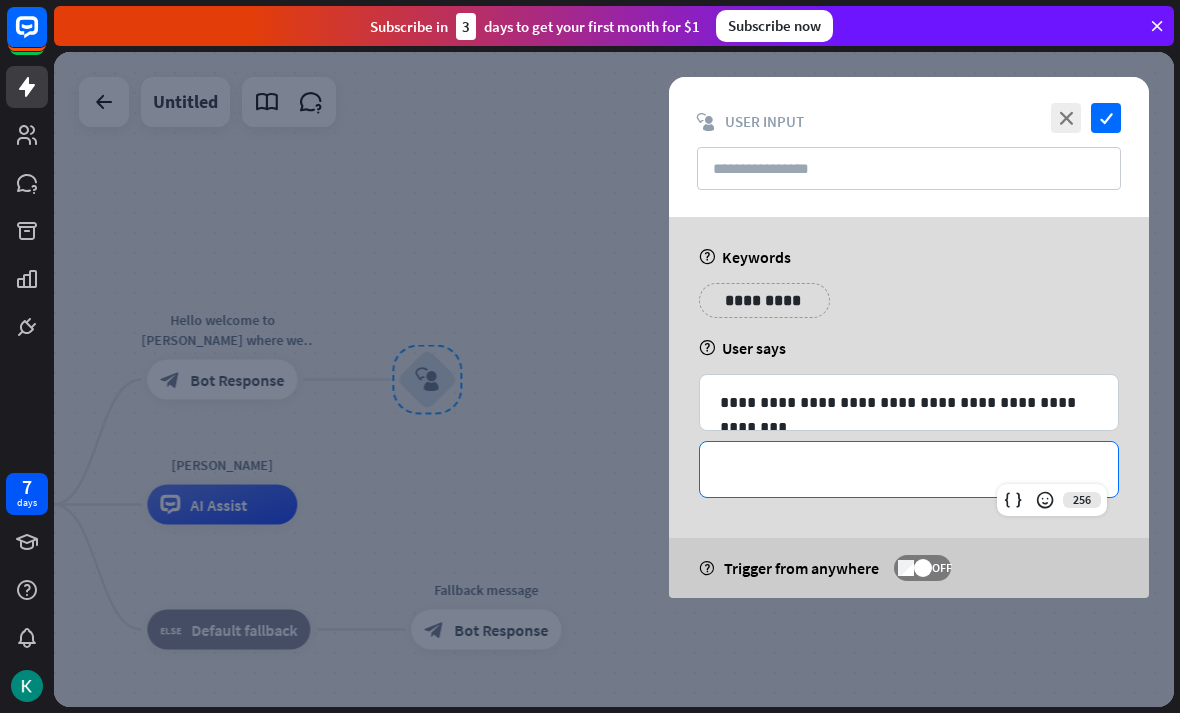 paste 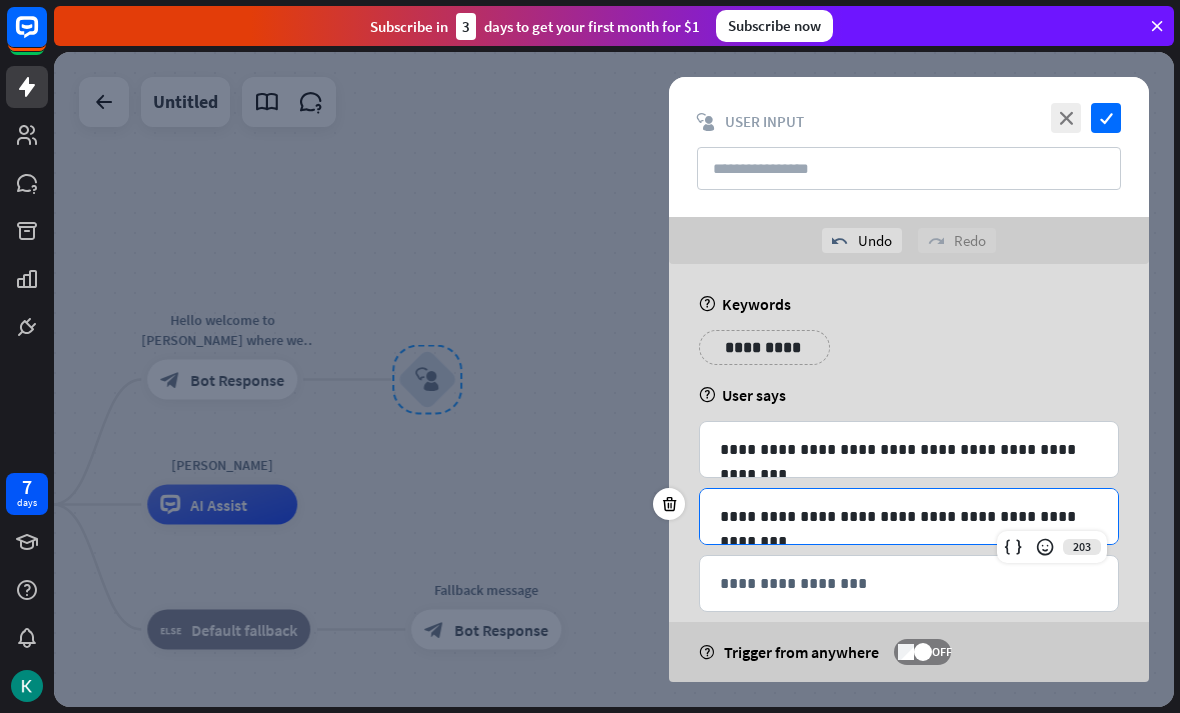 type 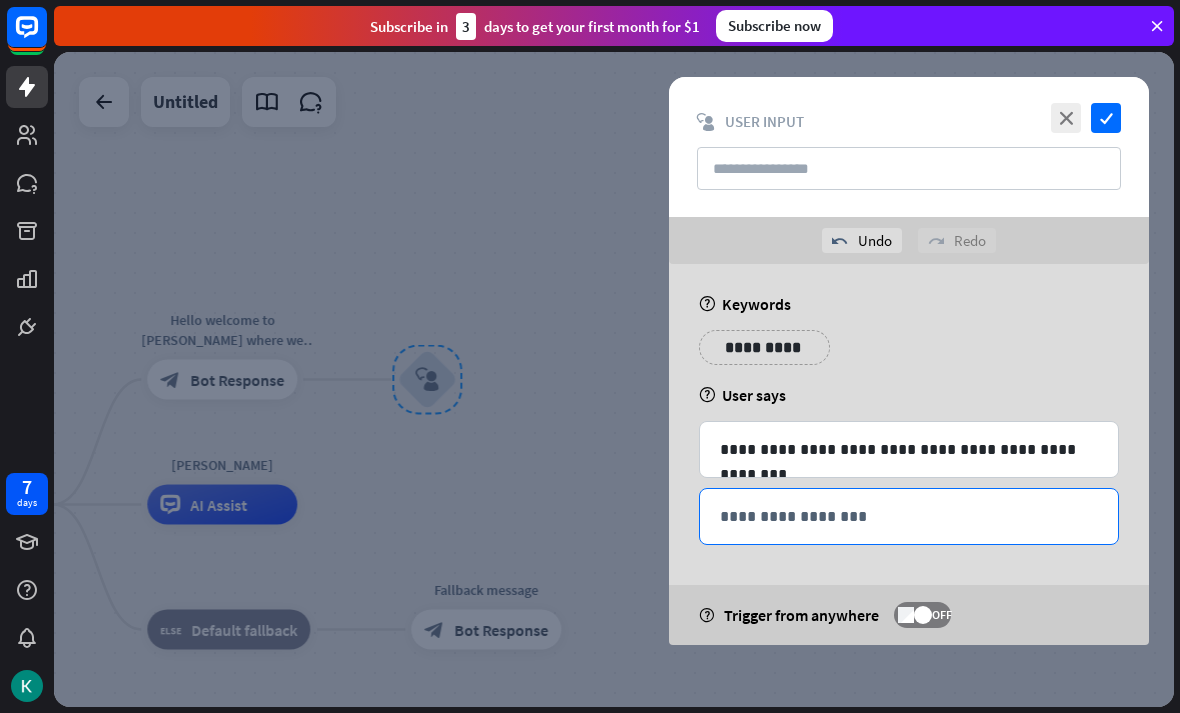 click on "**********" at bounding box center (909, 516) 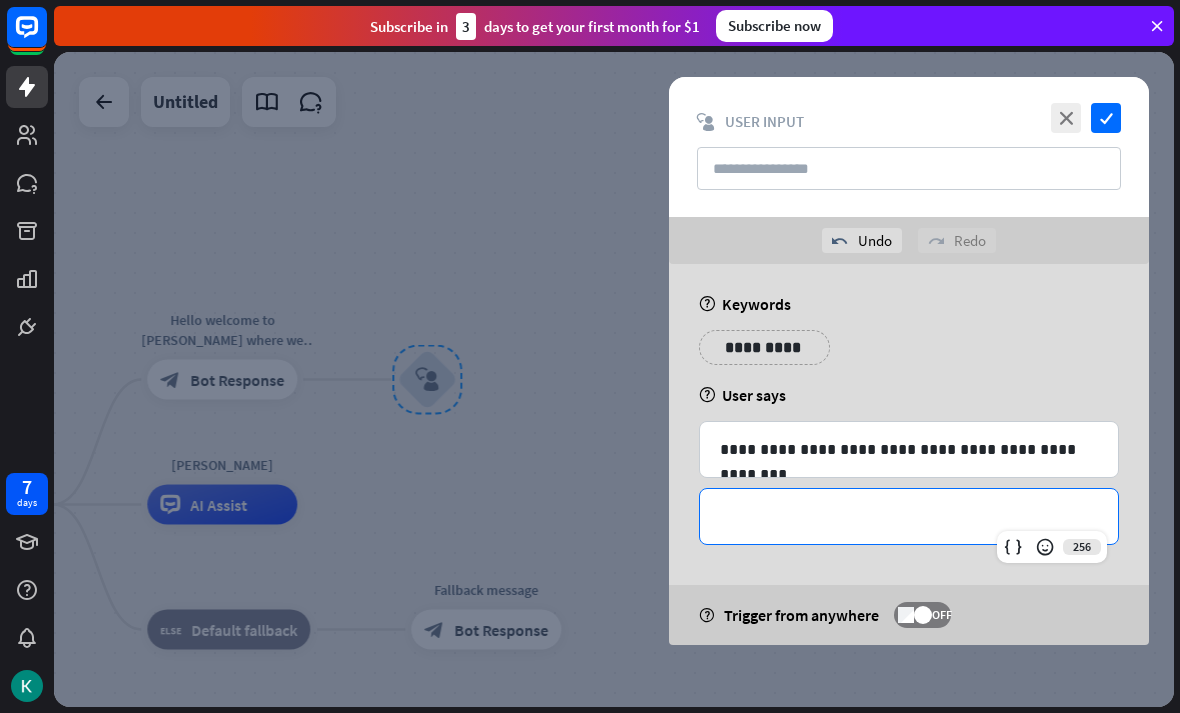 click on "**********" at bounding box center (909, 454) 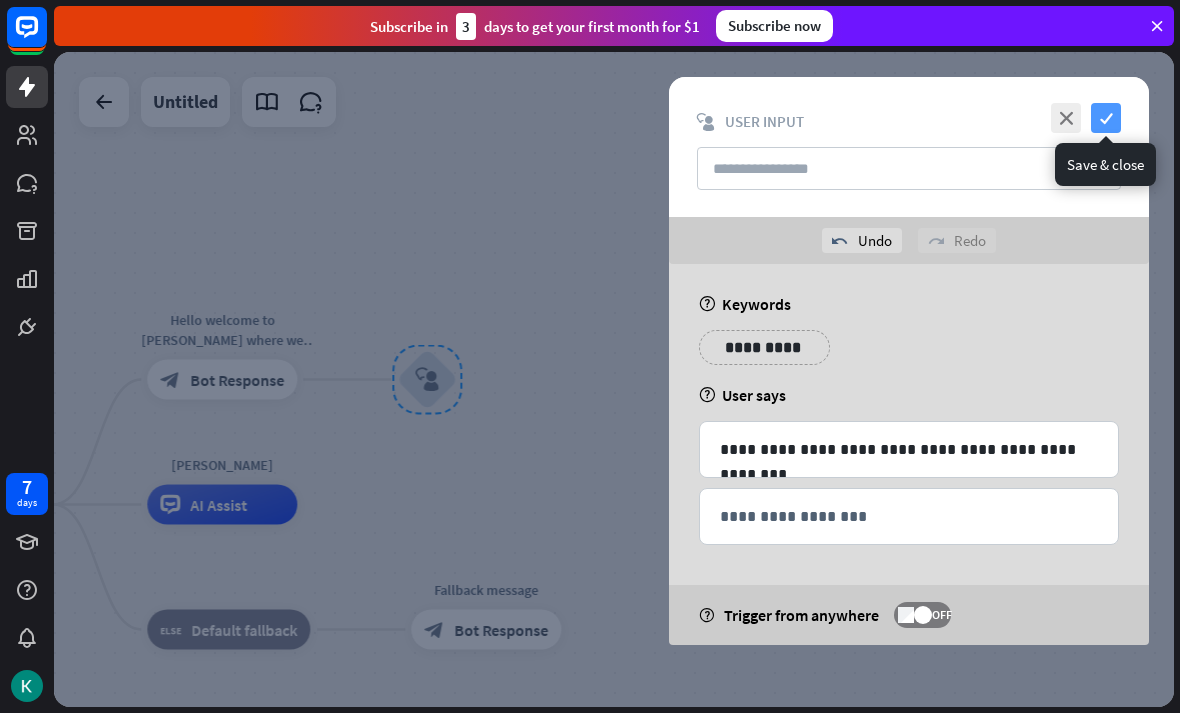 click on "check" at bounding box center [1106, 118] 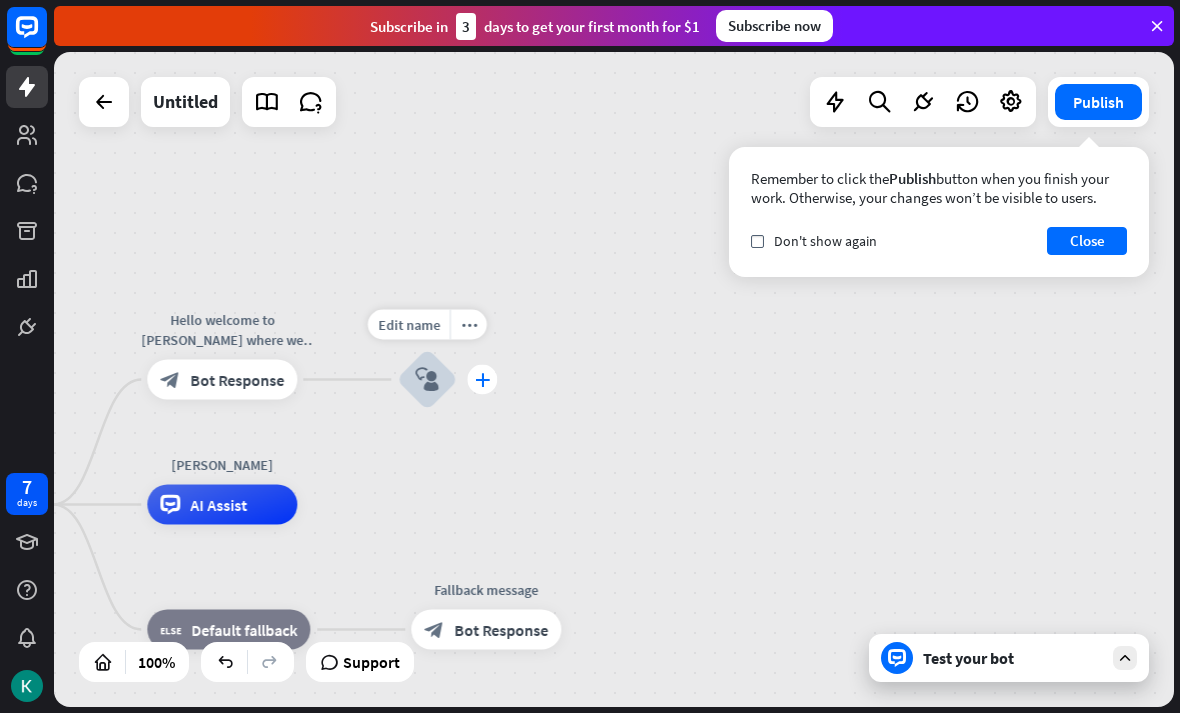 click on "plus" at bounding box center (482, 380) 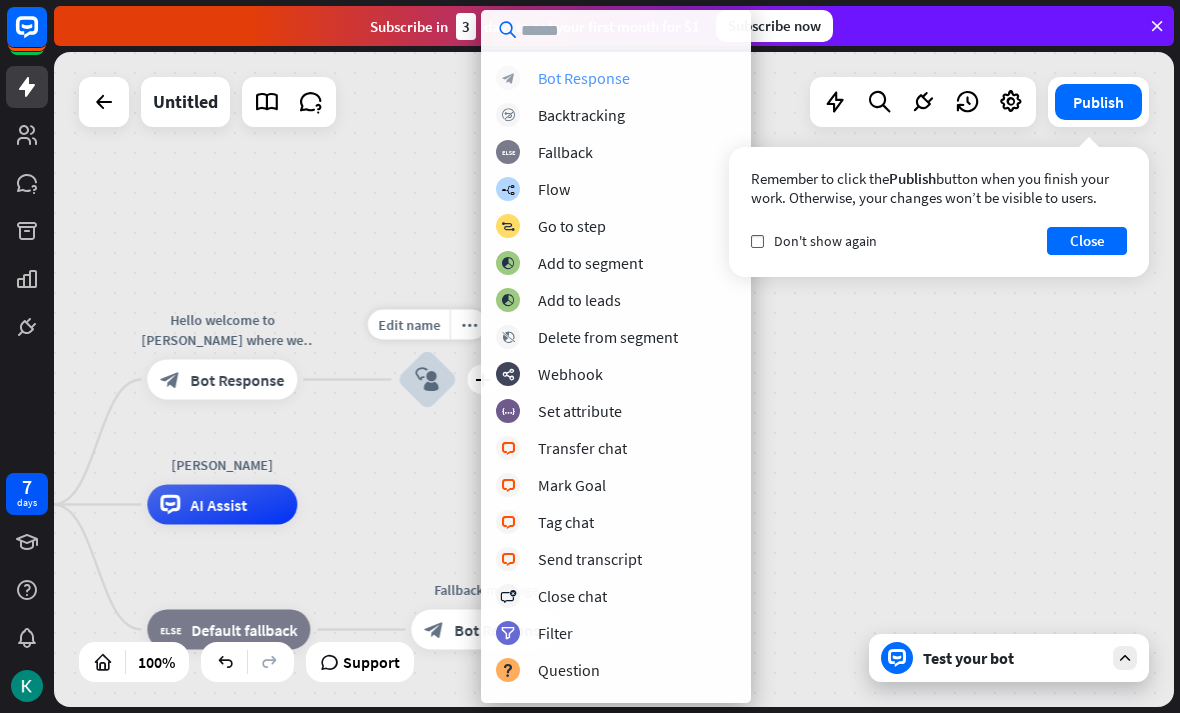 click on "block_bot_response
Bot Response" at bounding box center [616, 78] 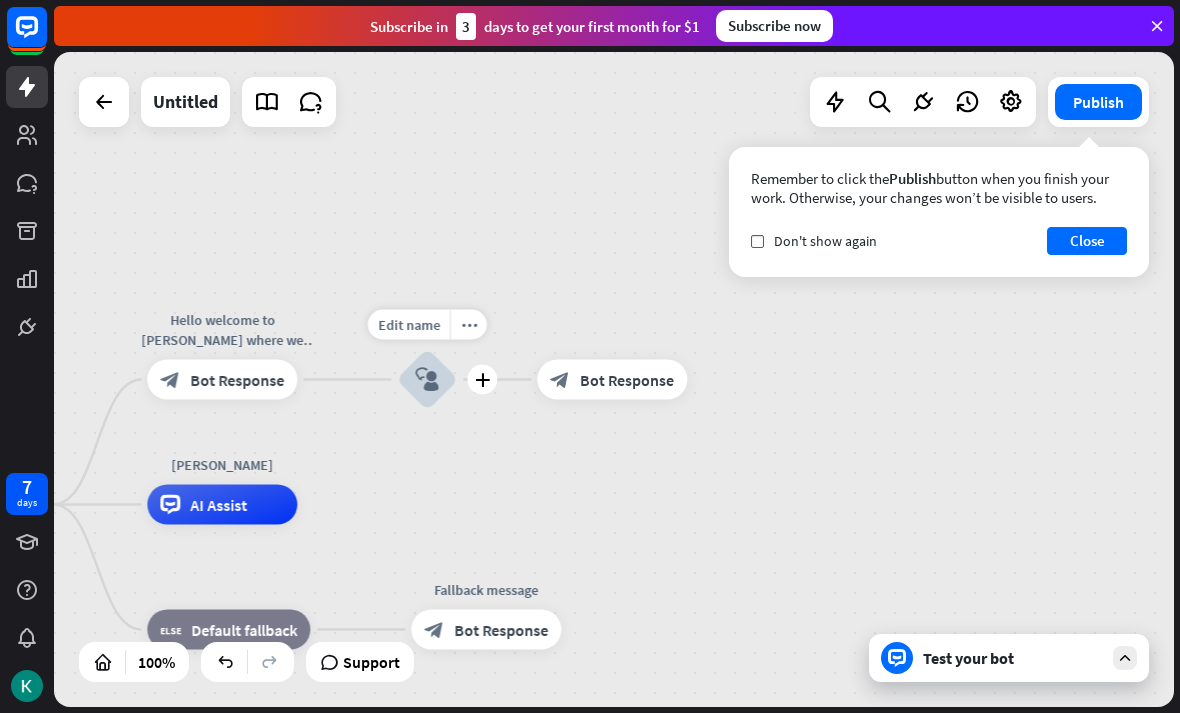 click on "block_user_input" at bounding box center [427, 380] 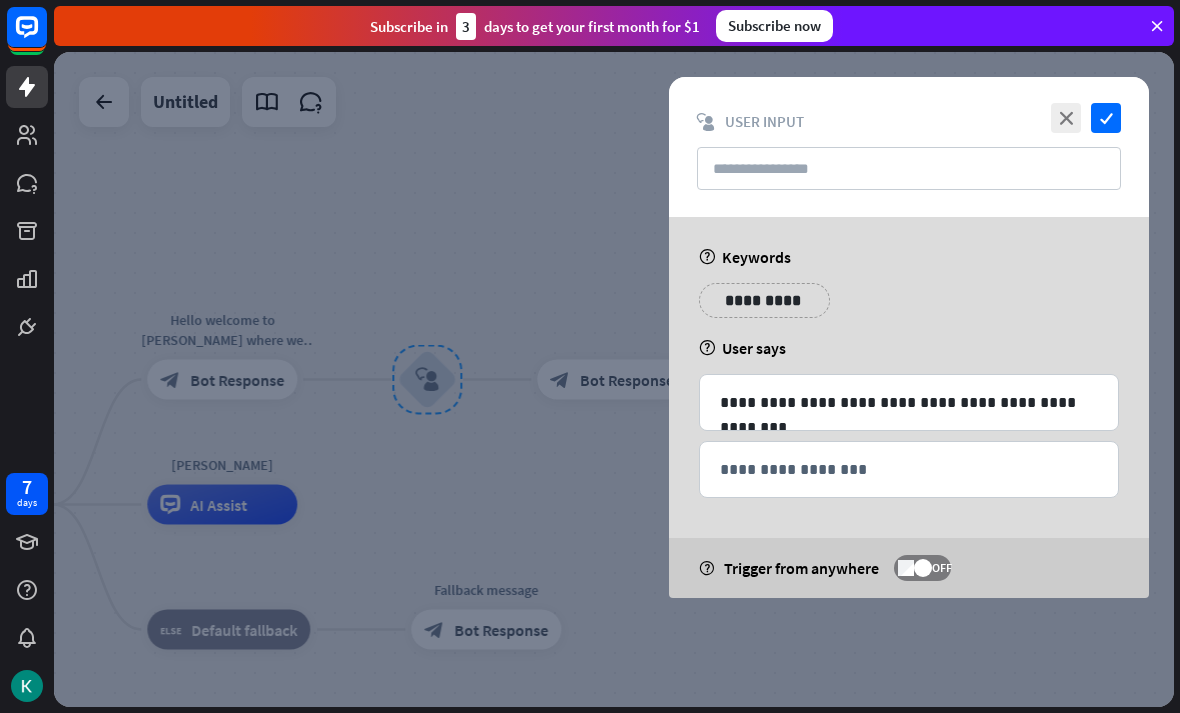 click on "**********" at bounding box center [764, 300] 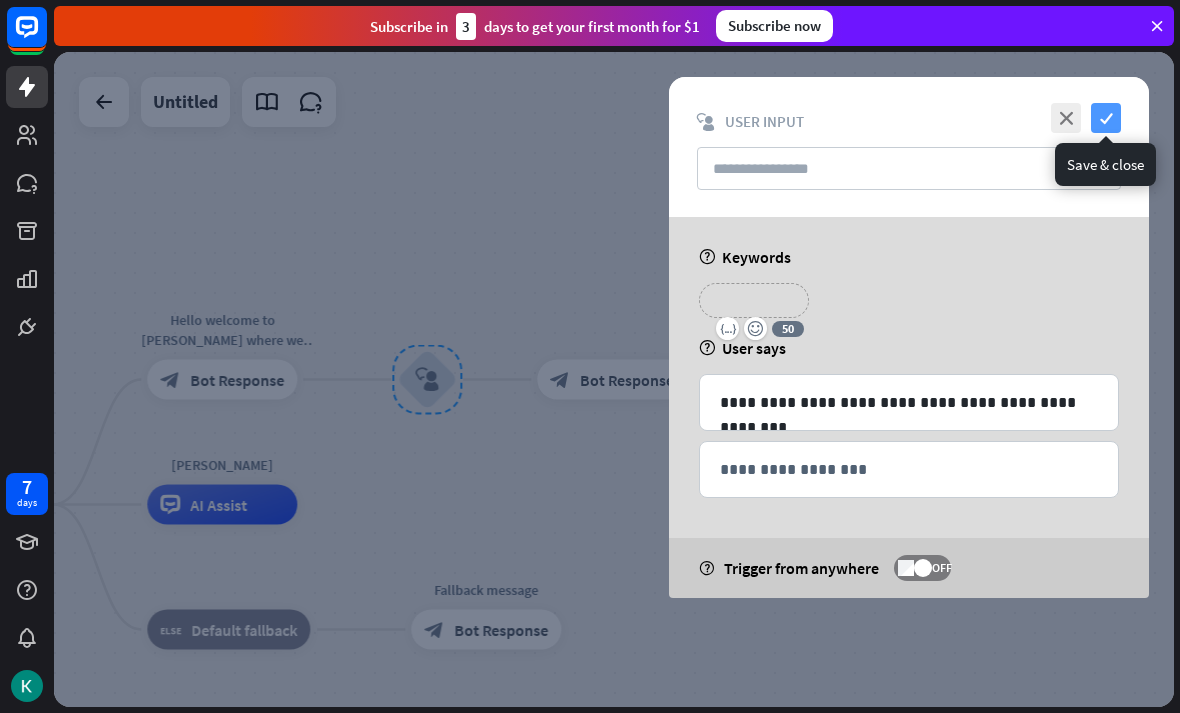 click on "check" at bounding box center (1106, 118) 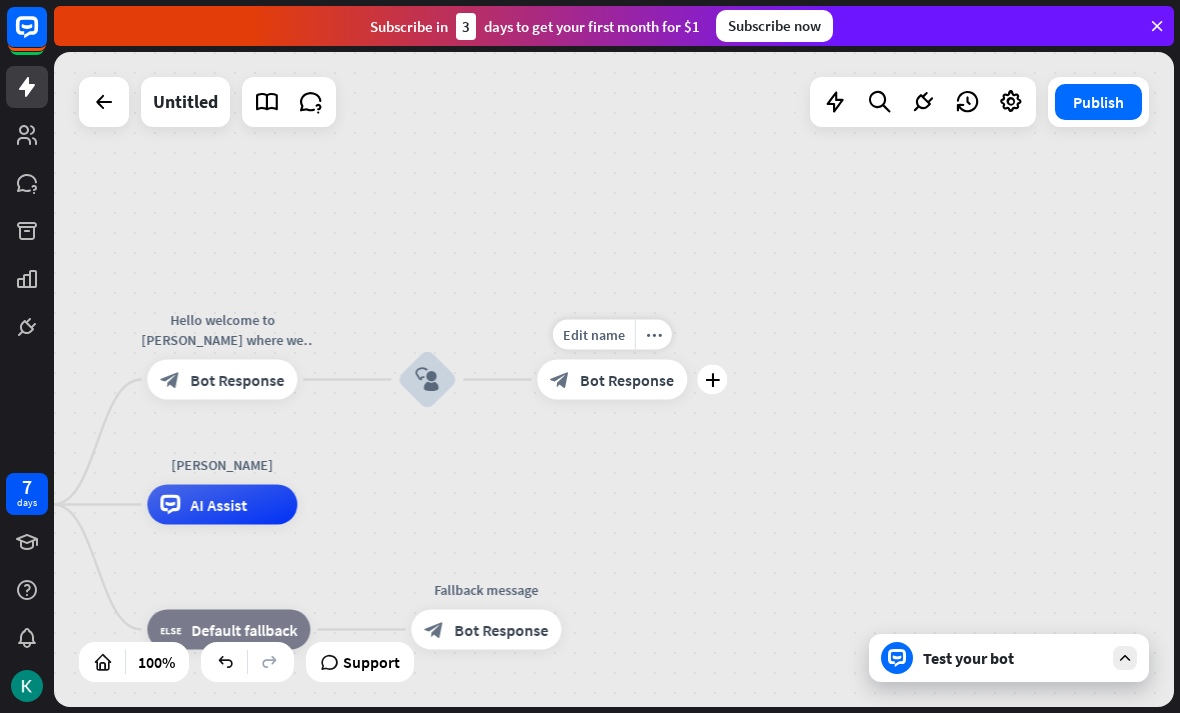 click on "Bot Response" at bounding box center [627, 380] 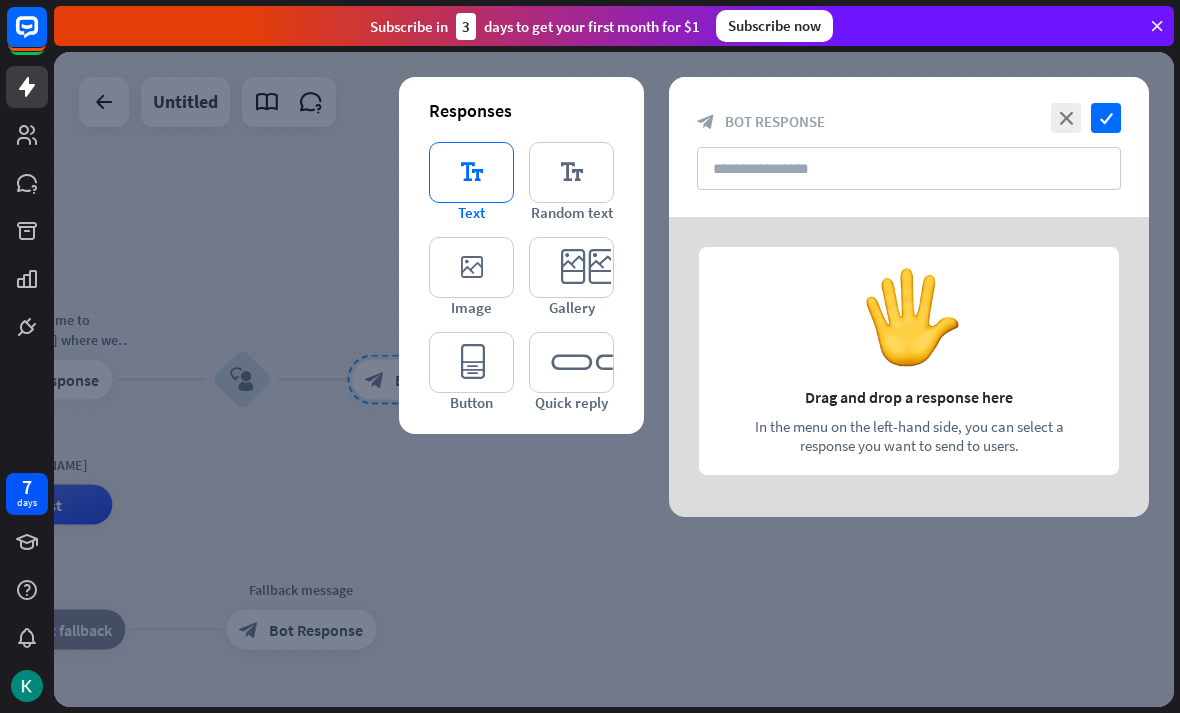 click on "editor_text" at bounding box center (471, 172) 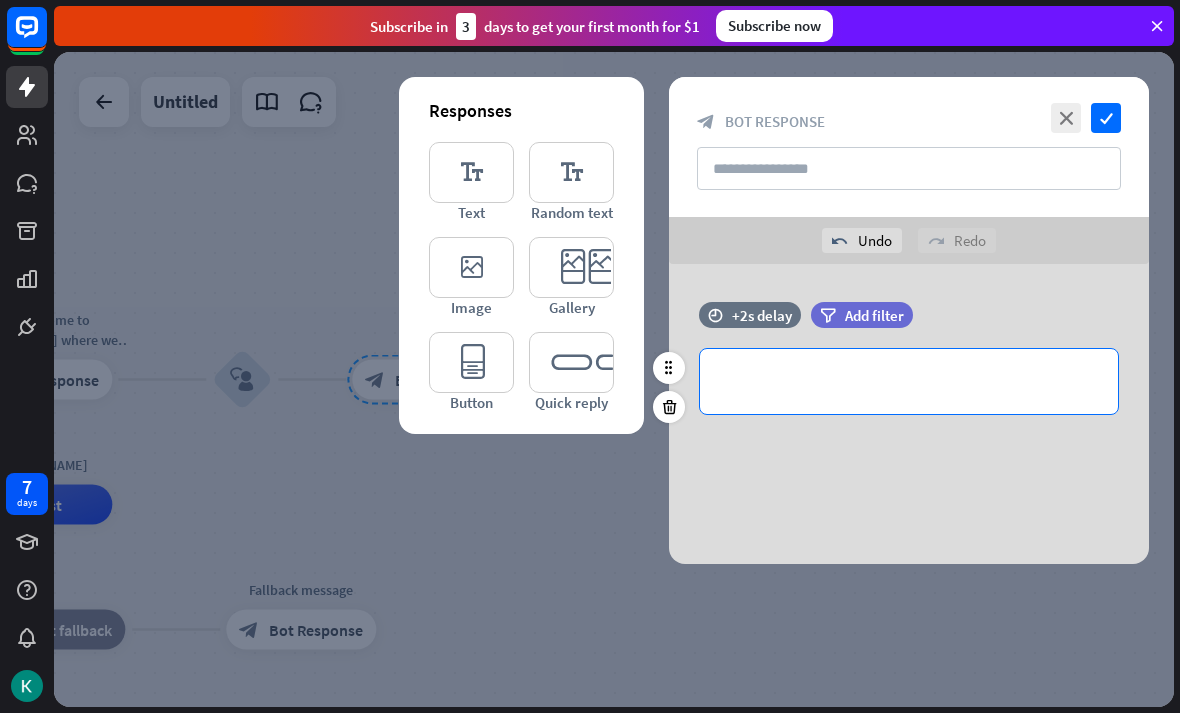 click on "**********" at bounding box center [909, 381] 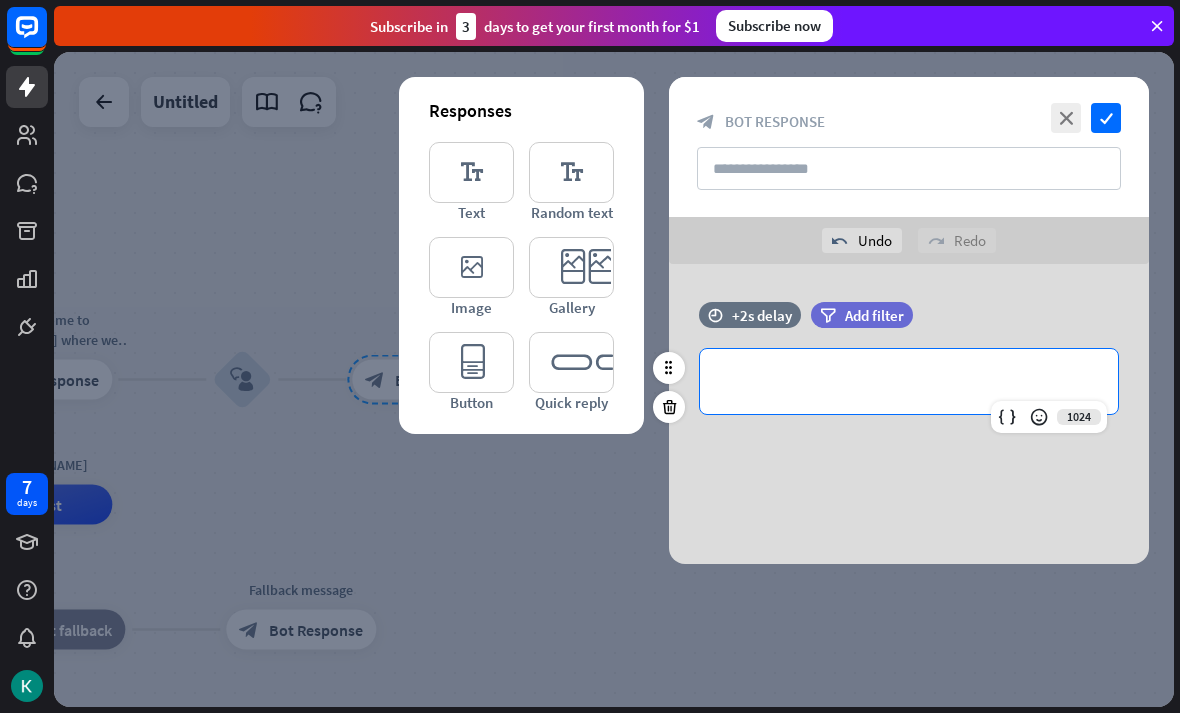 type 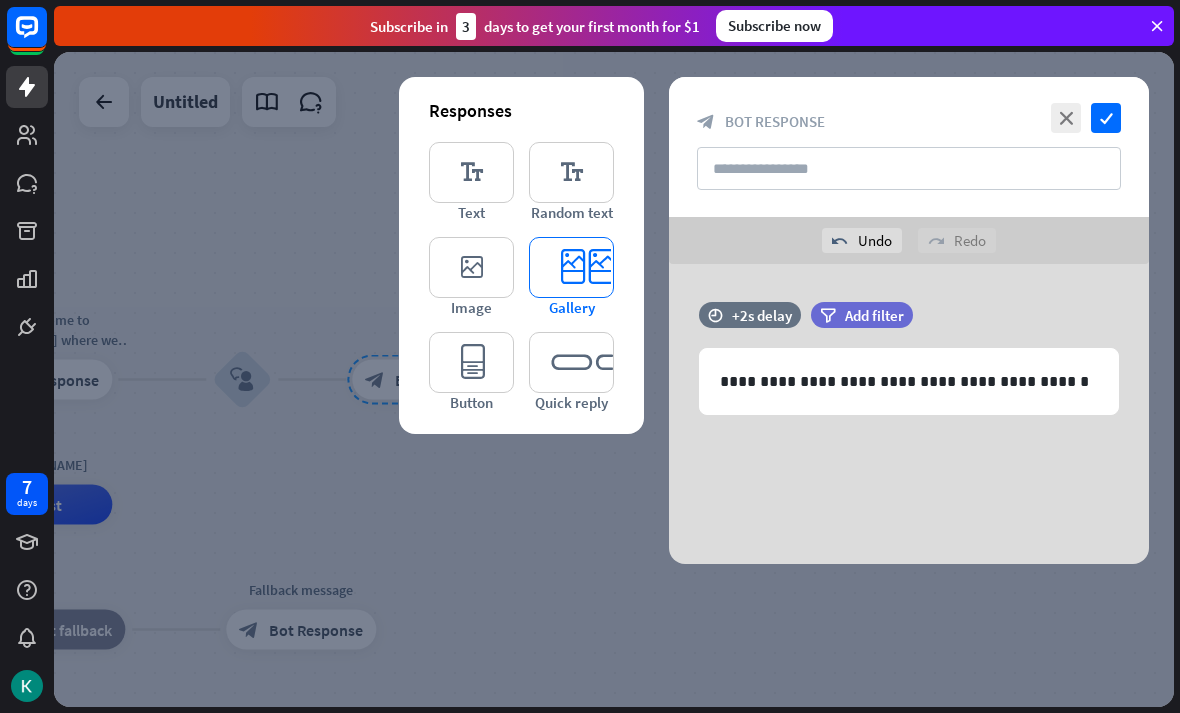 click on "editor_card" at bounding box center [571, 267] 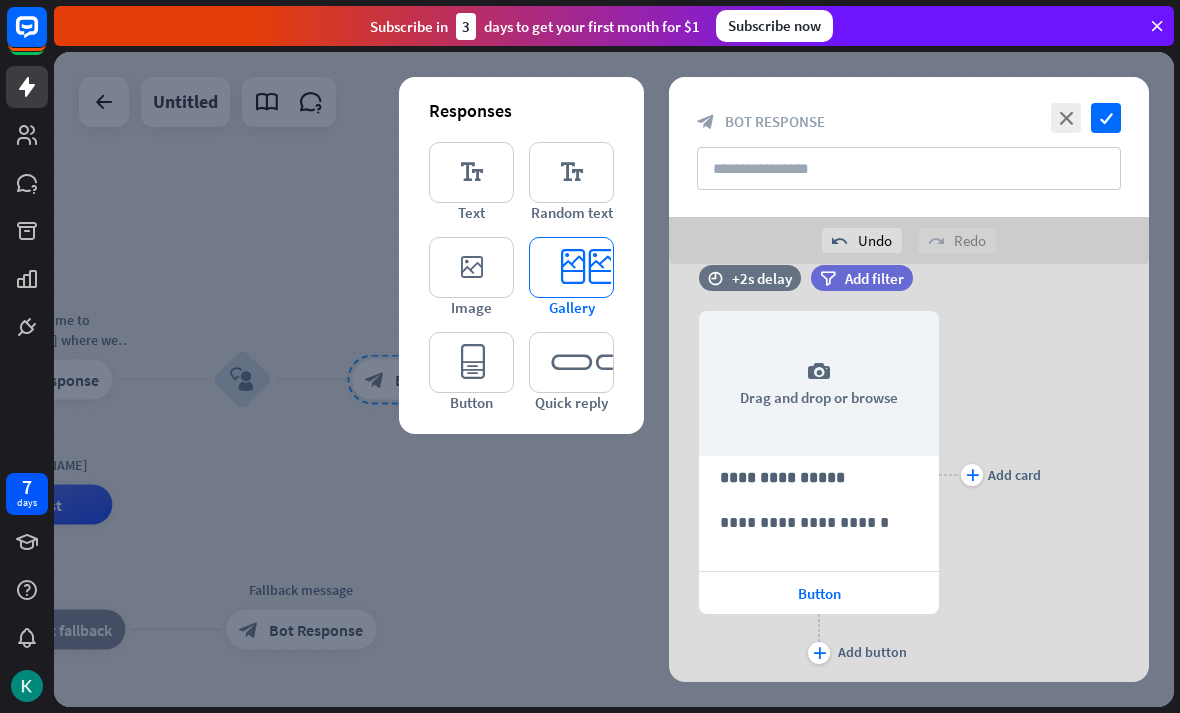 scroll, scrollTop: 171, scrollLeft: 0, axis: vertical 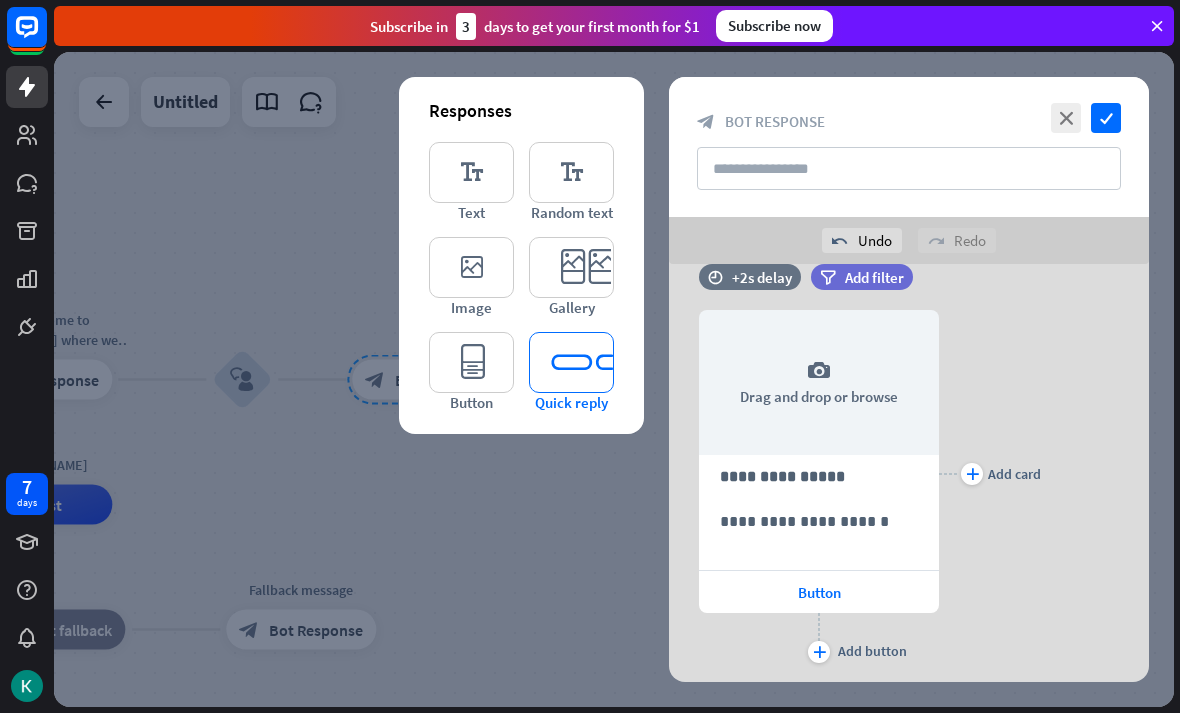 click on "editor_quick_replies" at bounding box center (571, 362) 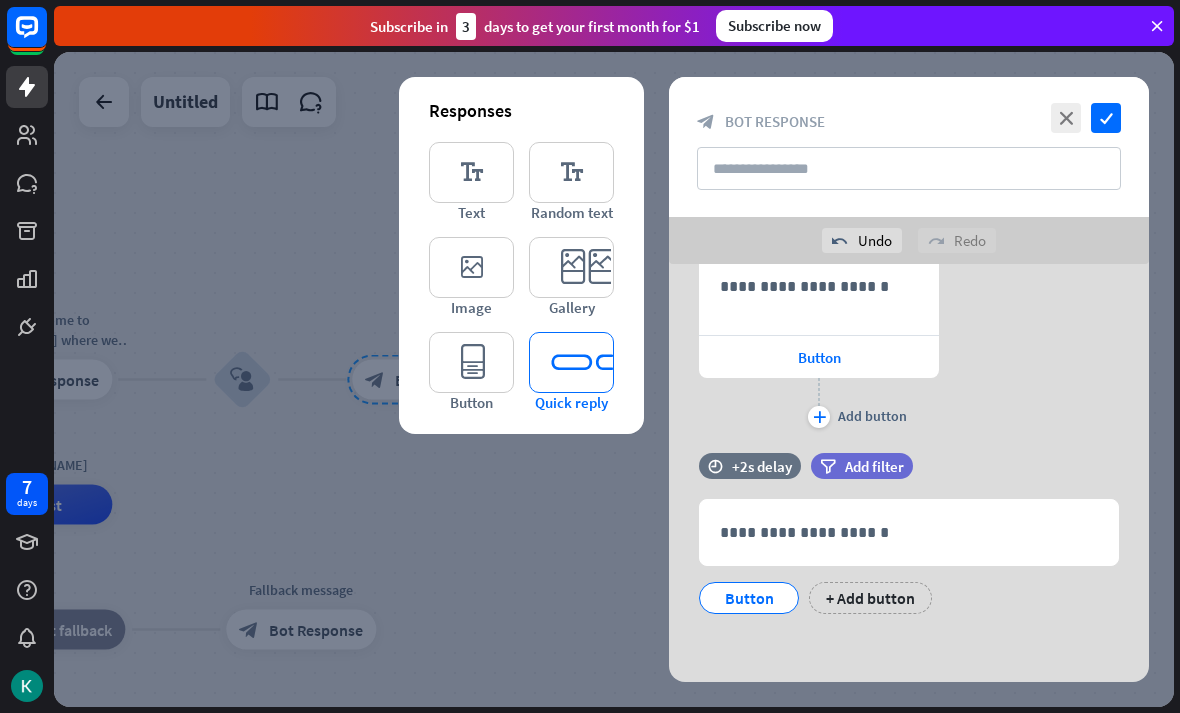 scroll, scrollTop: 408, scrollLeft: 0, axis: vertical 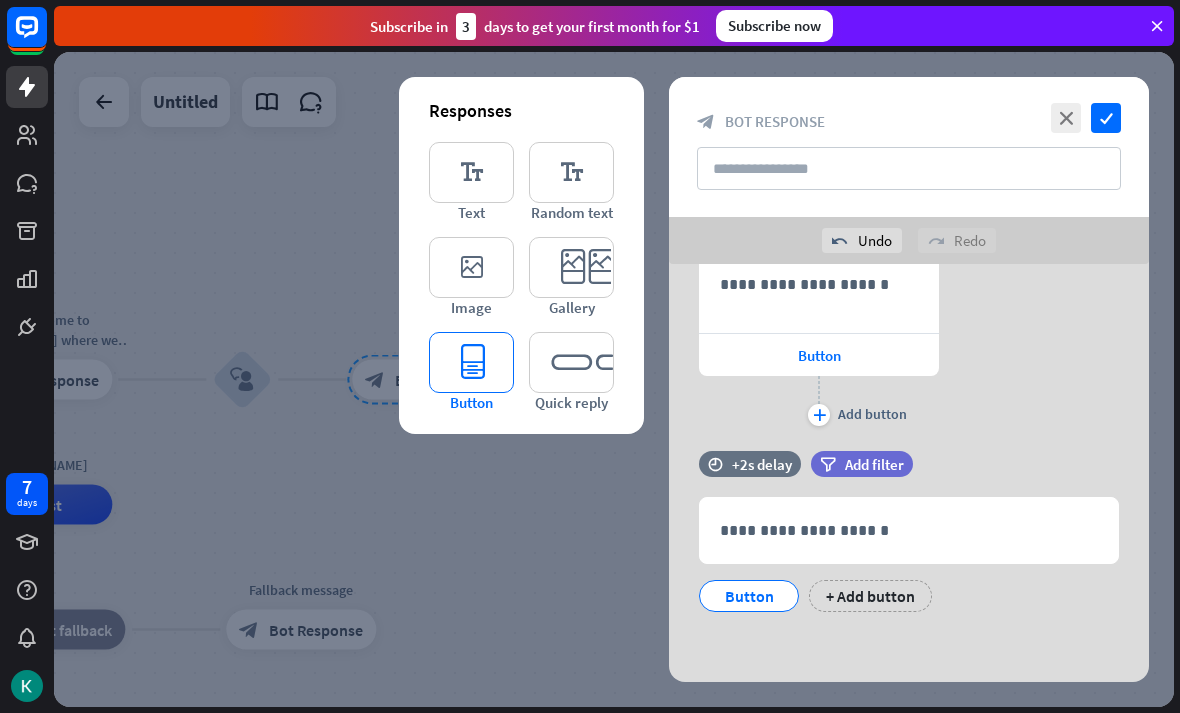 click on "editor_button" at bounding box center [471, 362] 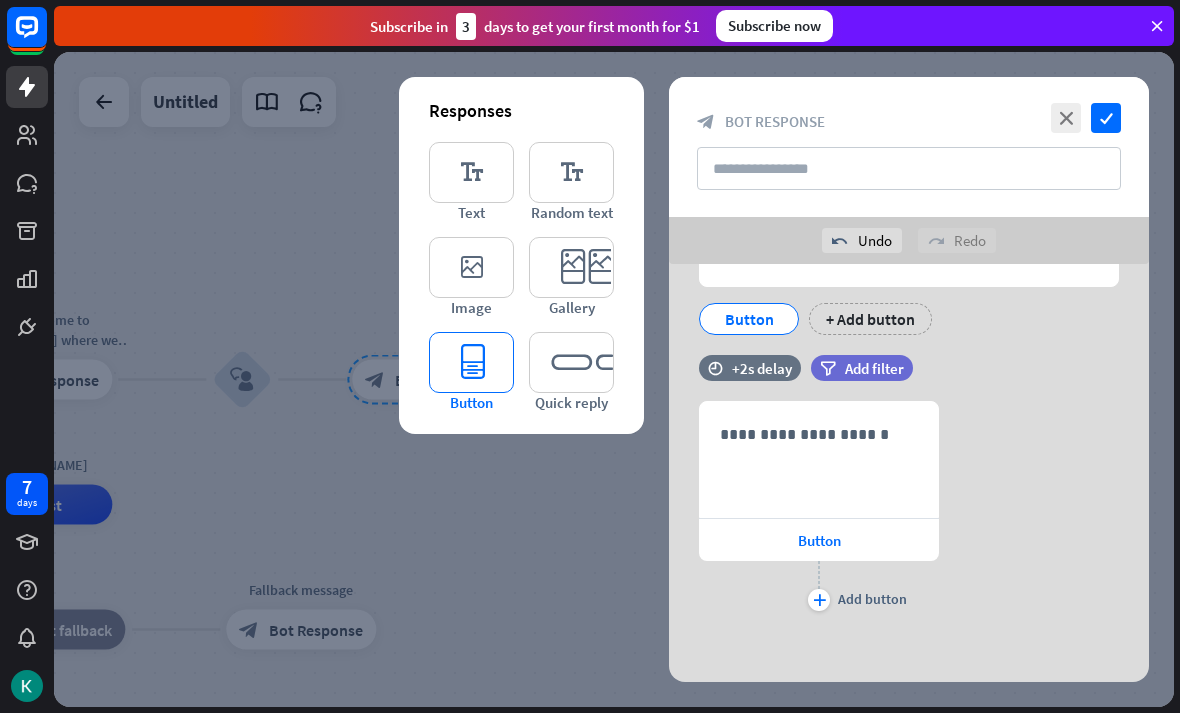 scroll, scrollTop: 689, scrollLeft: 0, axis: vertical 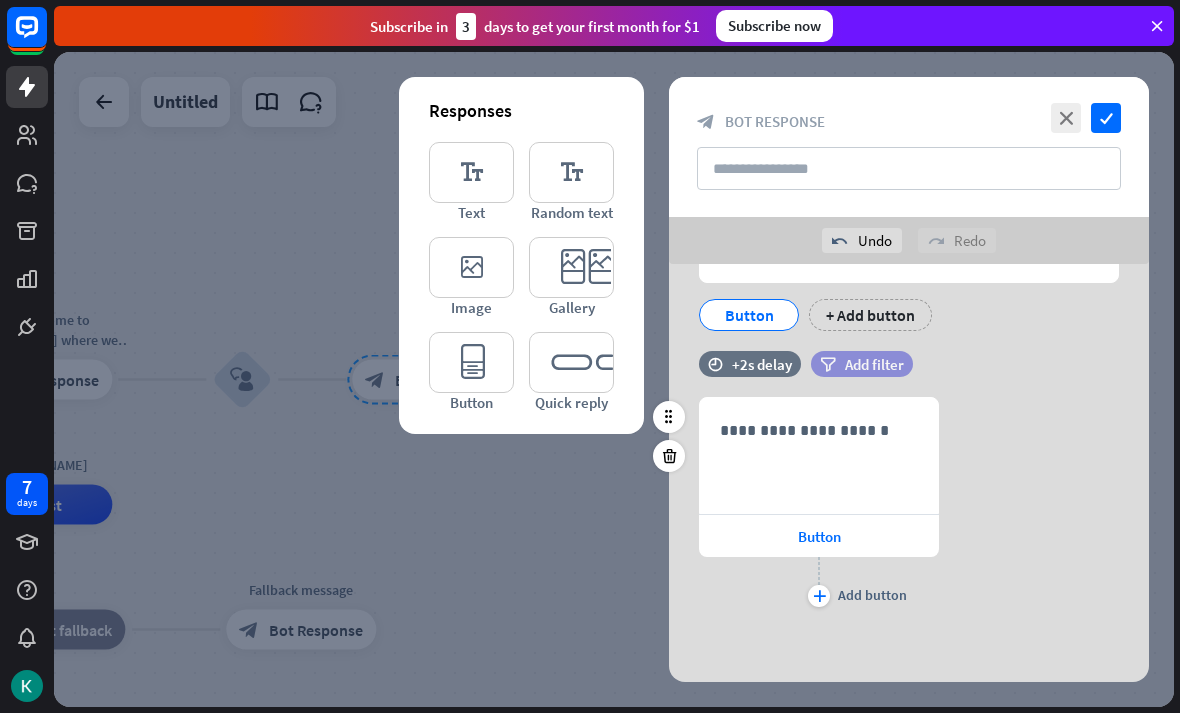 click on "filter   Add filter" at bounding box center (862, 364) 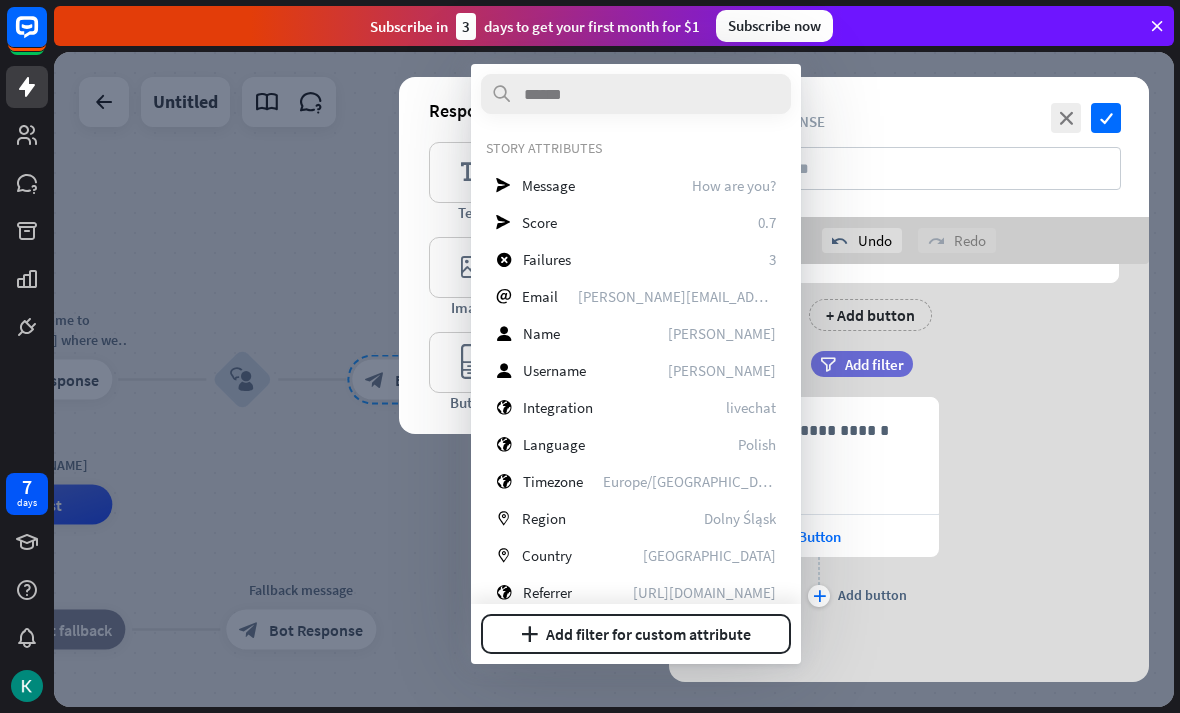 click on "**********" at bounding box center [909, 504] 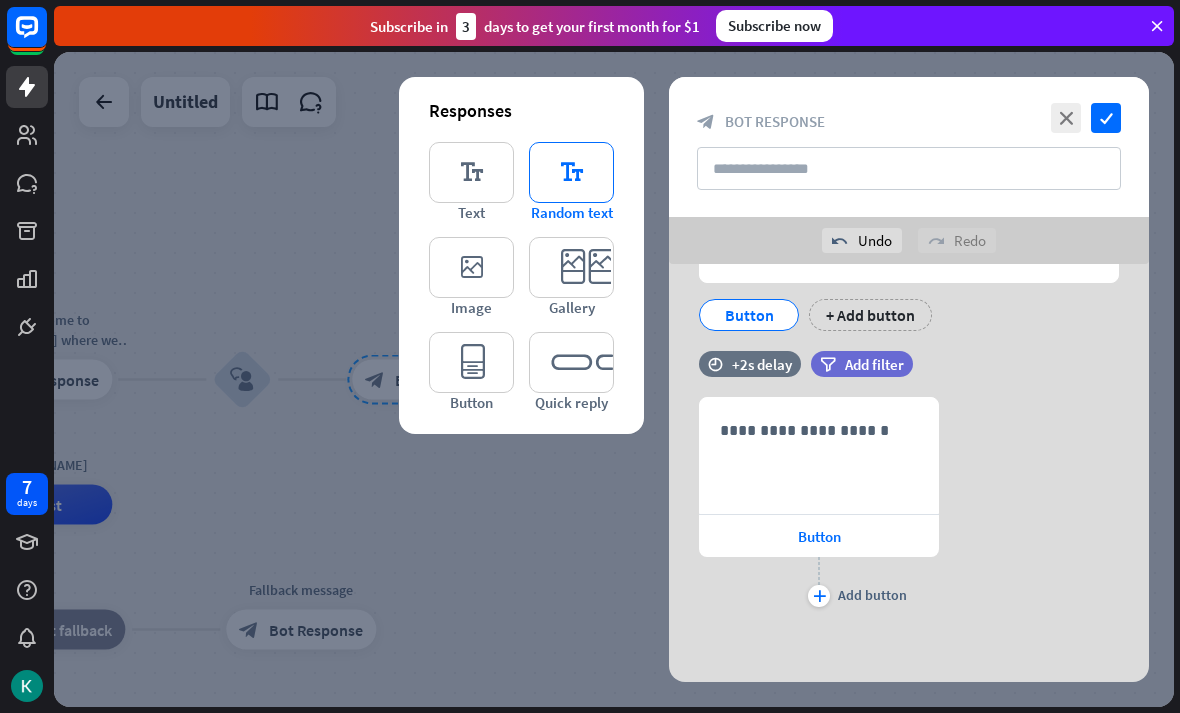 click on "editor_text" at bounding box center [571, 172] 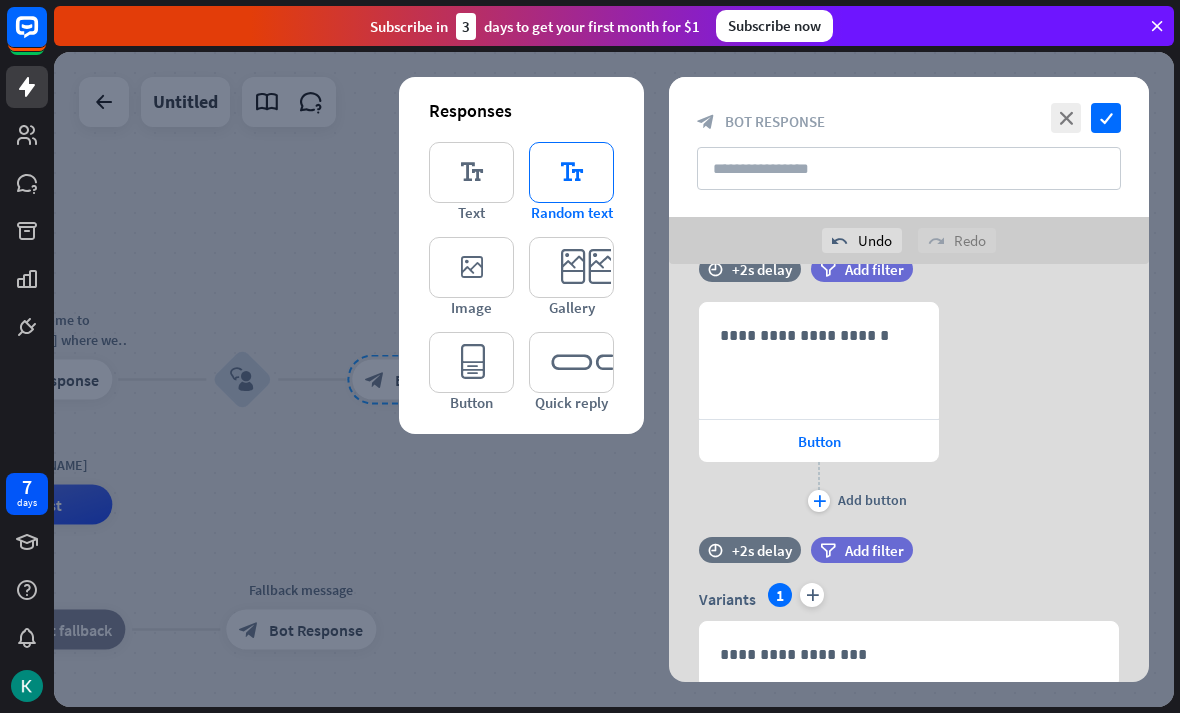 scroll, scrollTop: 860, scrollLeft: 0, axis: vertical 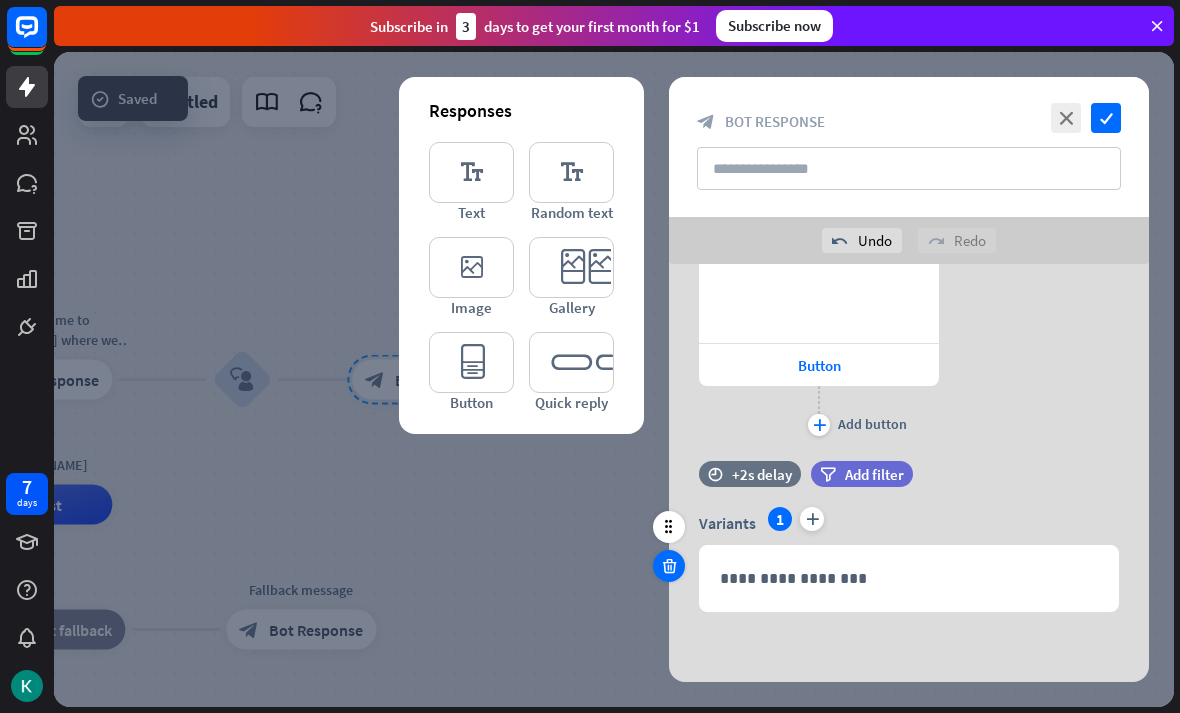 click at bounding box center [669, 566] 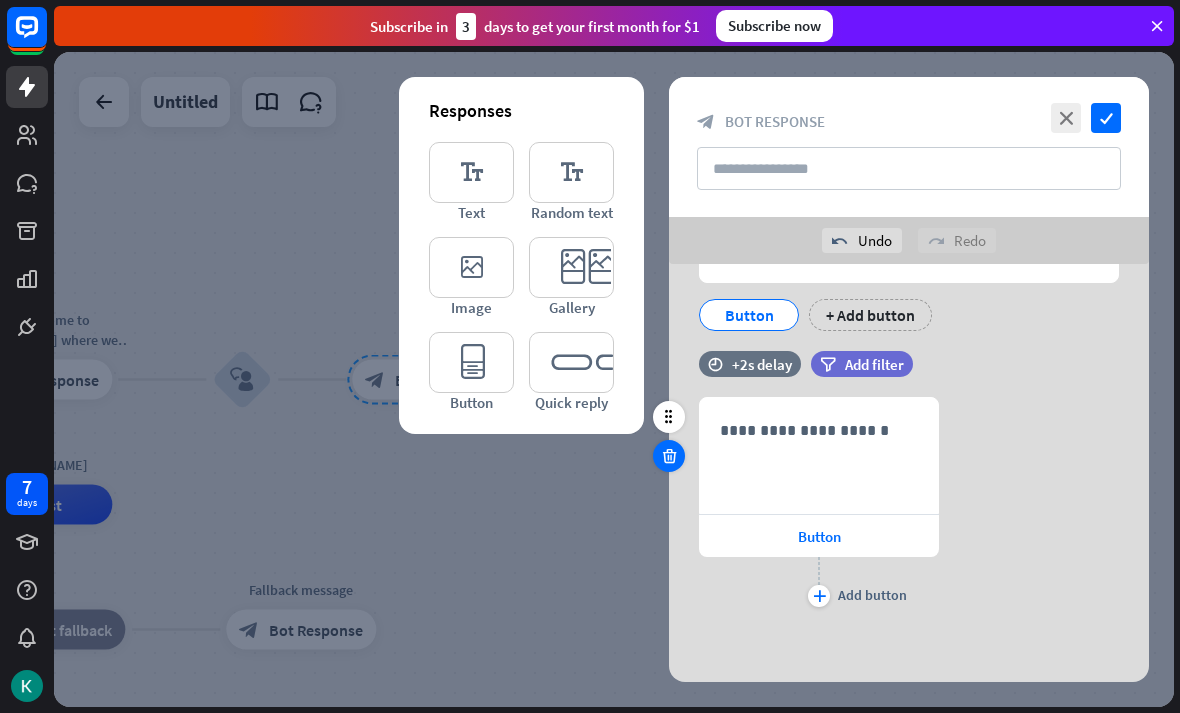 click at bounding box center (669, 456) 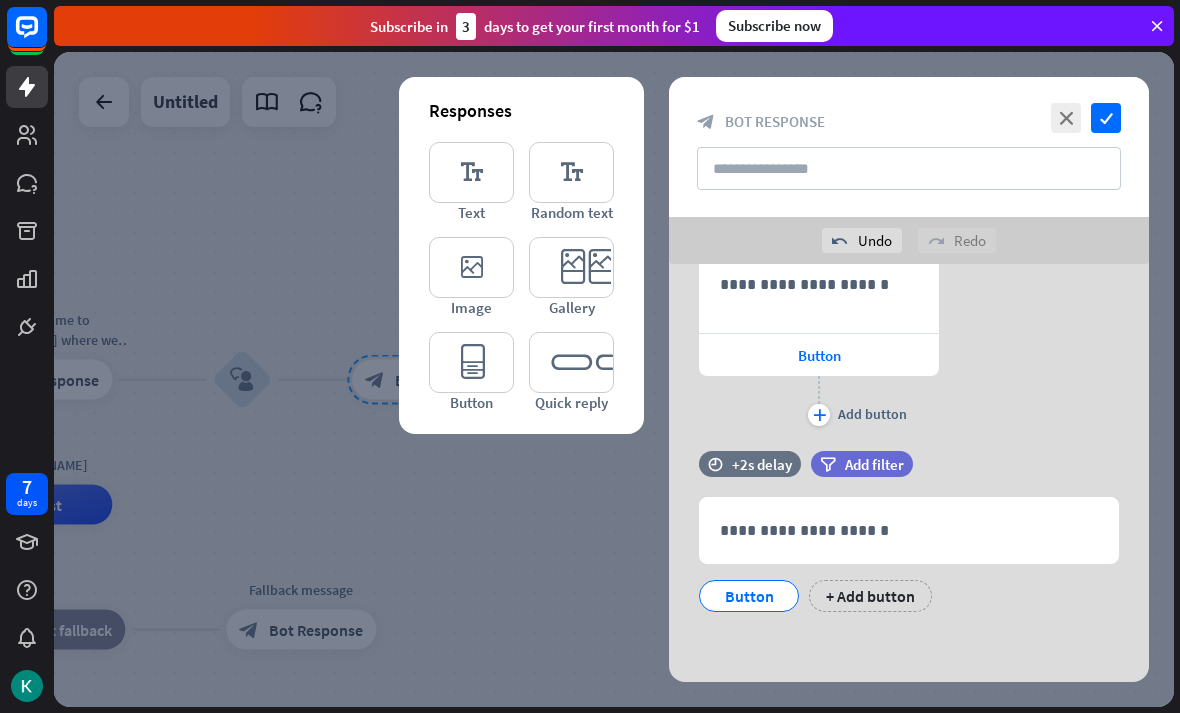 scroll, scrollTop: 408, scrollLeft: 0, axis: vertical 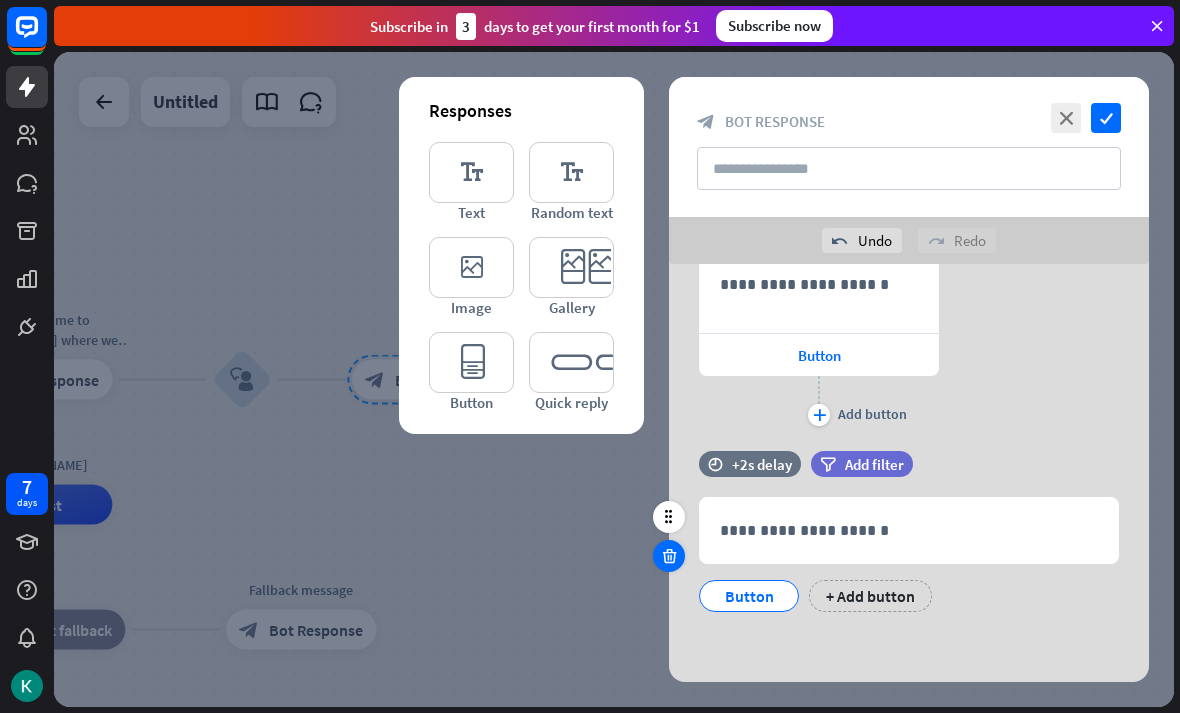 click at bounding box center [669, 556] 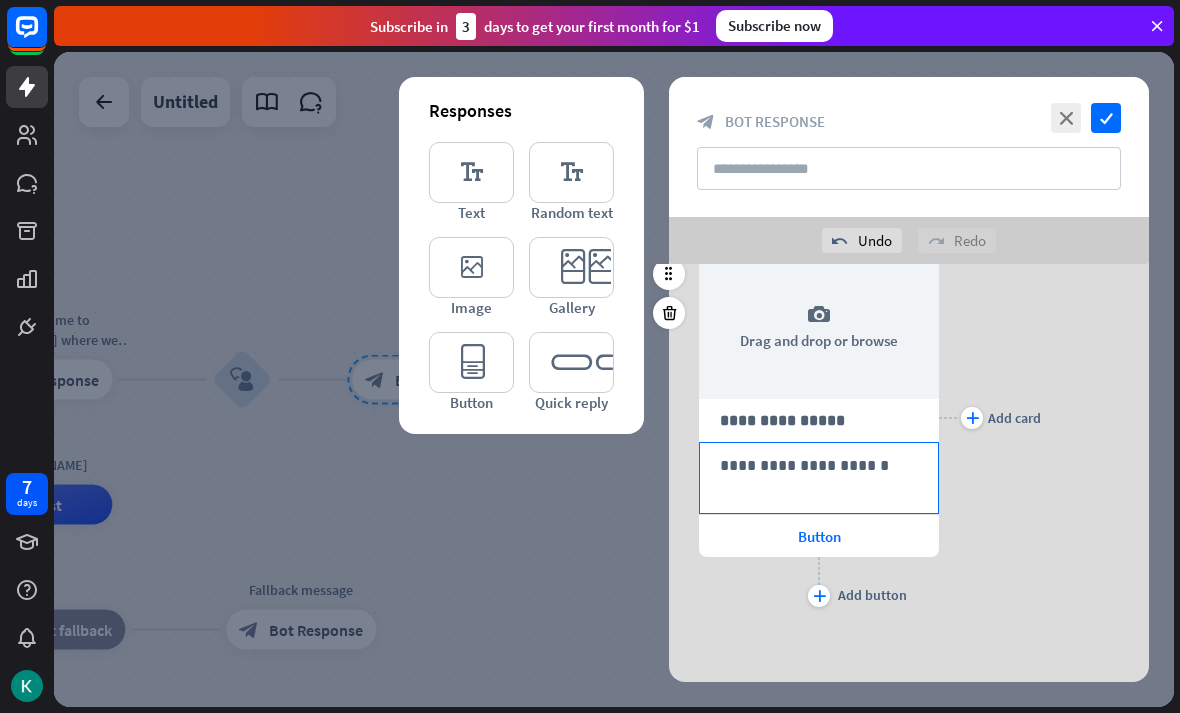 click on "**********" at bounding box center [819, 478] 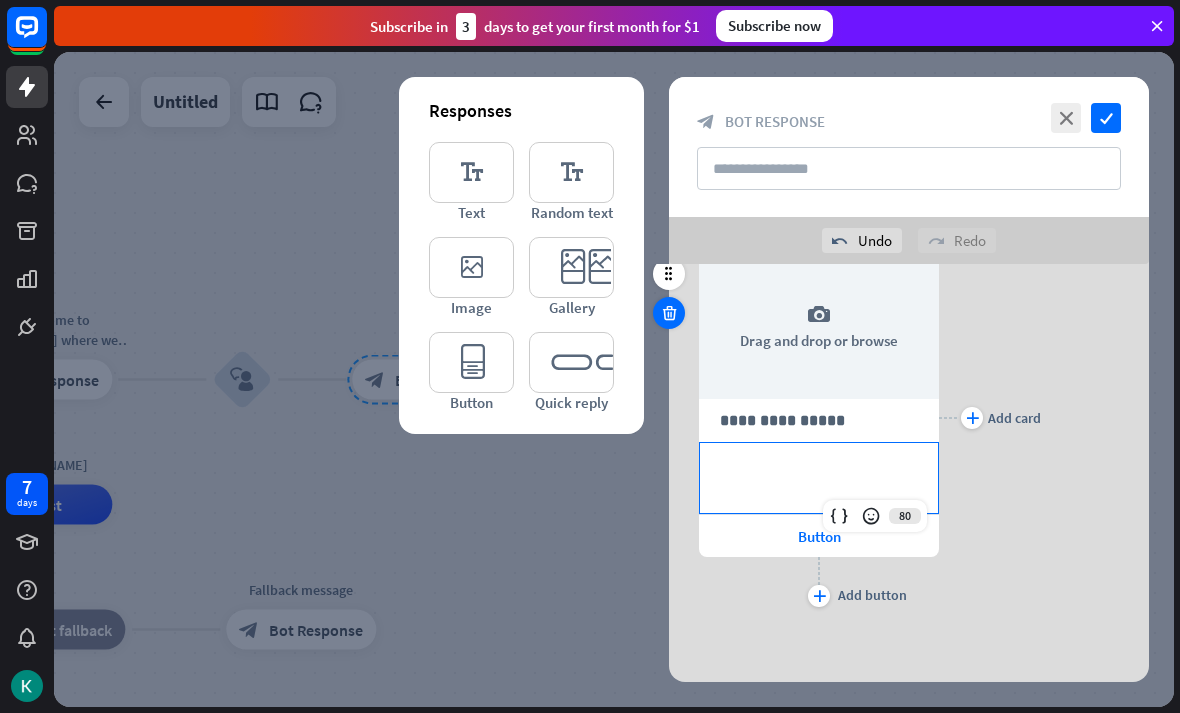 click at bounding box center [669, 313] 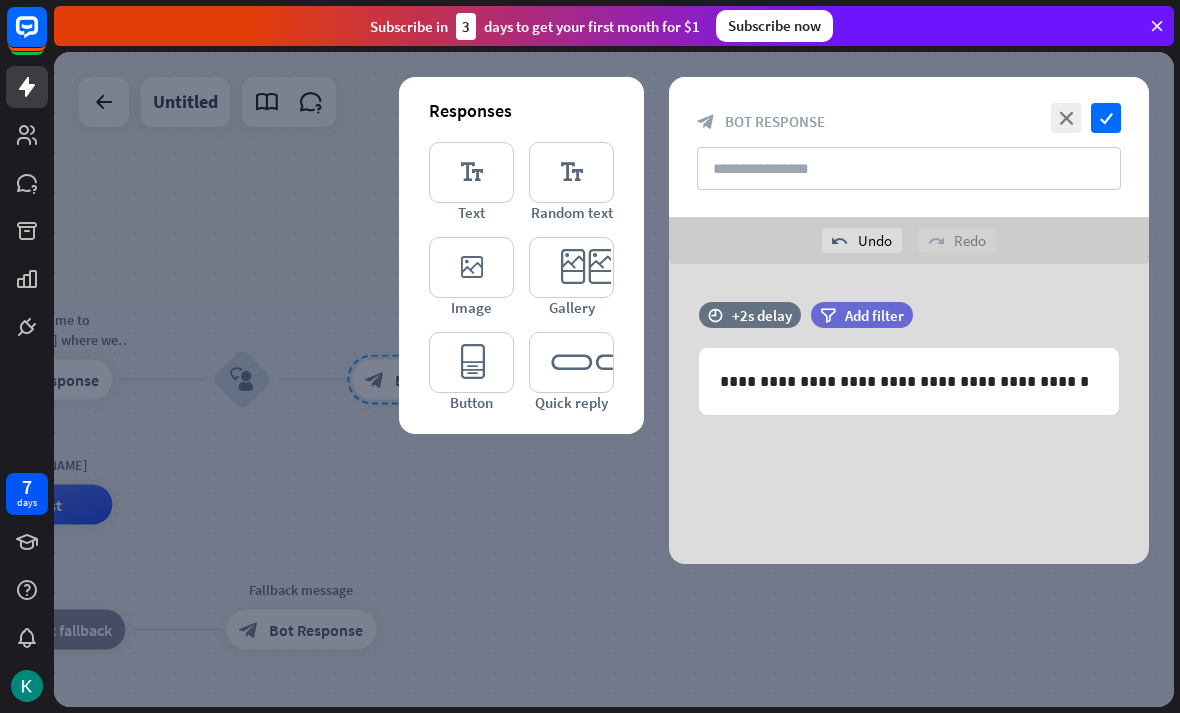scroll, scrollTop: 0, scrollLeft: 0, axis: both 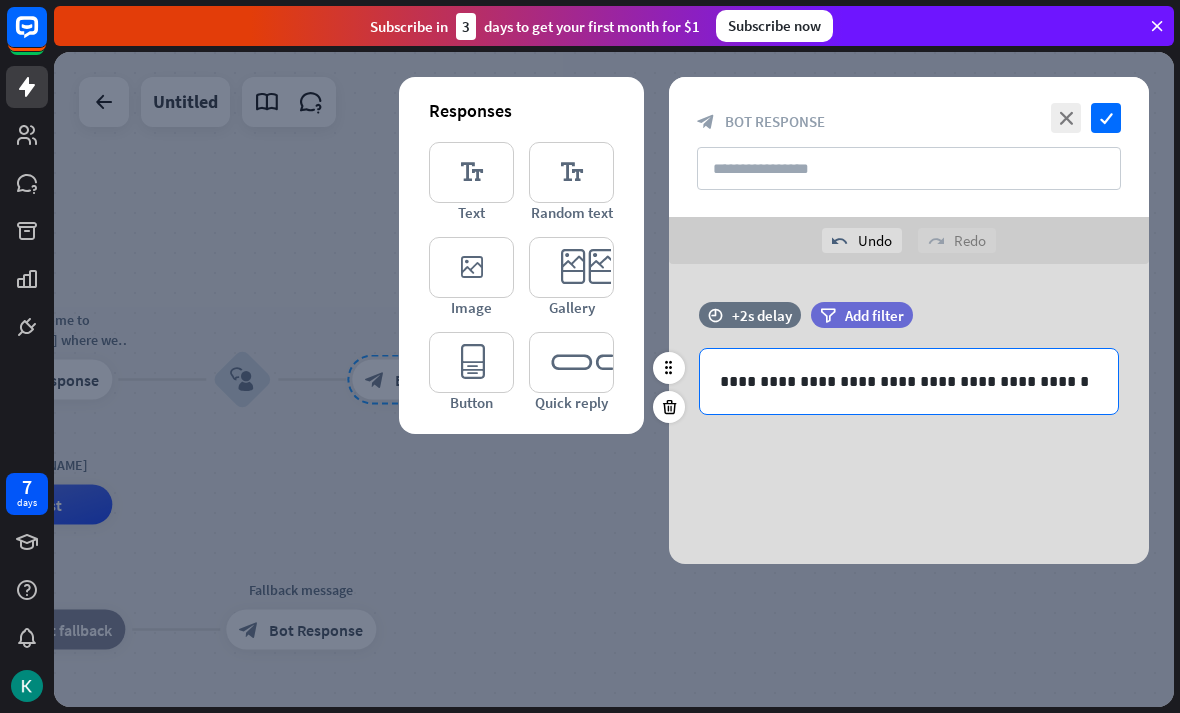 click on "**********" at bounding box center [909, 381] 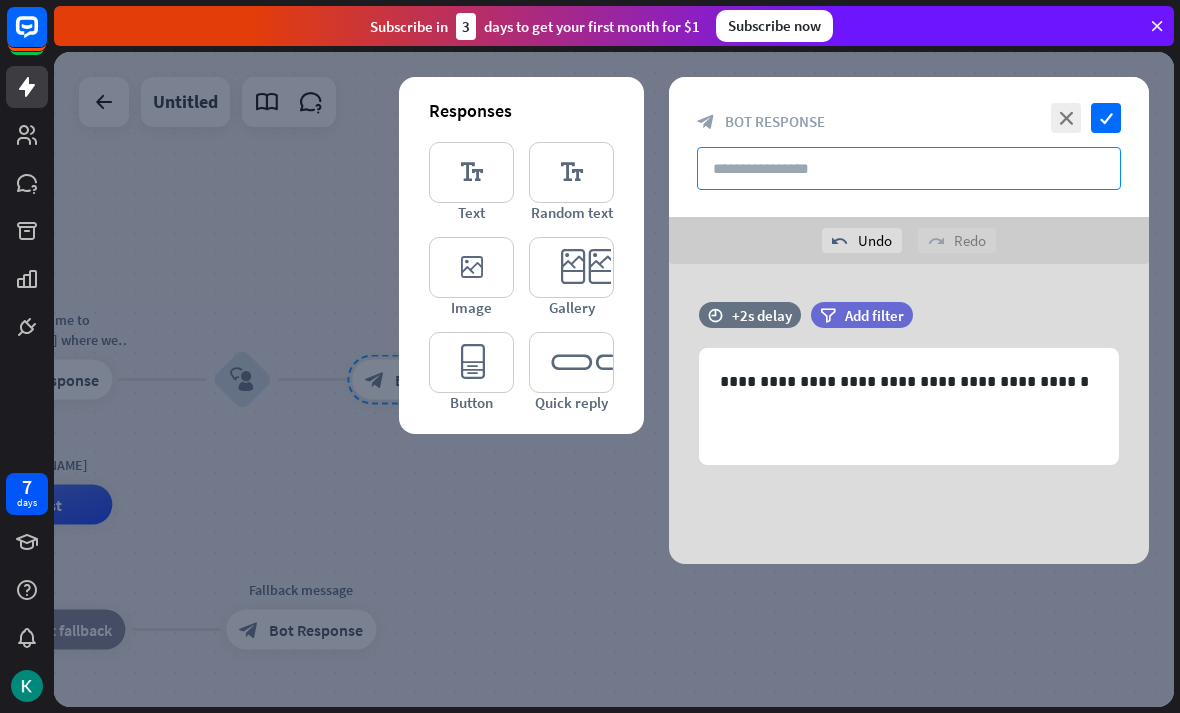click at bounding box center (909, 168) 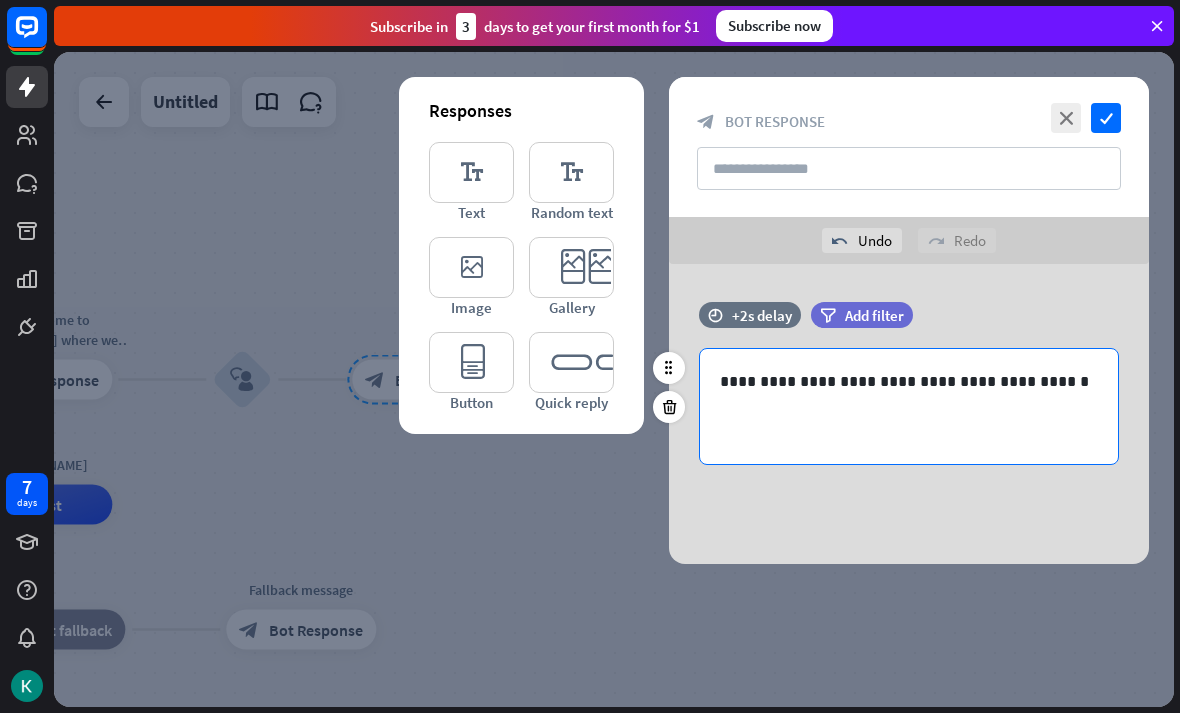 click at bounding box center (909, 431) 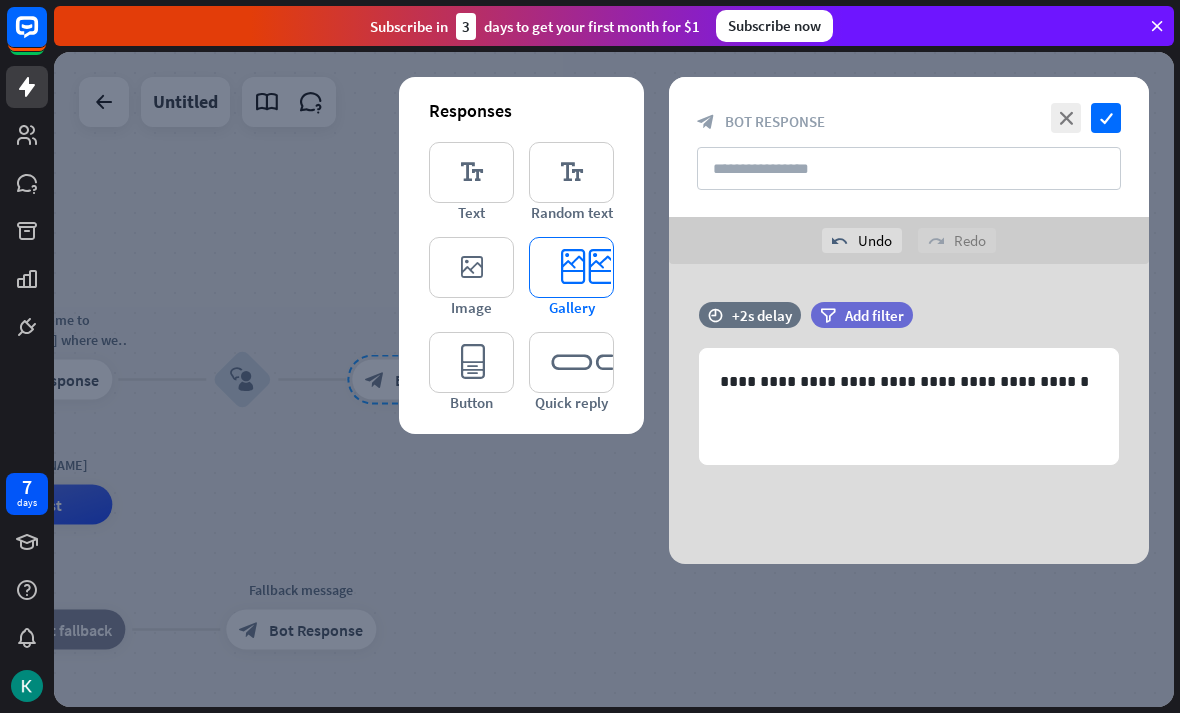 click on "editor_card" at bounding box center (571, 267) 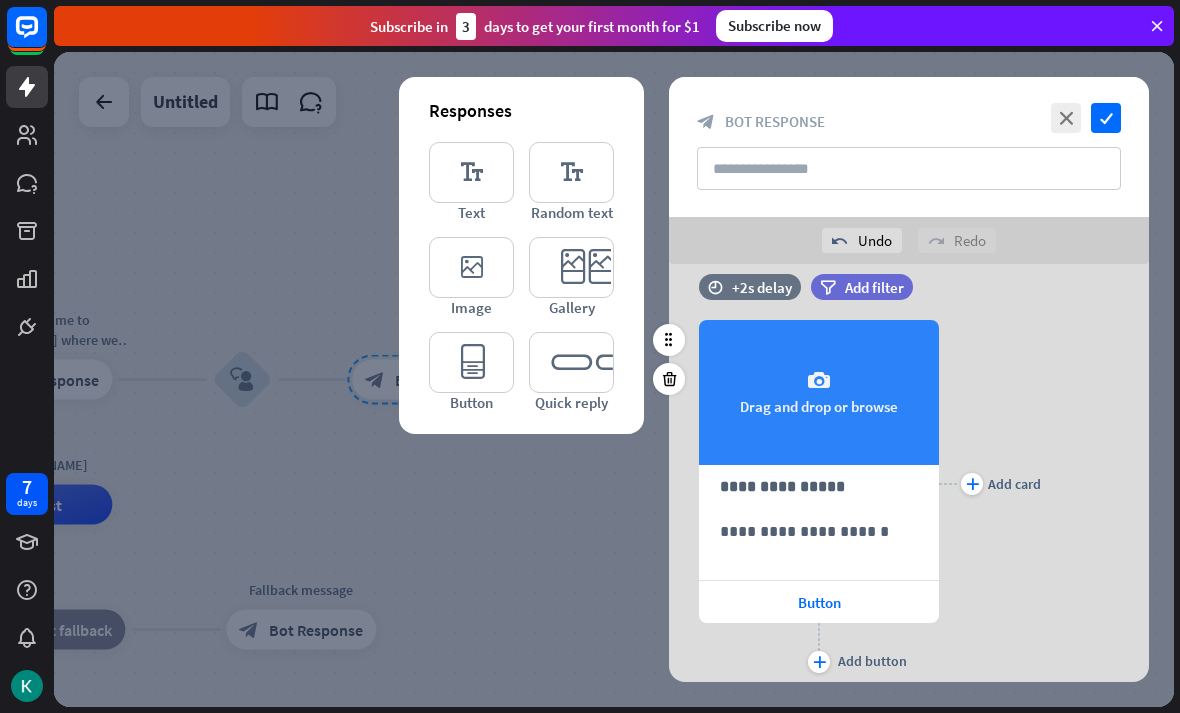 scroll, scrollTop: 221, scrollLeft: 0, axis: vertical 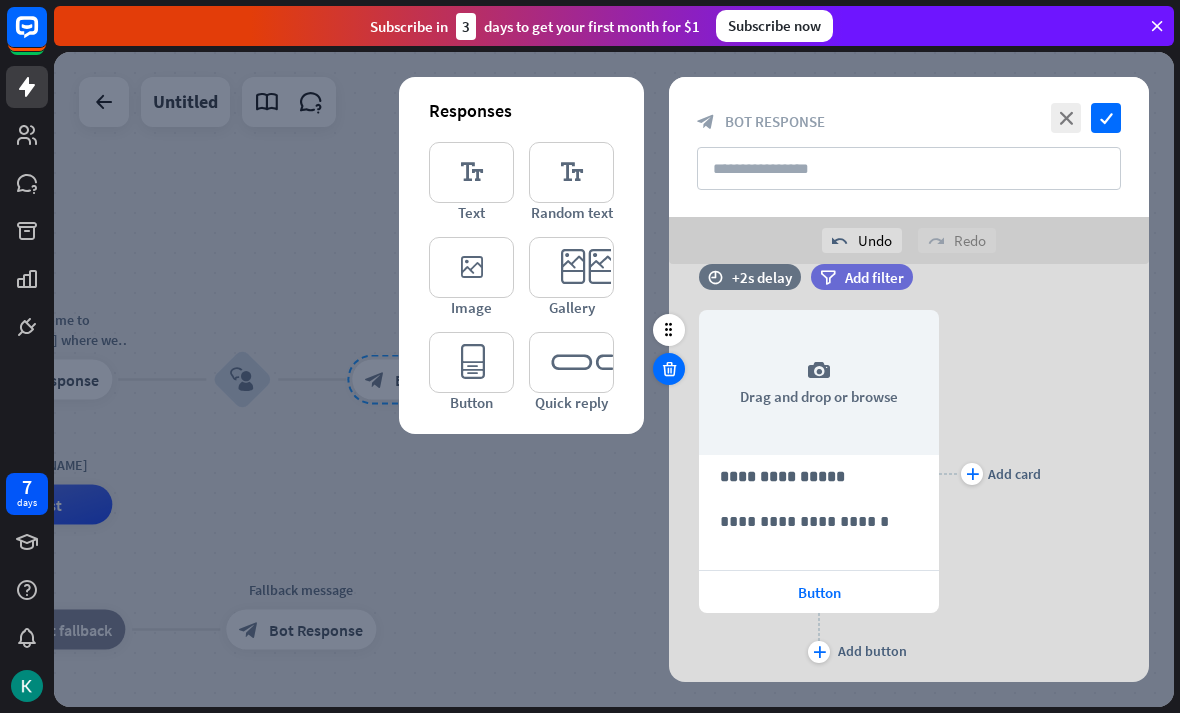 click at bounding box center [669, 369] 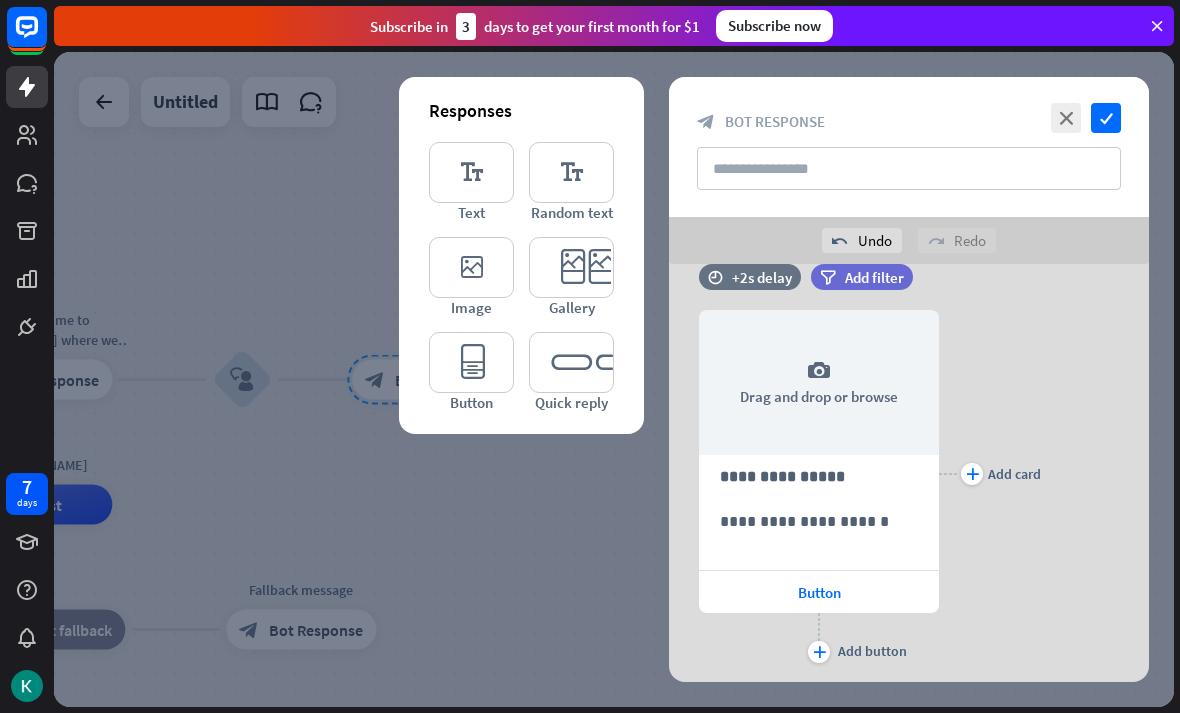 scroll, scrollTop: 0, scrollLeft: 0, axis: both 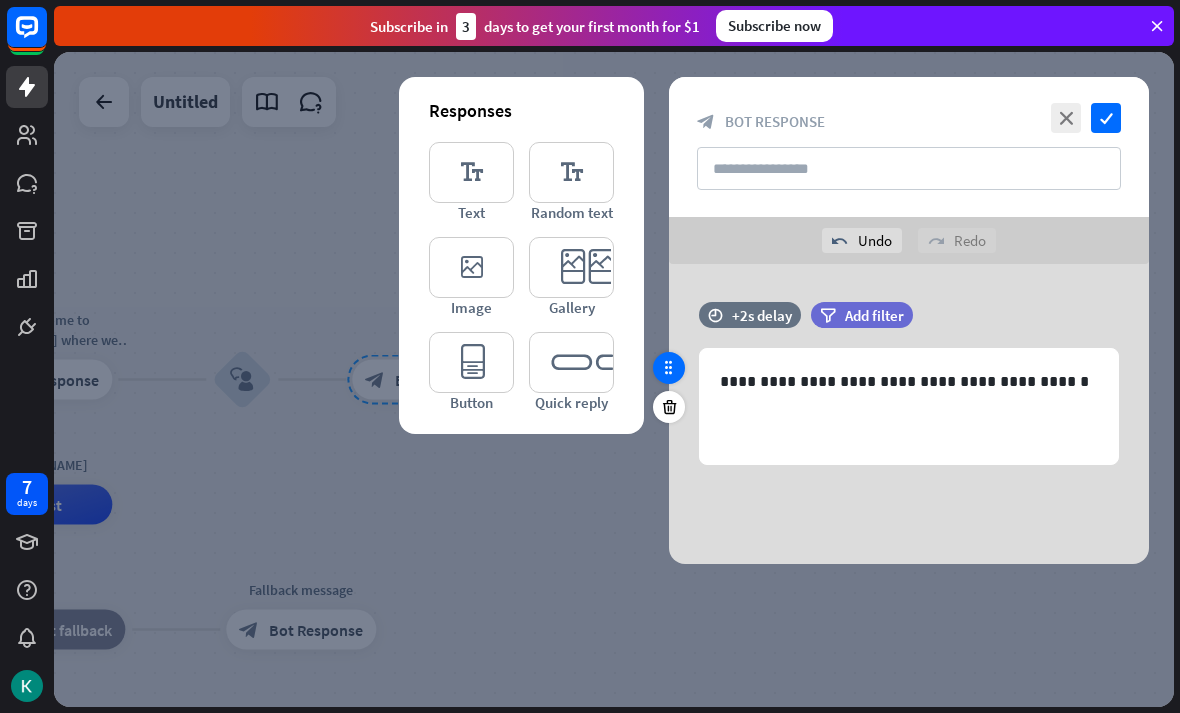 click at bounding box center [669, 368] 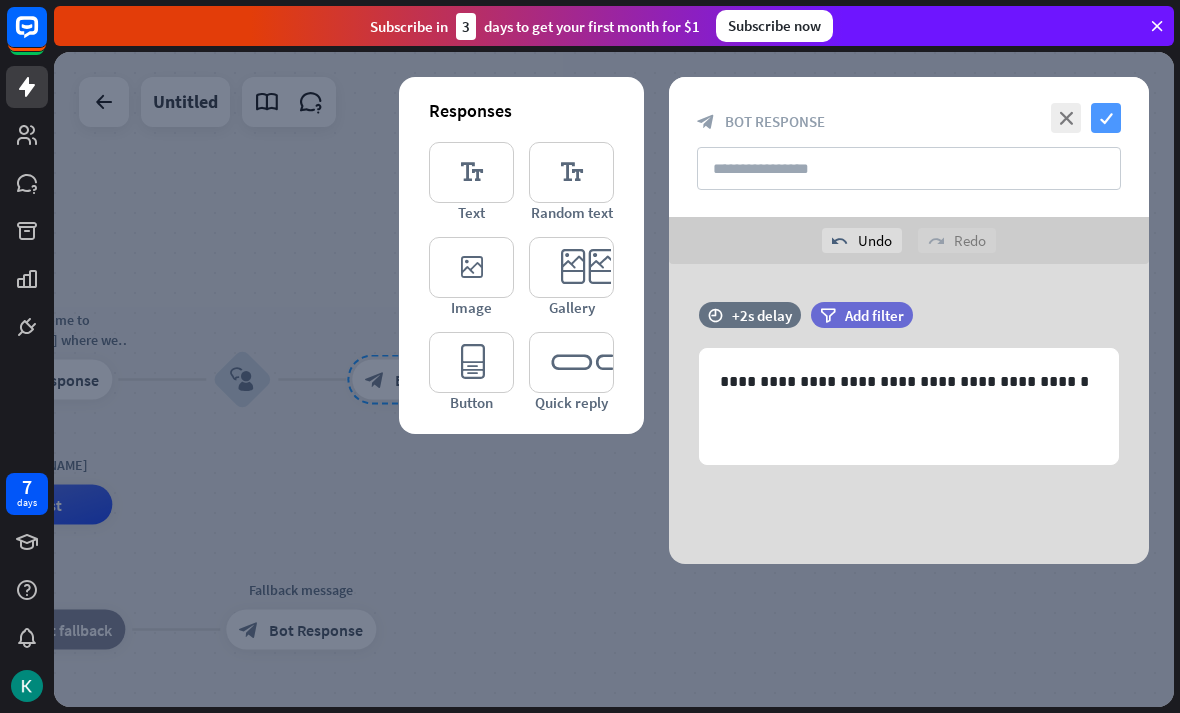click on "check" at bounding box center [1106, 118] 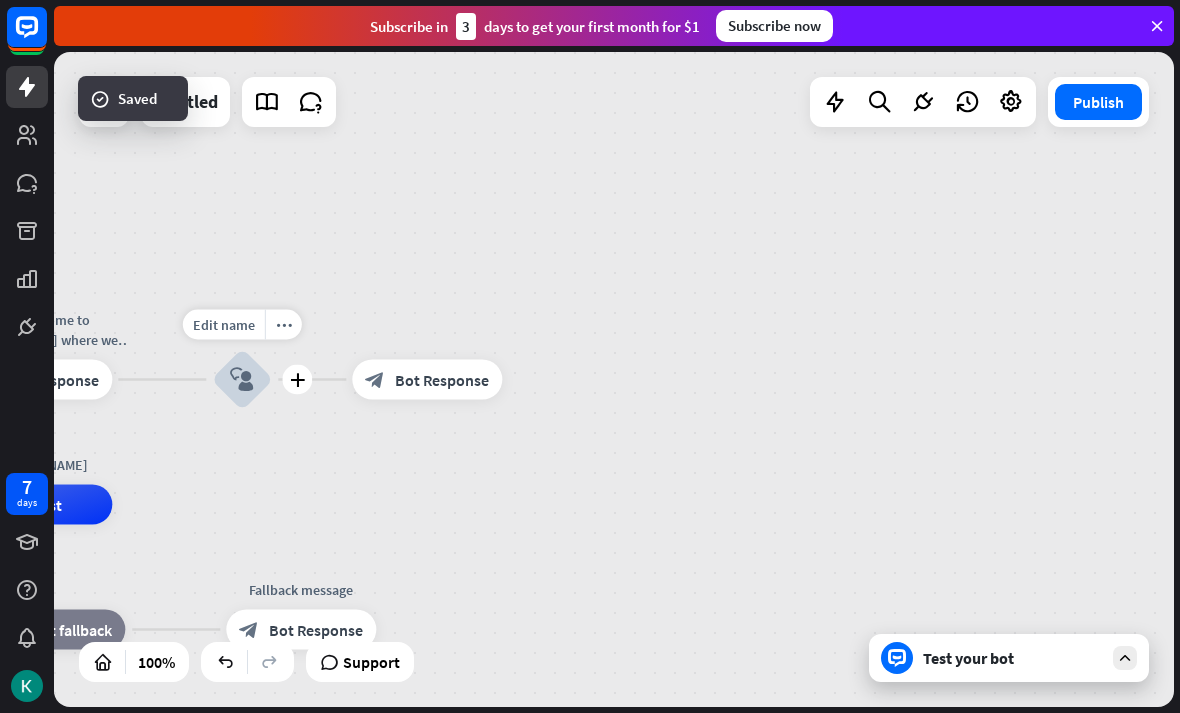 click on "block_user_input" at bounding box center [242, 380] 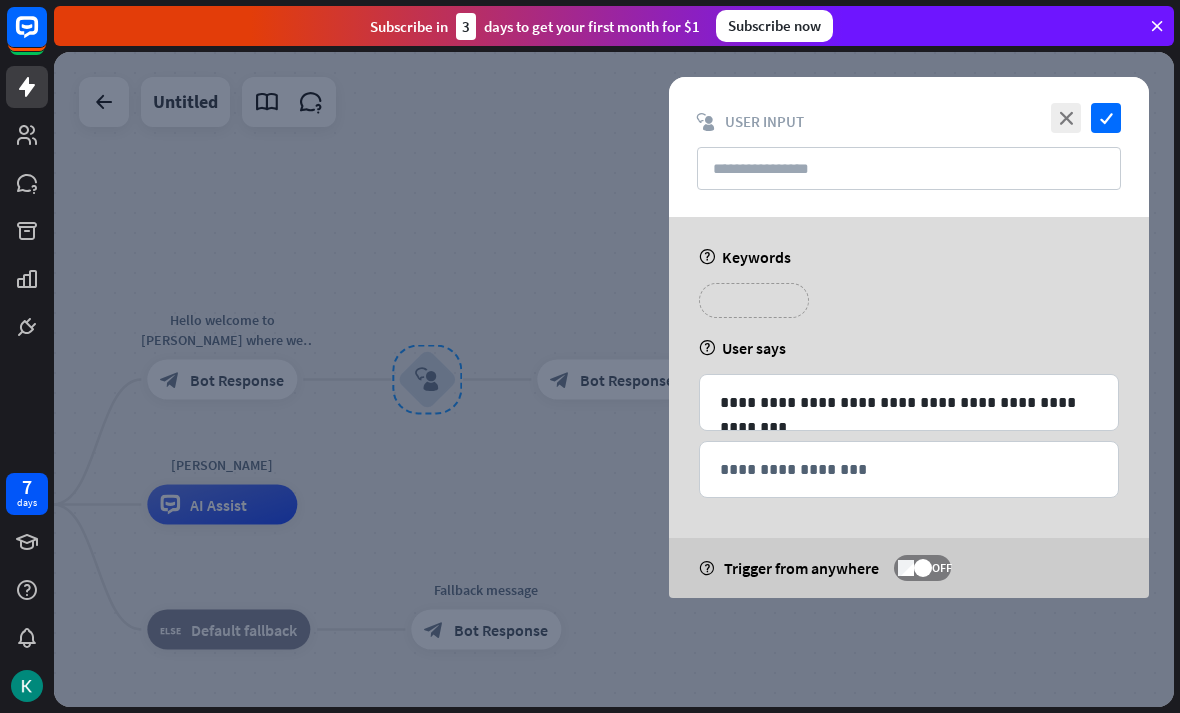 click on "**********" at bounding box center (754, 300) 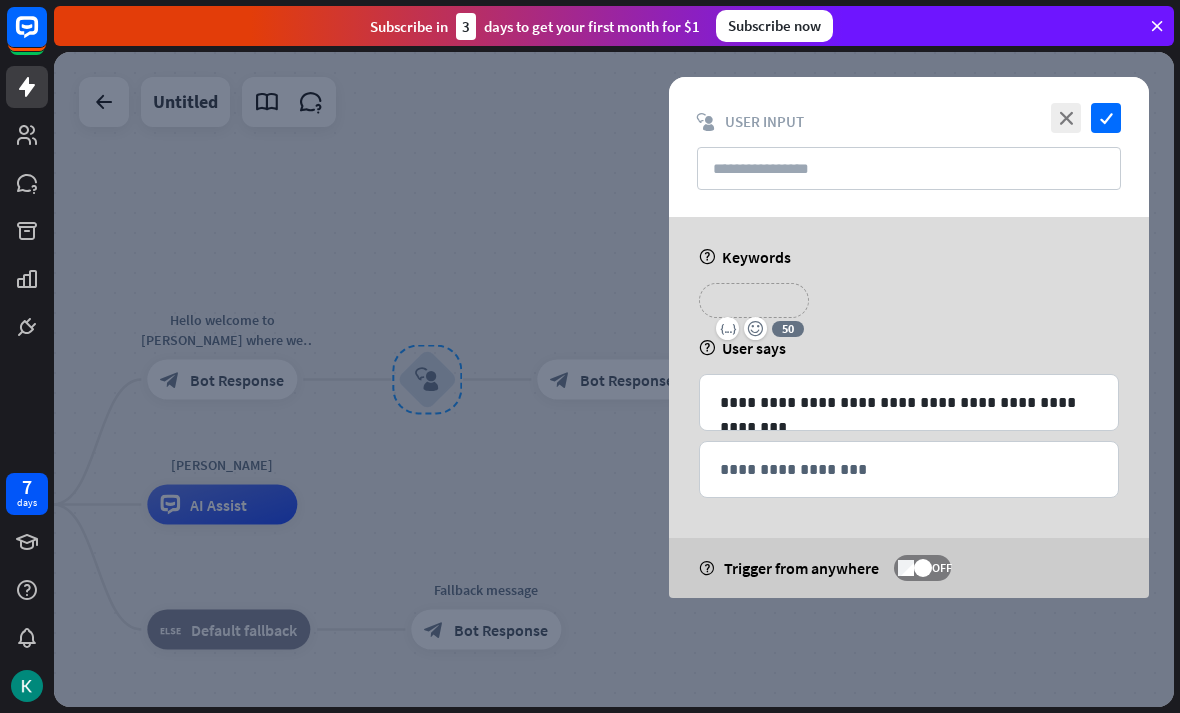 type 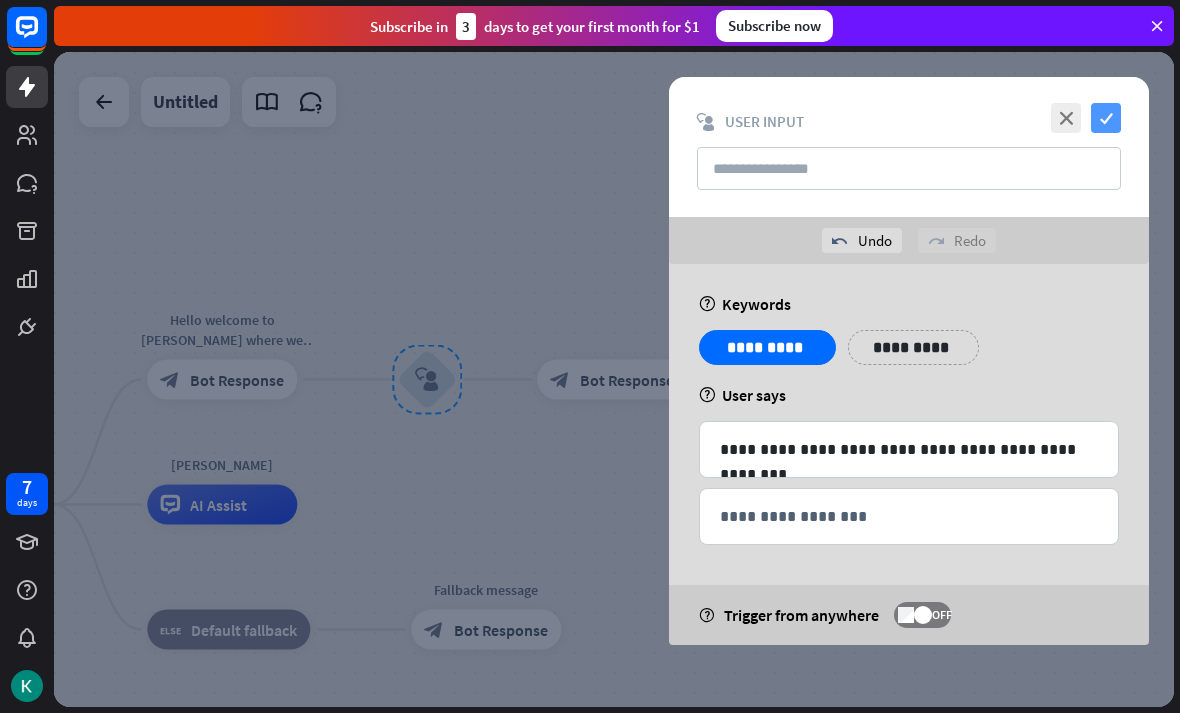 click on "check" at bounding box center (1106, 118) 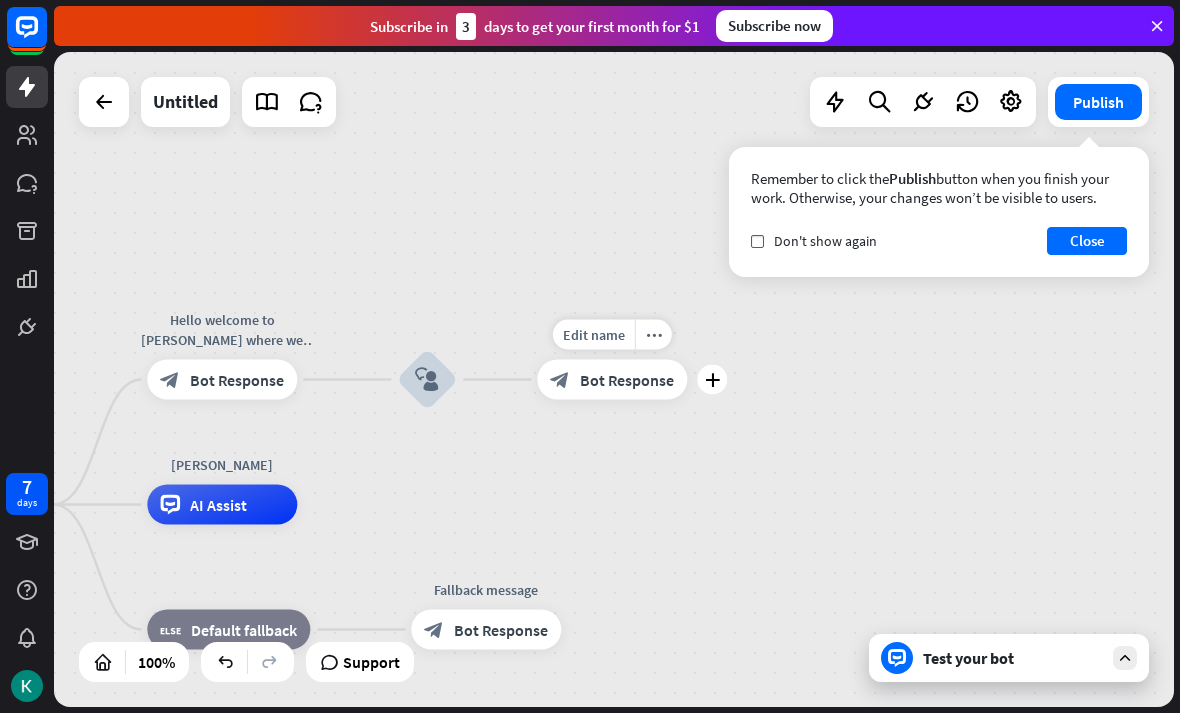 click on "block_bot_response   Bot Response" at bounding box center [612, 380] 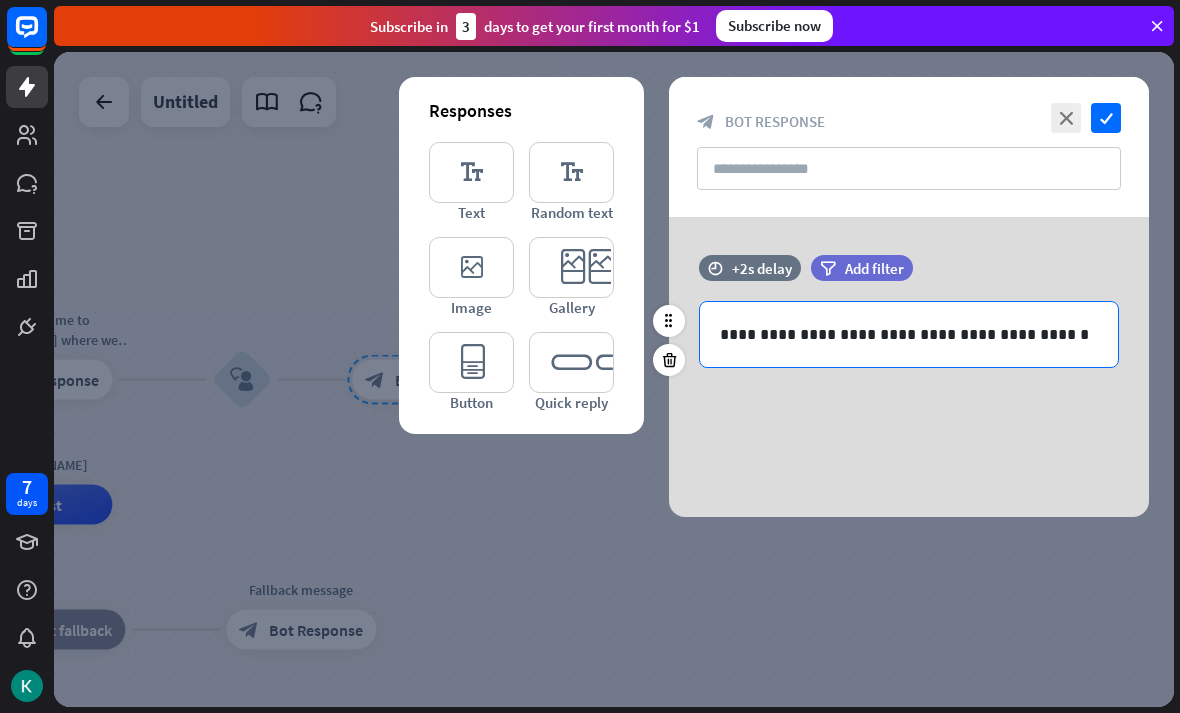 click on "**********" at bounding box center (909, 334) 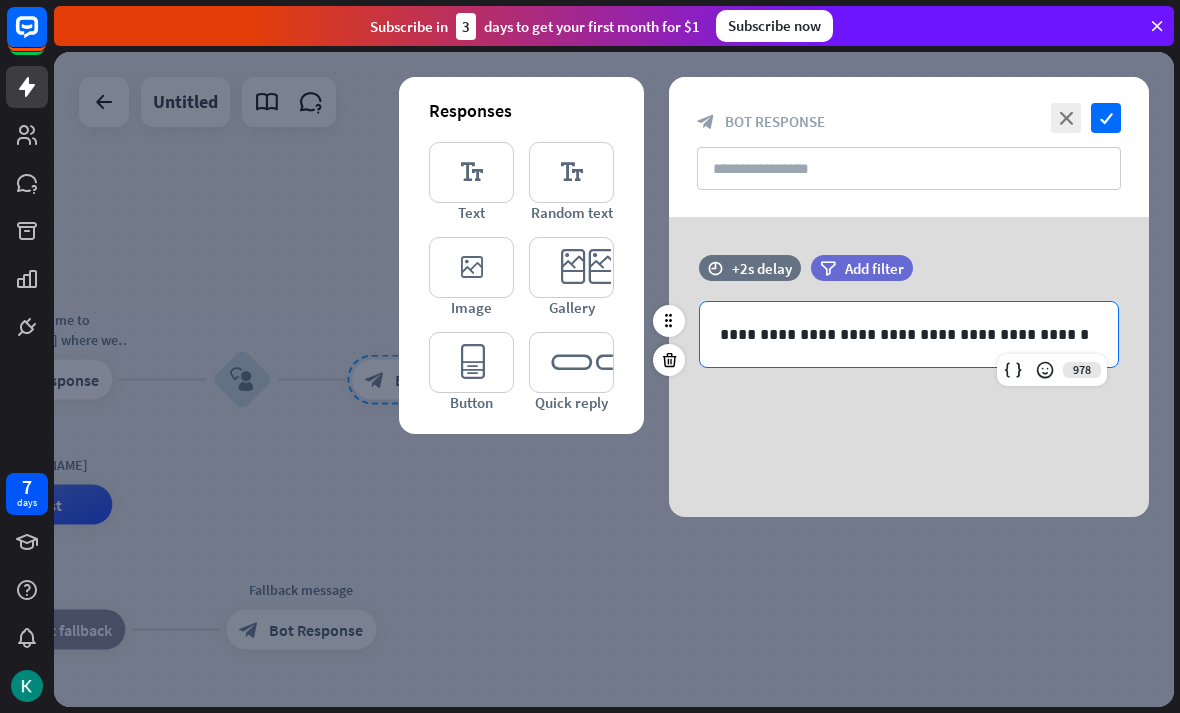 type 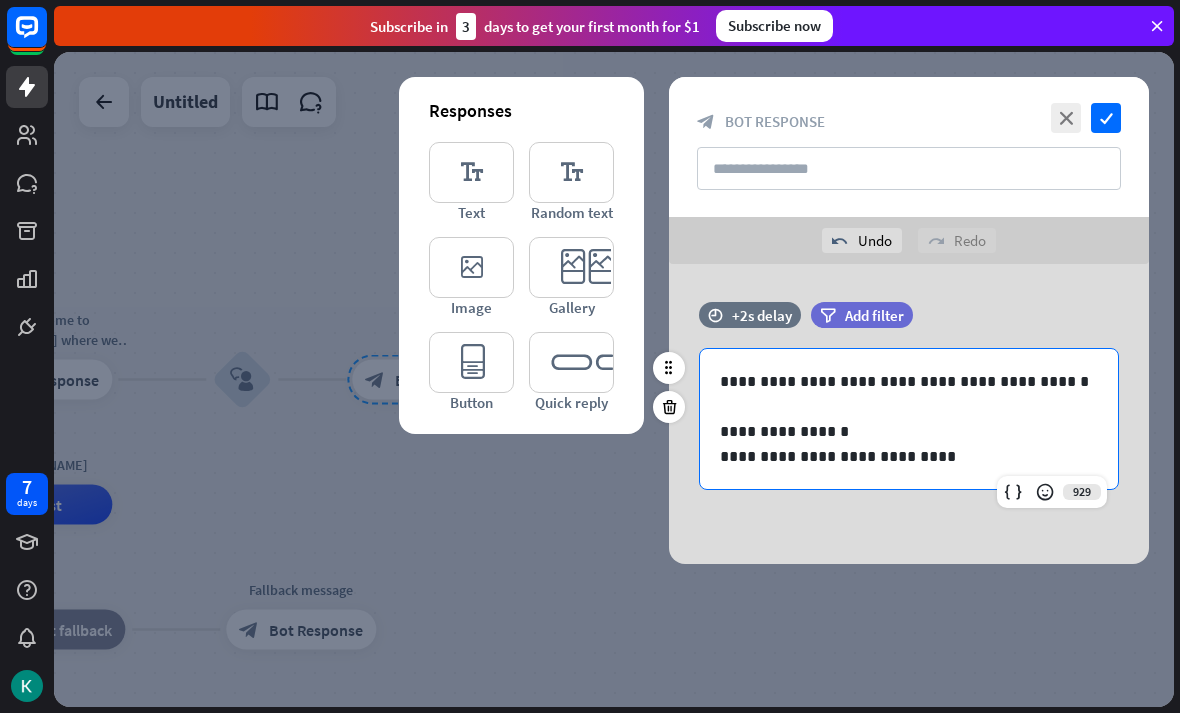 click on "**********" at bounding box center [909, 431] 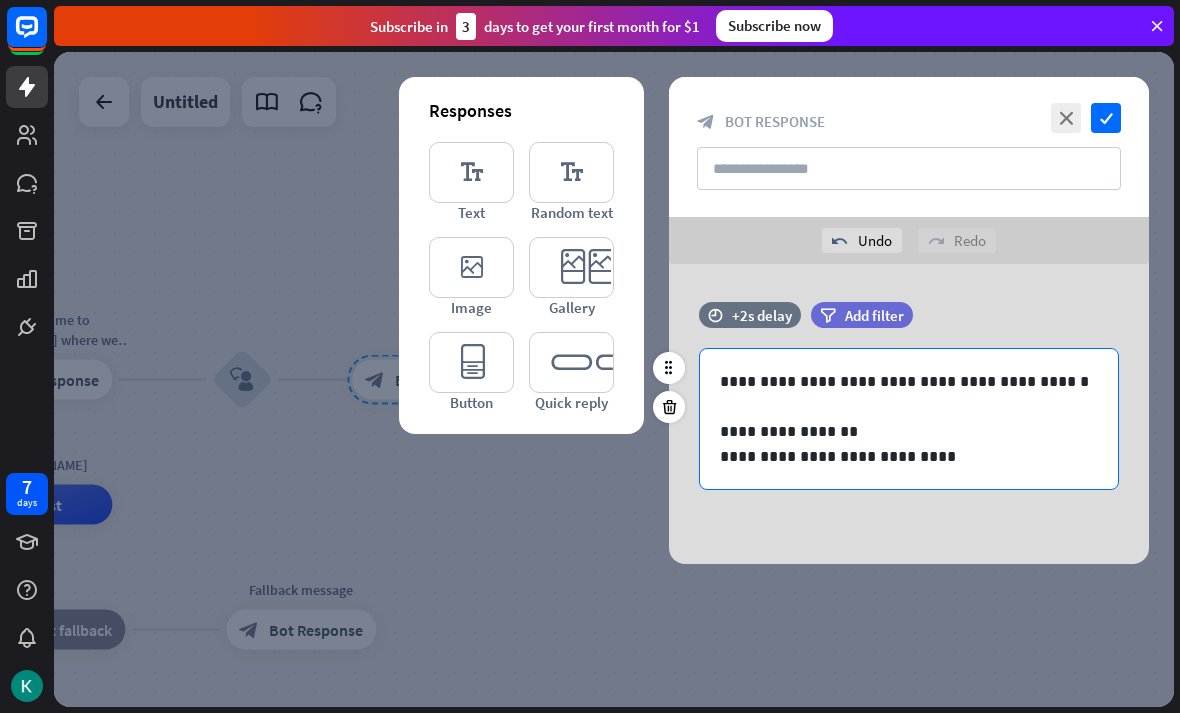 click on "**********" at bounding box center (909, 431) 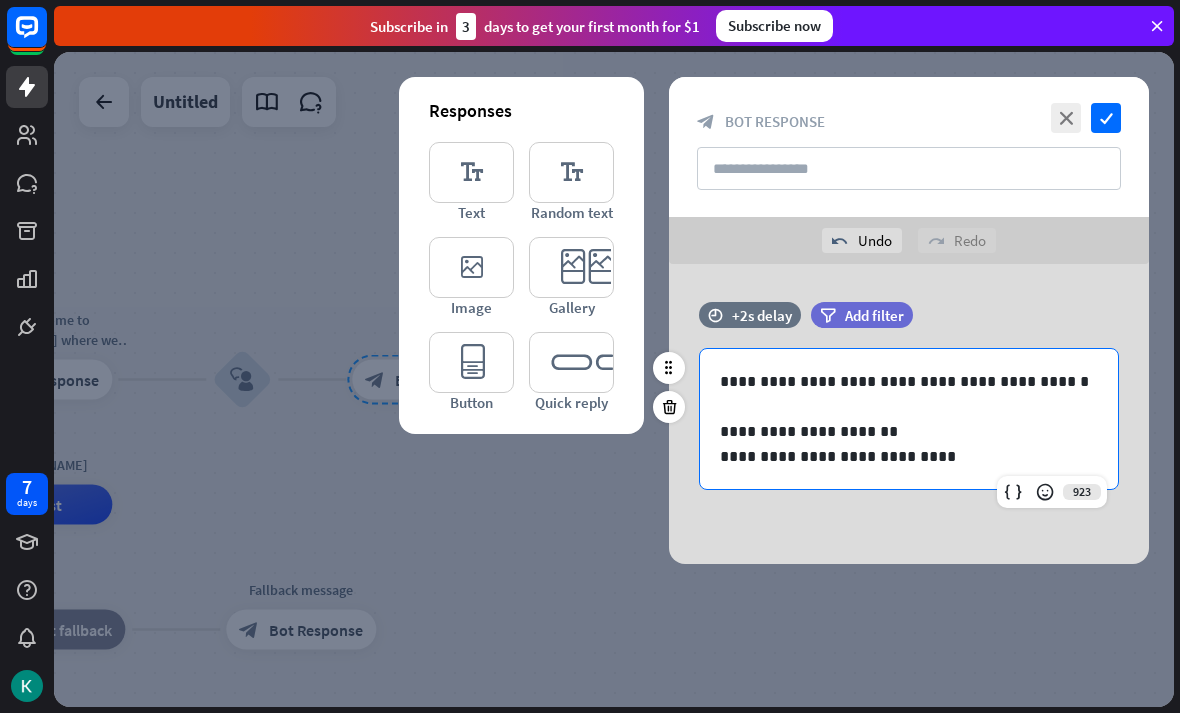 click on "**********" at bounding box center (909, 456) 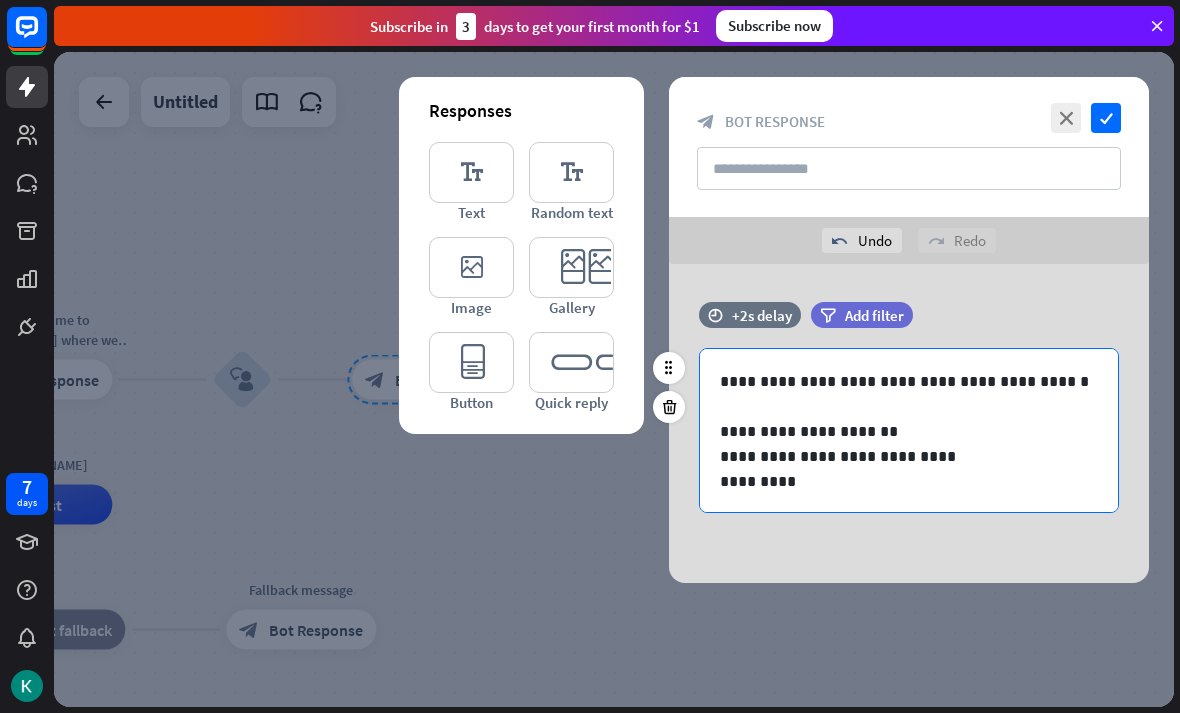 click on "*********" at bounding box center [909, 481] 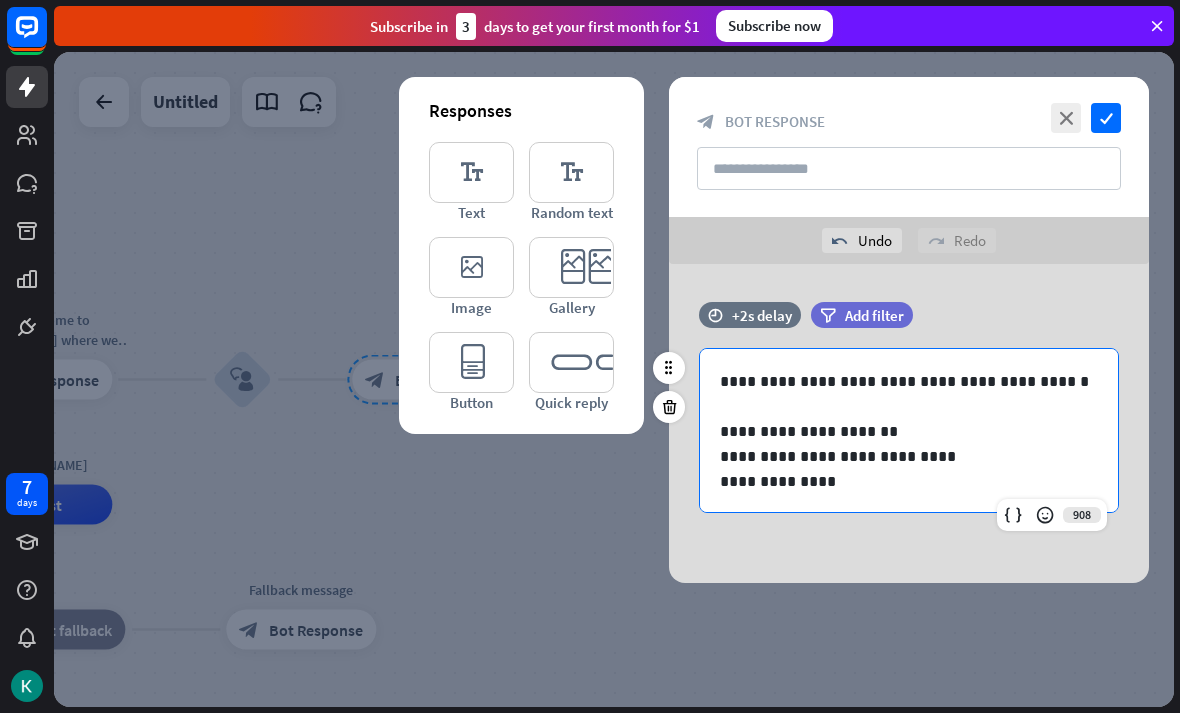 scroll, scrollTop: 11, scrollLeft: 0, axis: vertical 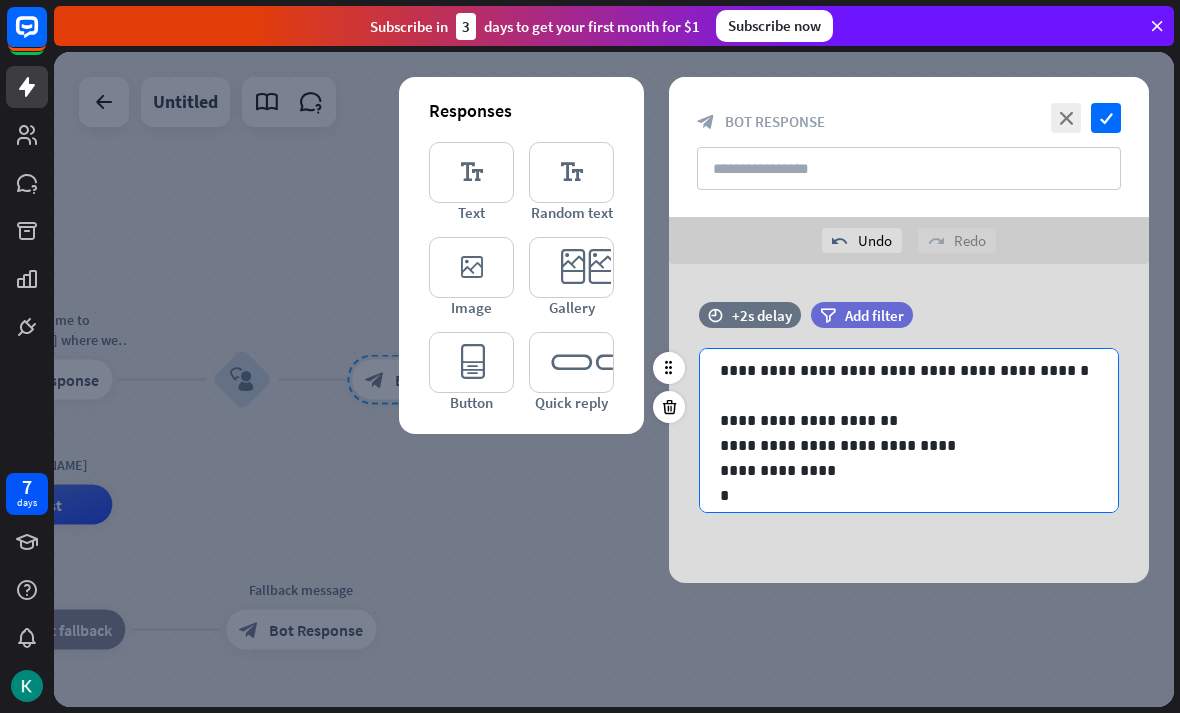 click on "*" at bounding box center (909, 495) 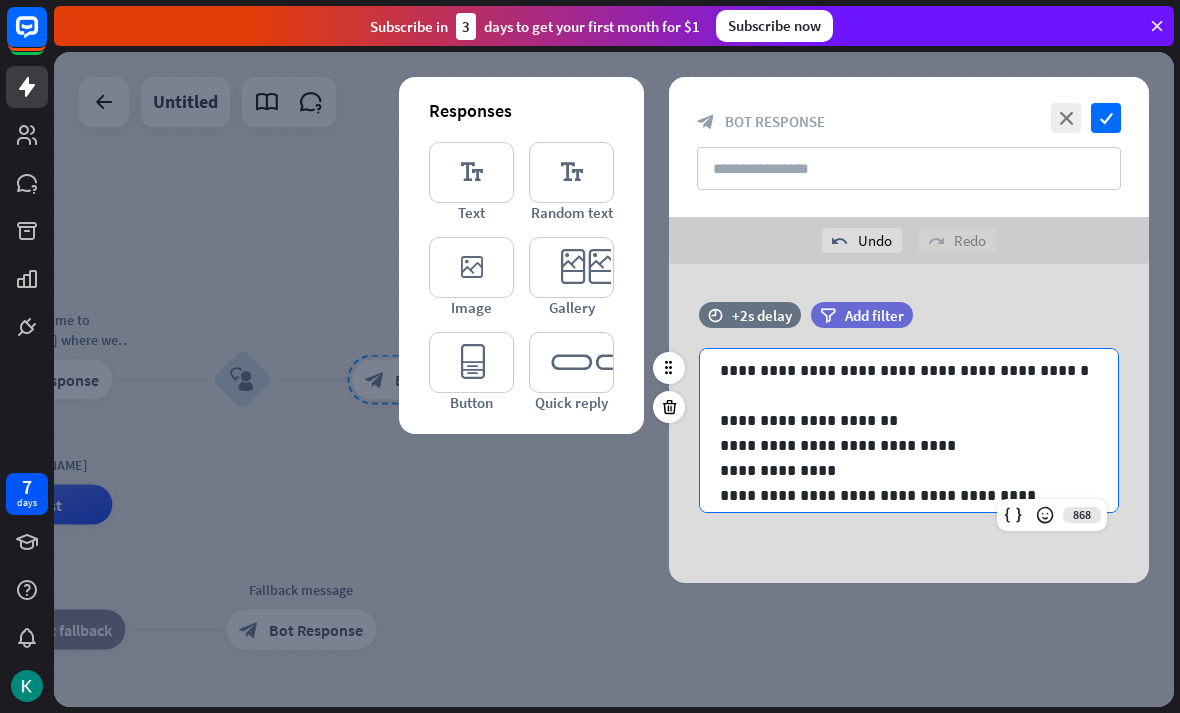 scroll, scrollTop: 36, scrollLeft: 0, axis: vertical 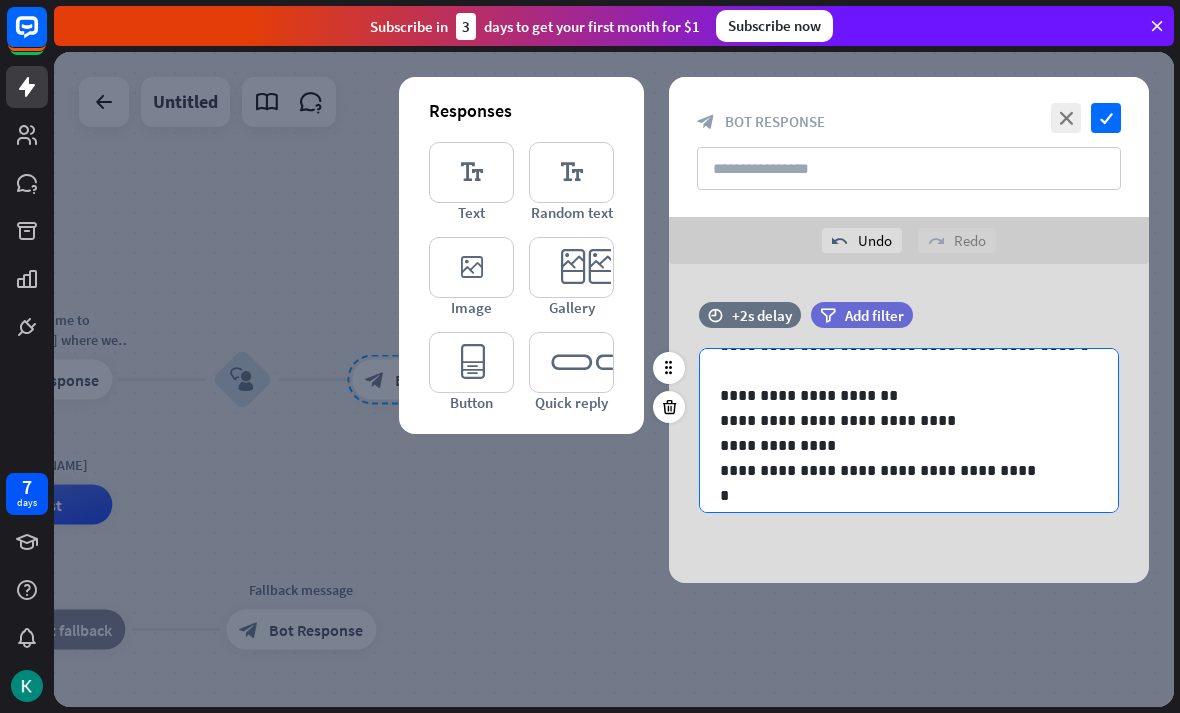 click on "*" at bounding box center [909, 495] 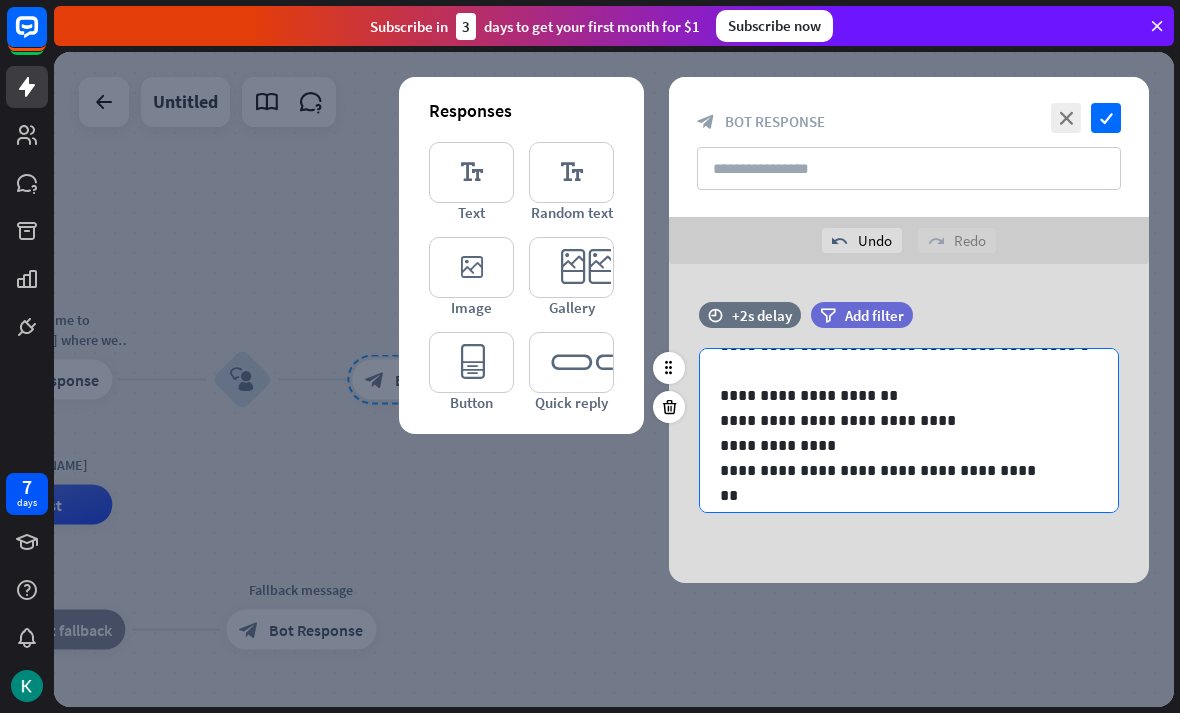 click on "**" at bounding box center (909, 495) 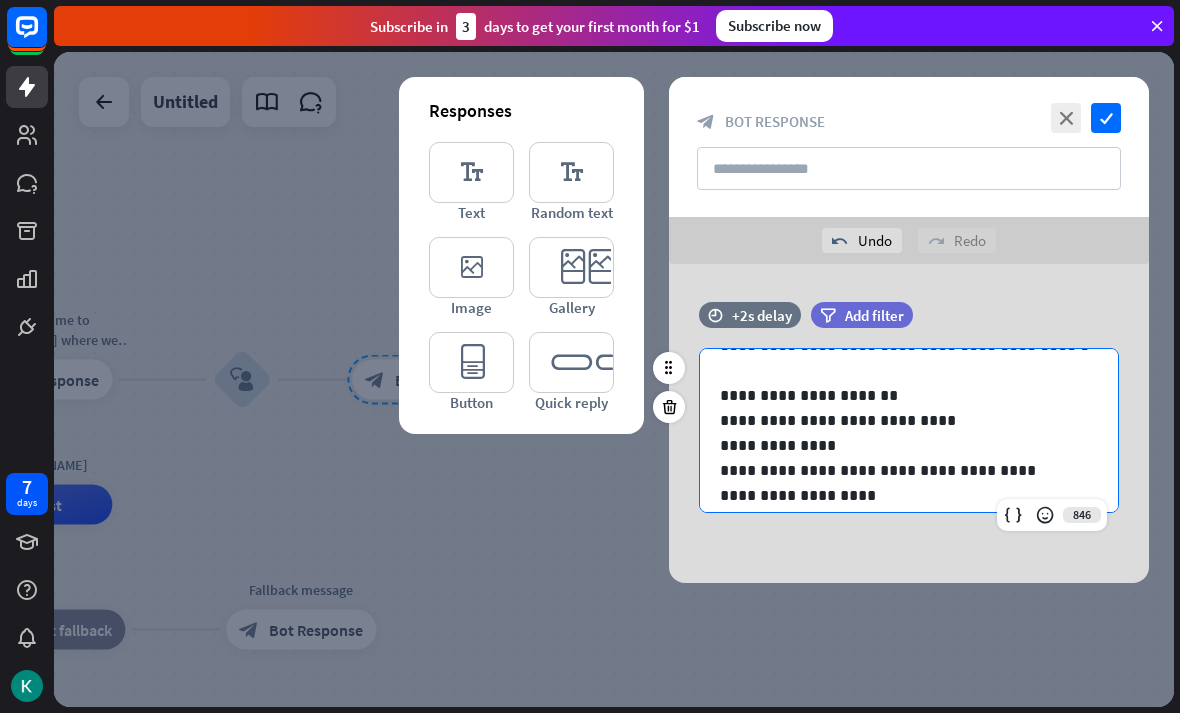 scroll, scrollTop: 61, scrollLeft: 0, axis: vertical 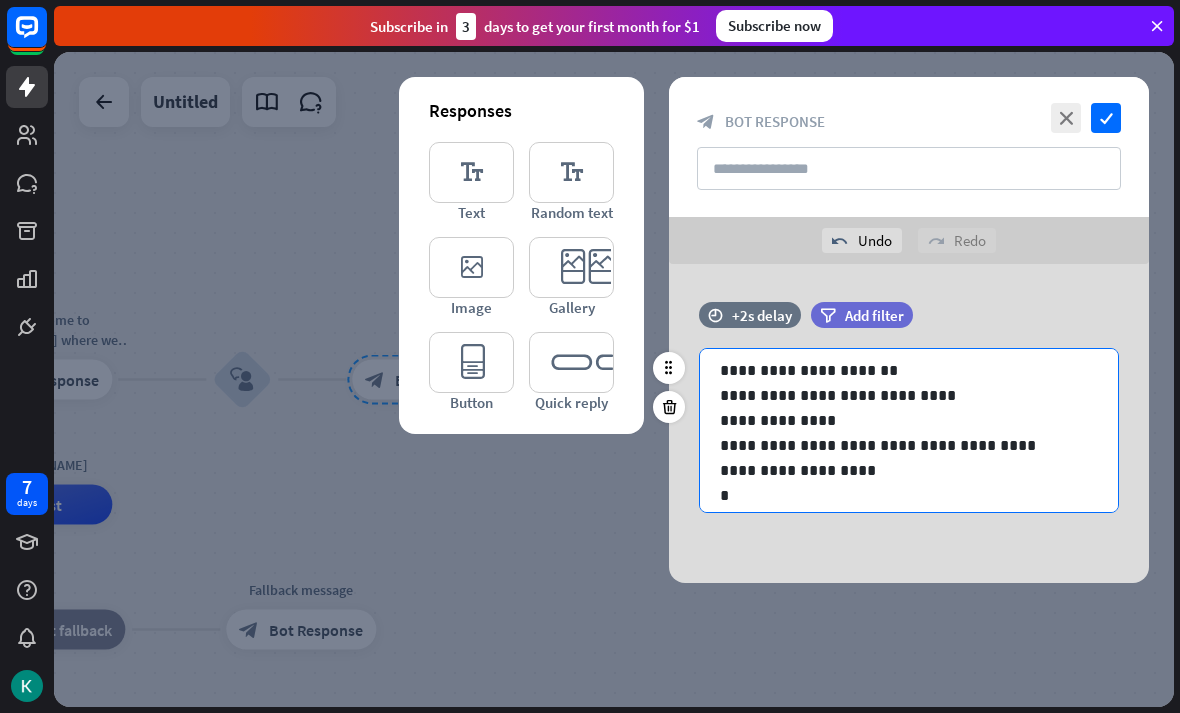 click on "**********" at bounding box center [909, 408] 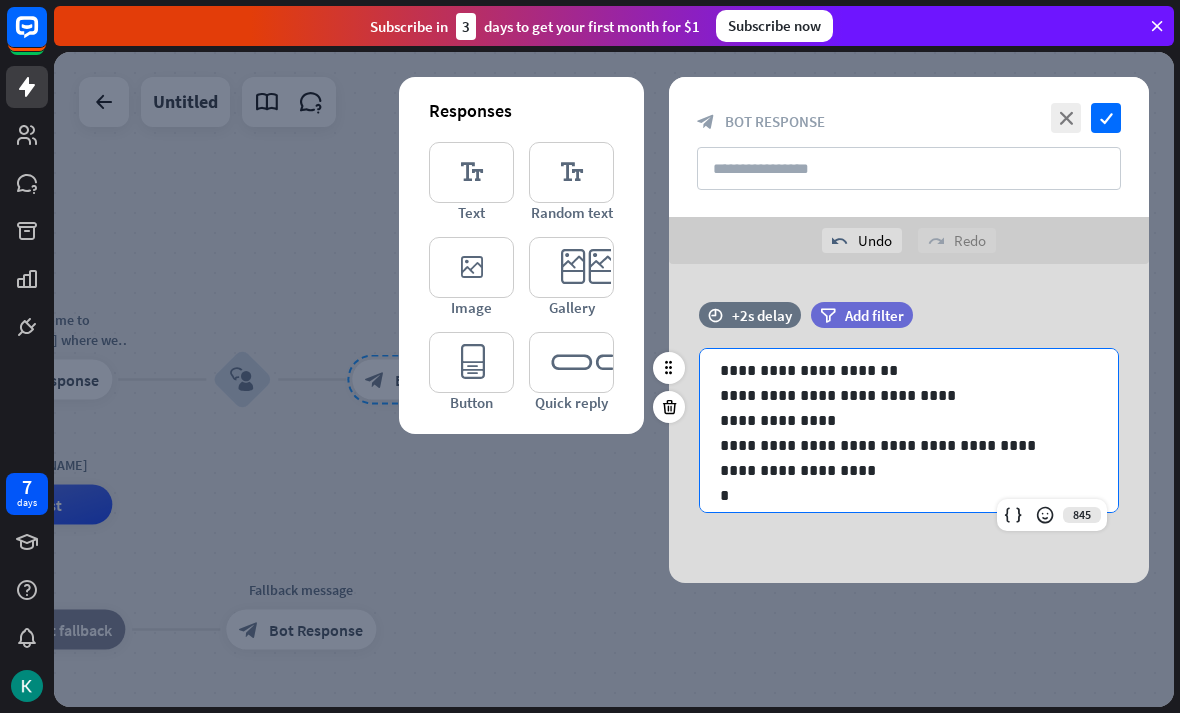 click on "*" at bounding box center (909, 495) 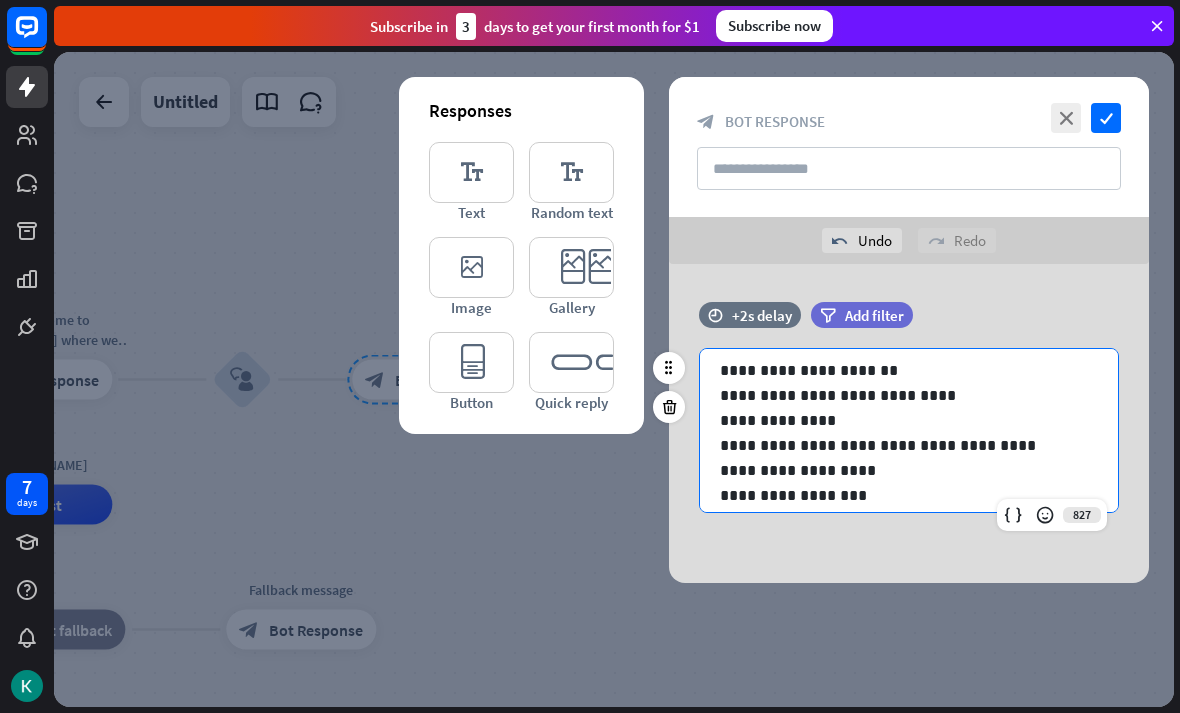 scroll, scrollTop: 86, scrollLeft: 0, axis: vertical 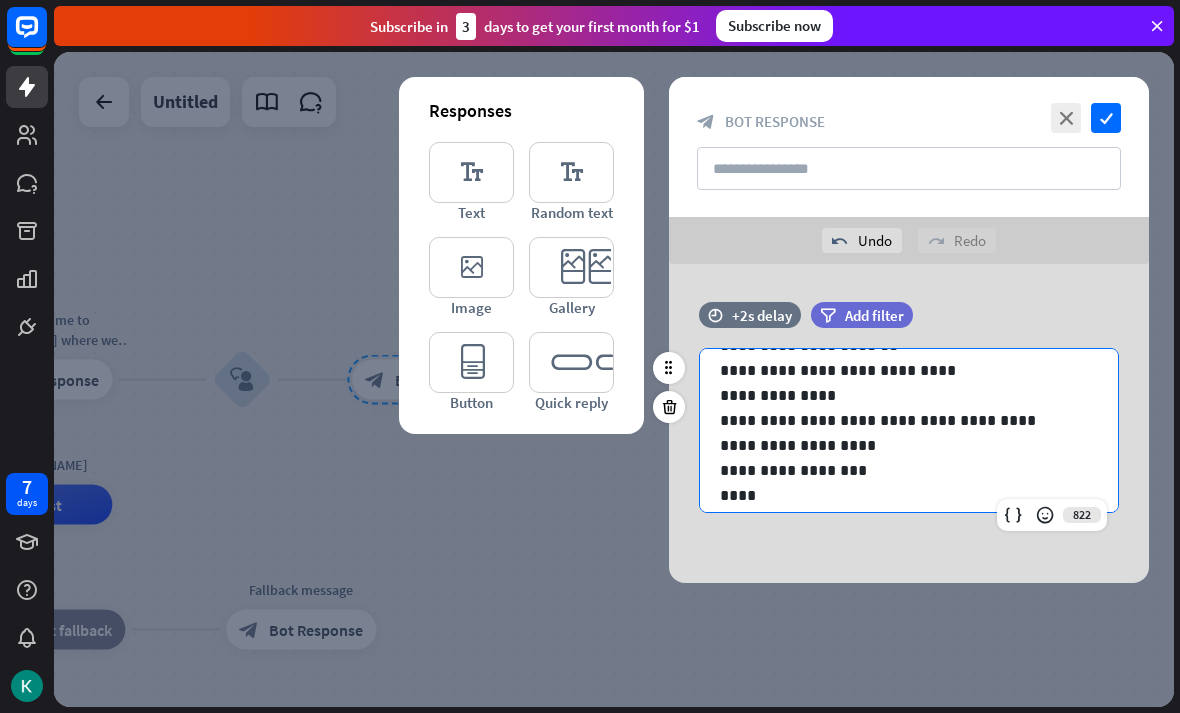 click on "****" at bounding box center [909, 495] 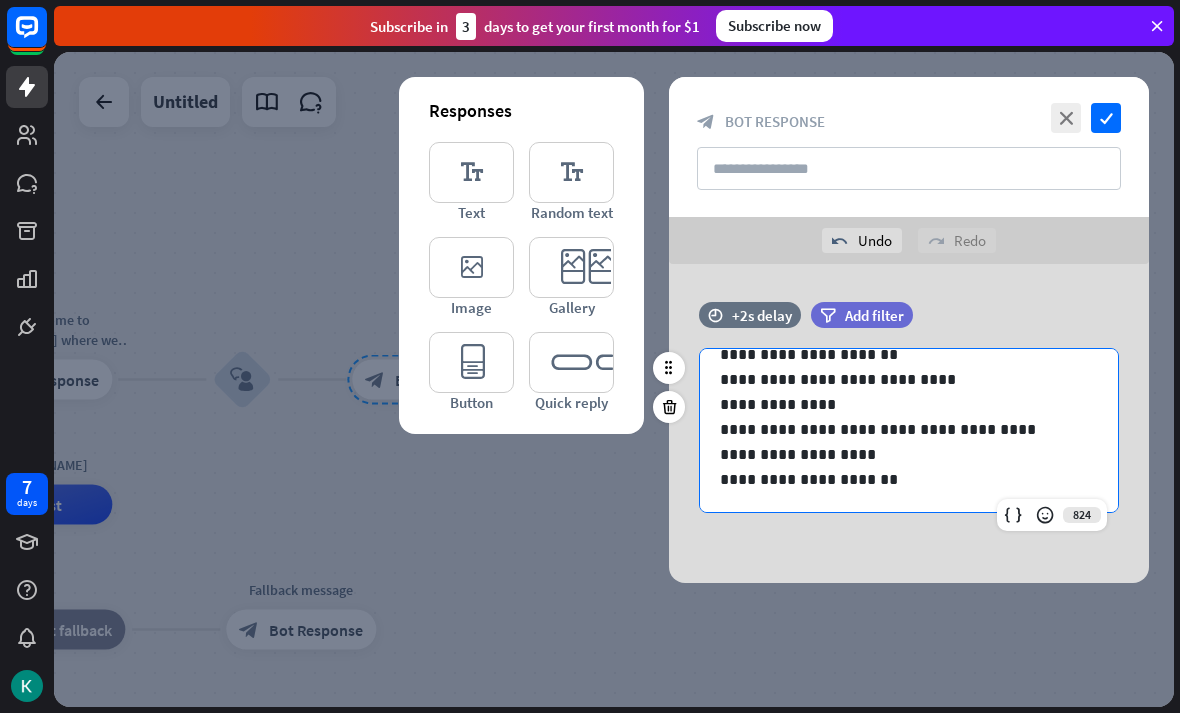 scroll, scrollTop: 77, scrollLeft: 0, axis: vertical 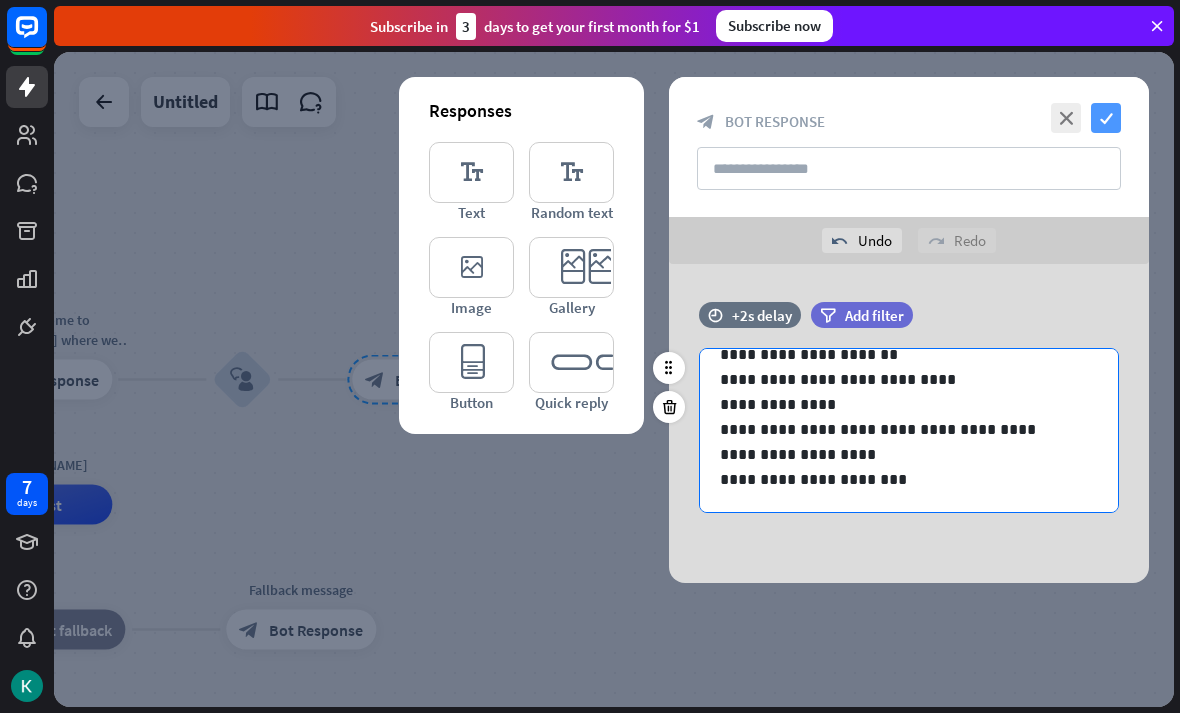 click on "check" at bounding box center (1106, 118) 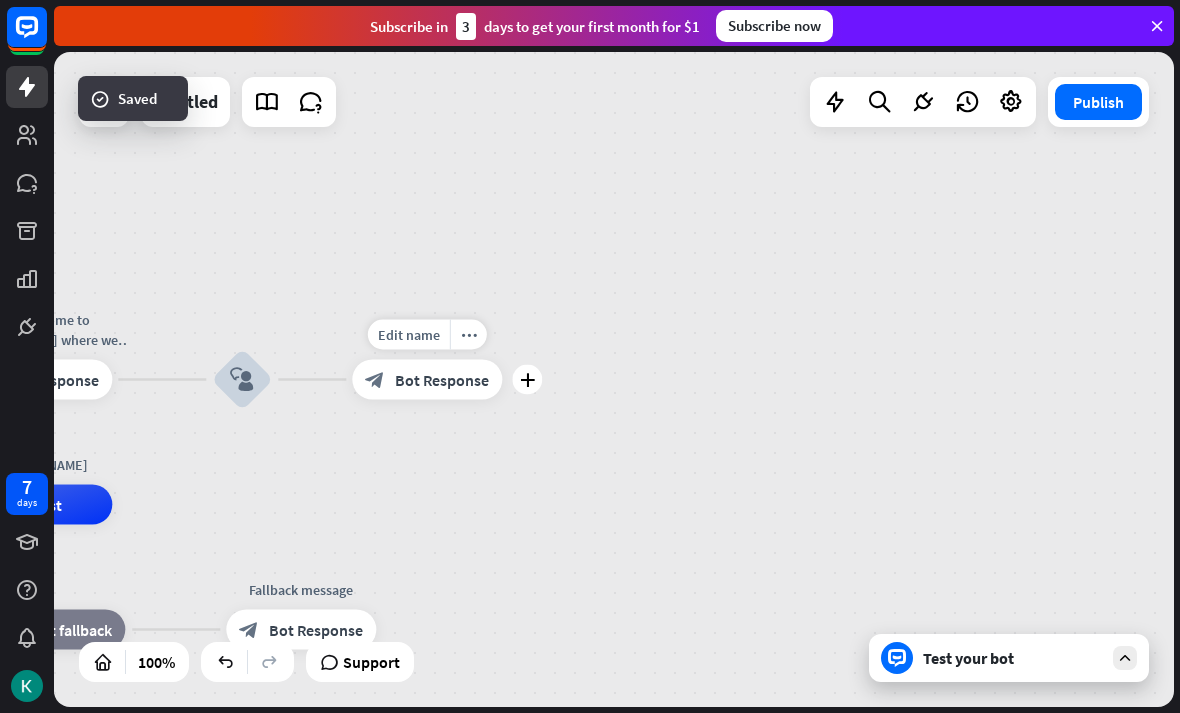 click on "Bot Response" at bounding box center [442, 380] 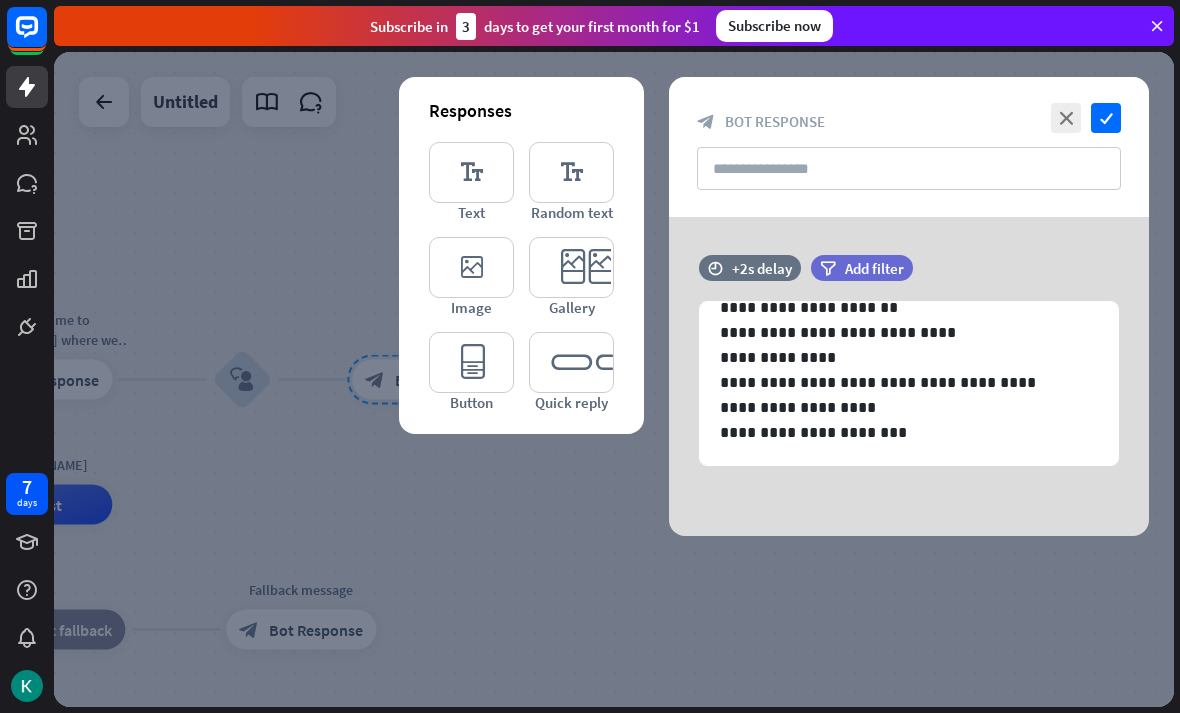 scroll, scrollTop: 77, scrollLeft: 0, axis: vertical 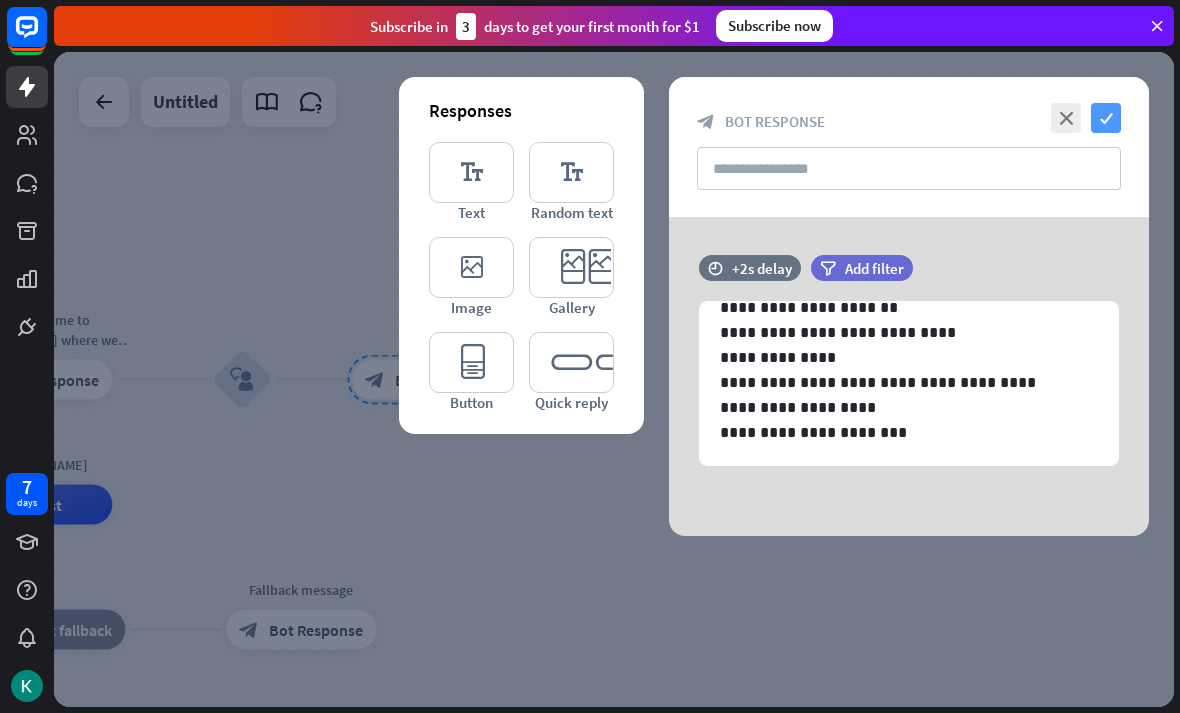 click on "check" at bounding box center (1106, 118) 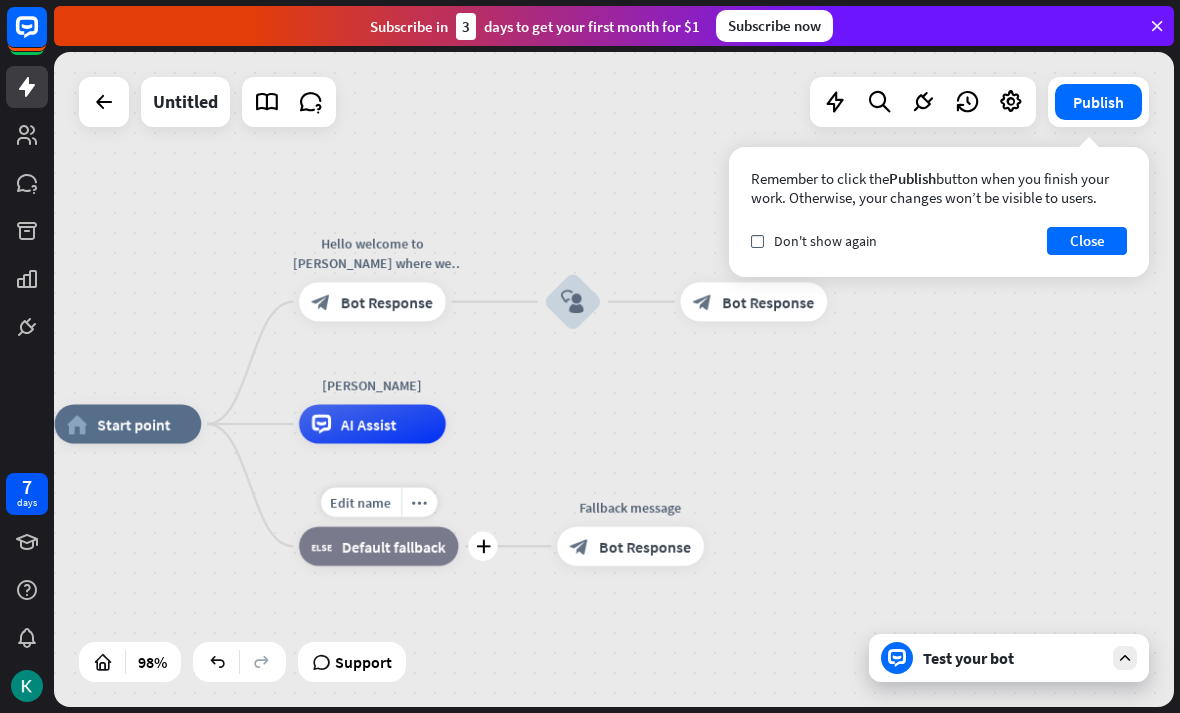 click on "Default fallback" at bounding box center (394, 547) 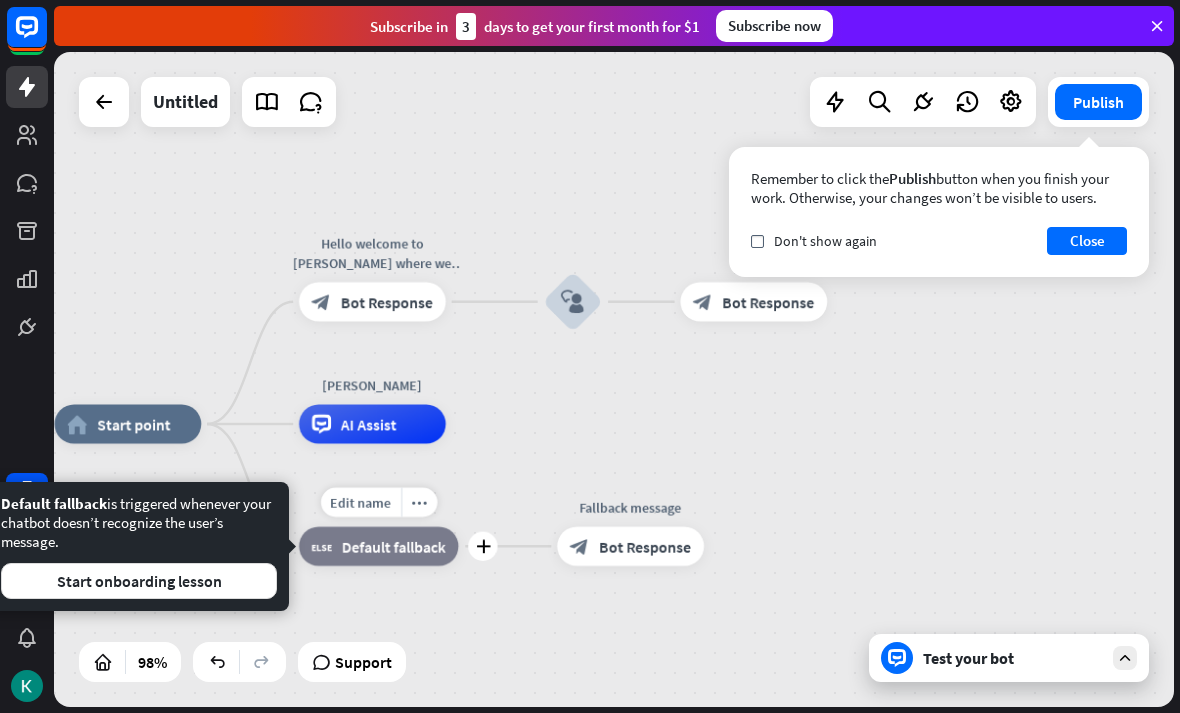 click on "Default fallback" at bounding box center [394, 547] 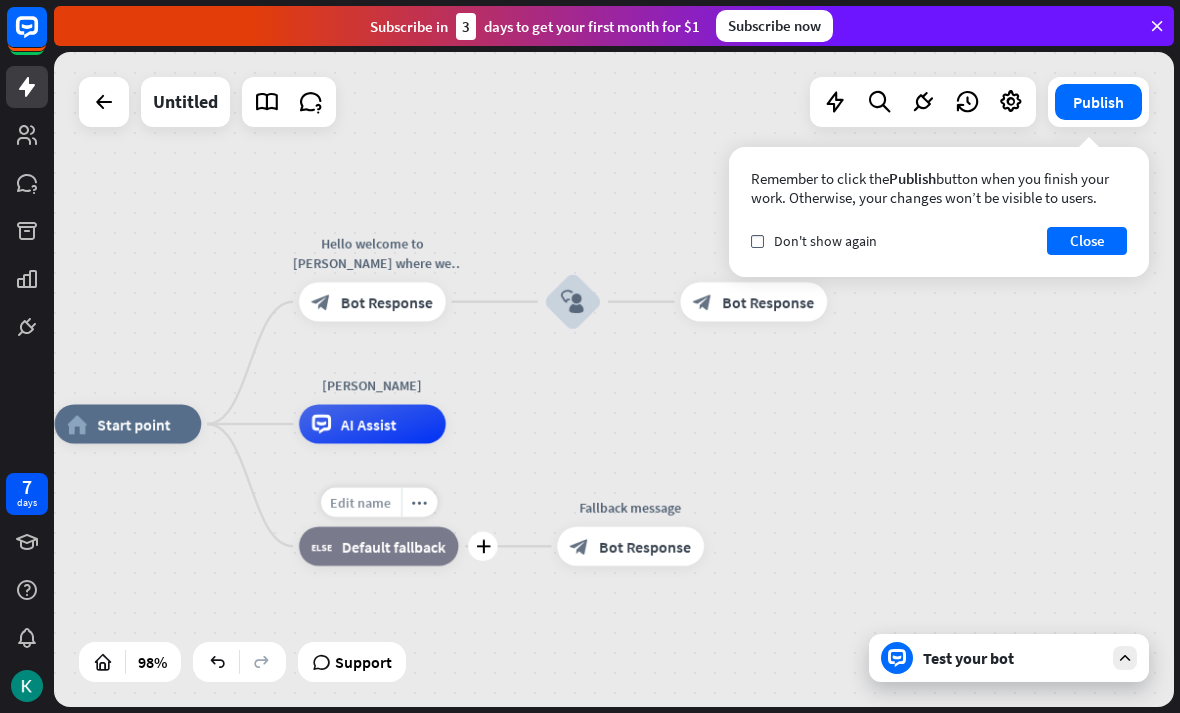 click on "Edit name" at bounding box center [361, 502] 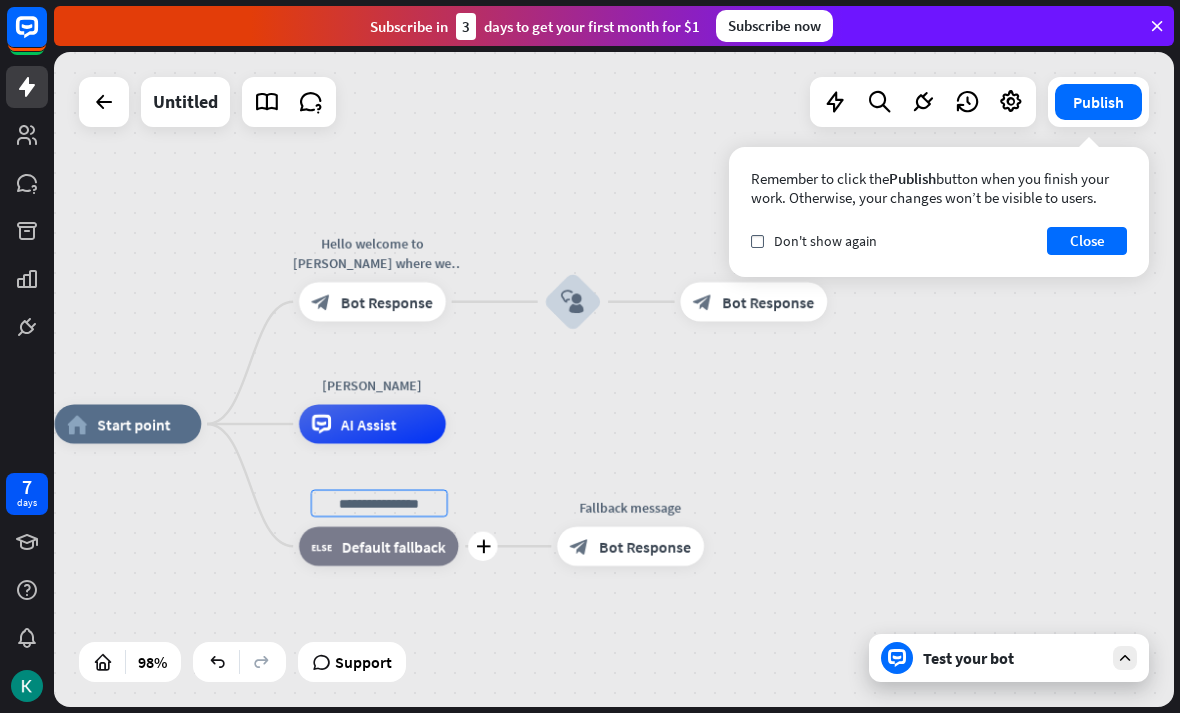 click on "Default fallback" at bounding box center (394, 547) 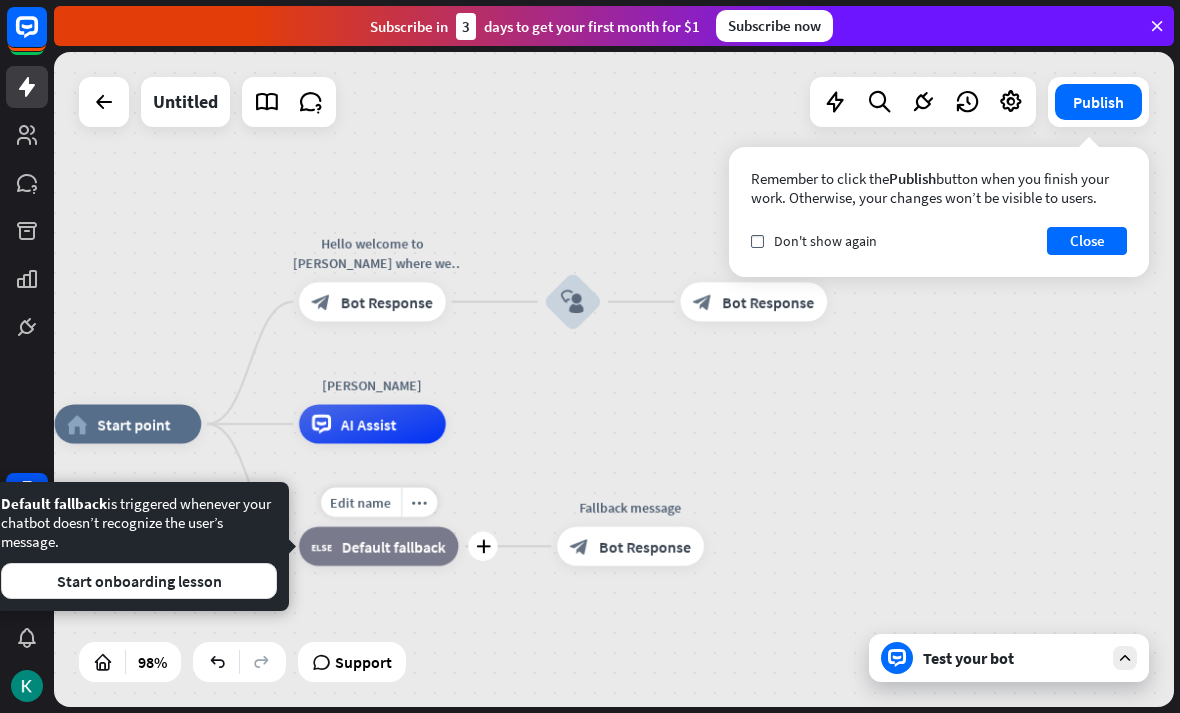 click on "block_fallback" at bounding box center (322, 547) 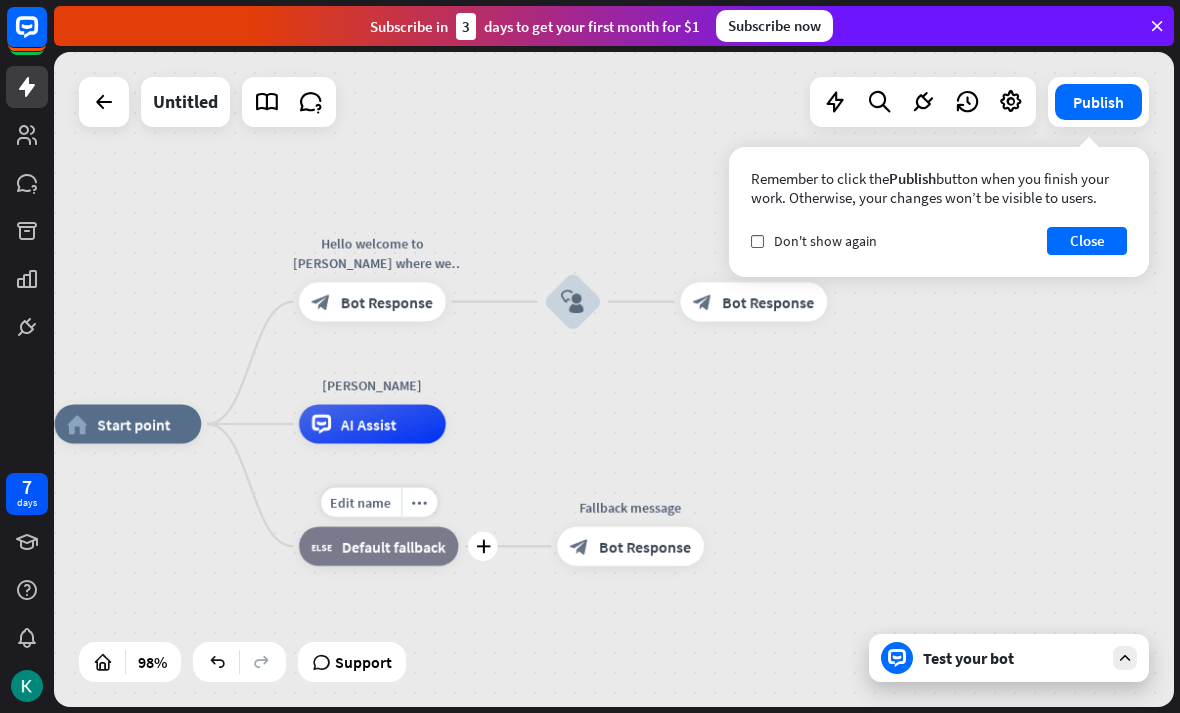 click on "Default fallback" at bounding box center (394, 547) 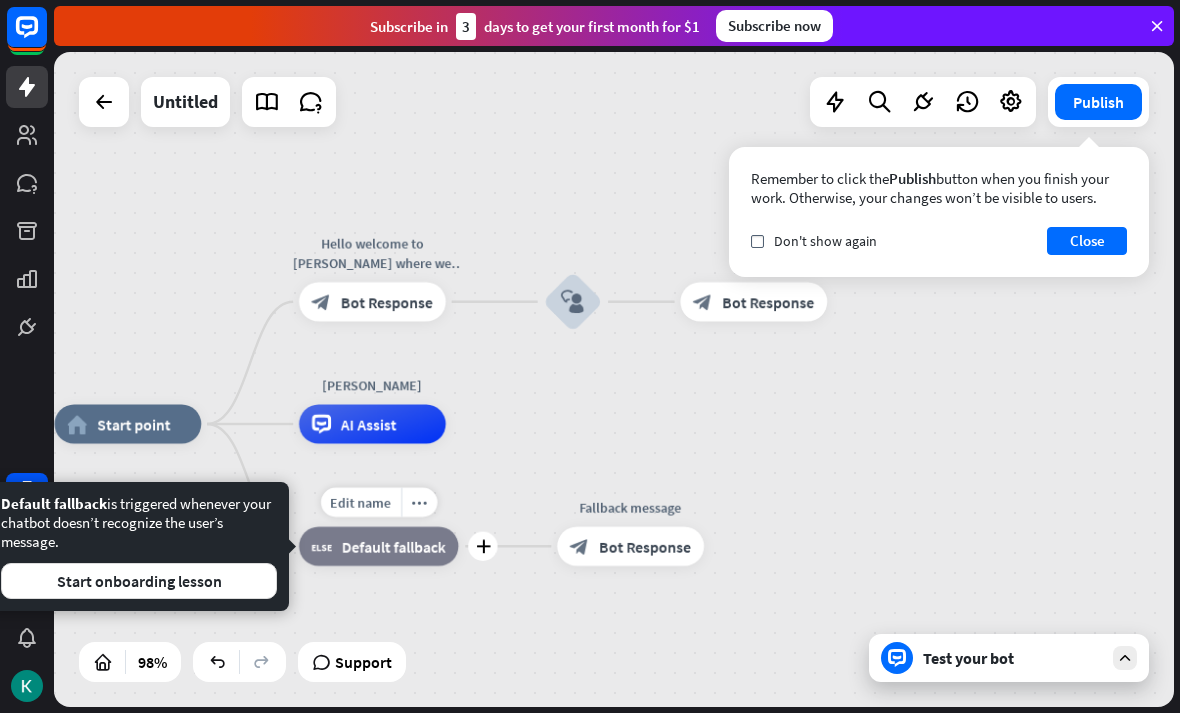 click on "block_fallback   Default fallback" at bounding box center [378, 546] 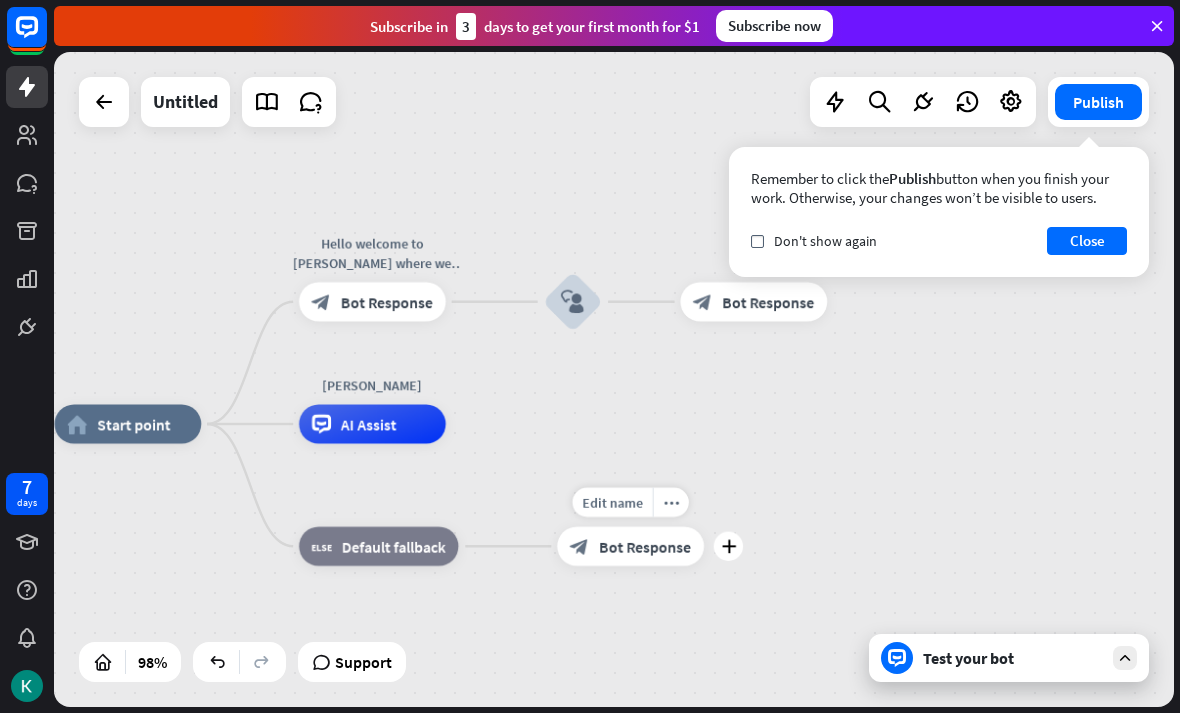 click on "Bot Response" at bounding box center (645, 547) 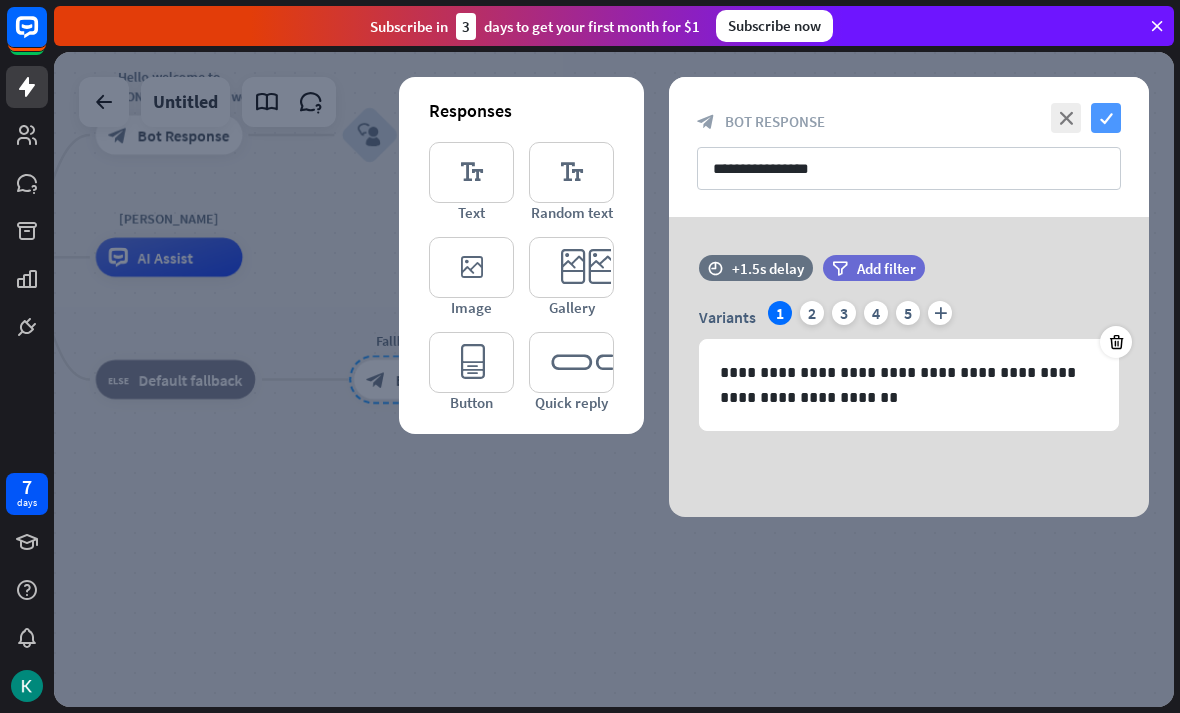 click on "check" at bounding box center [1106, 118] 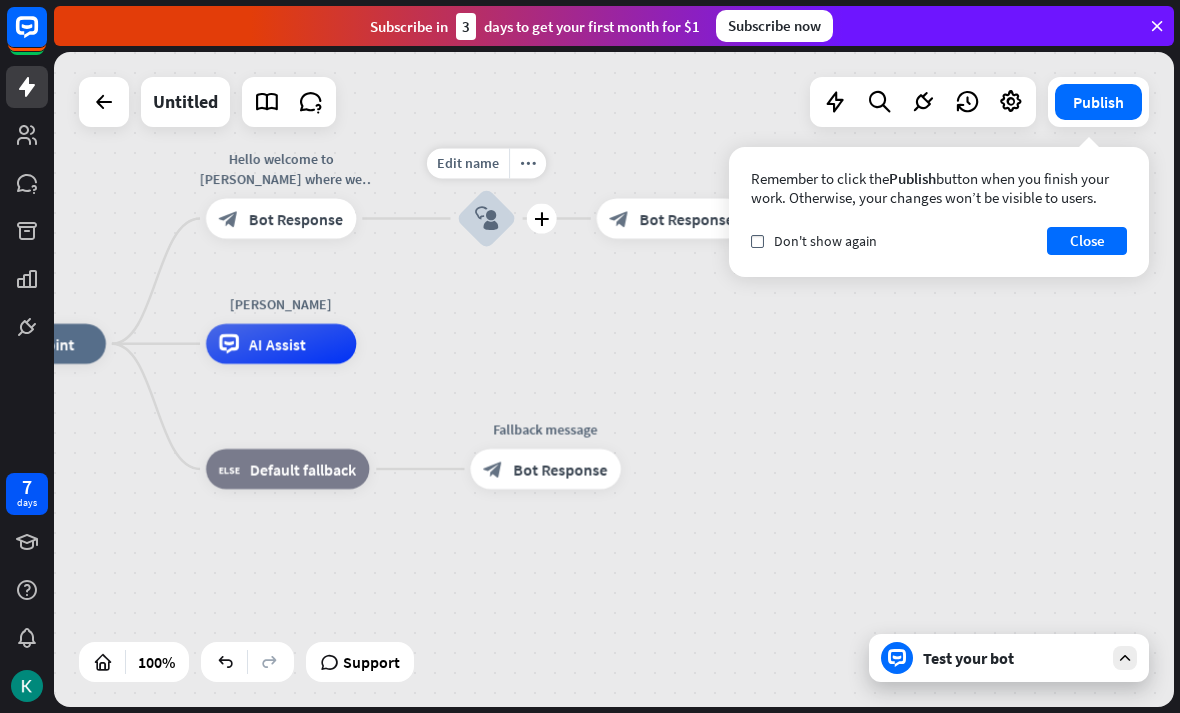 click on "block_user_input" at bounding box center (486, 219) 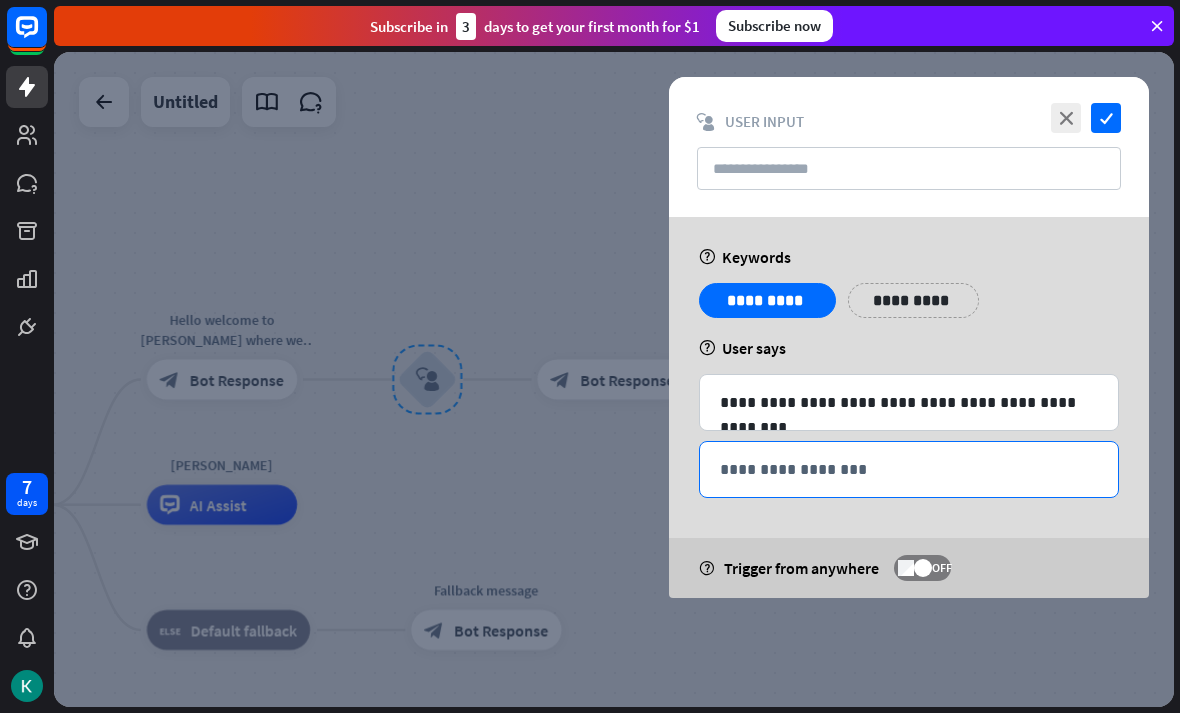 click on "**********" at bounding box center (909, 469) 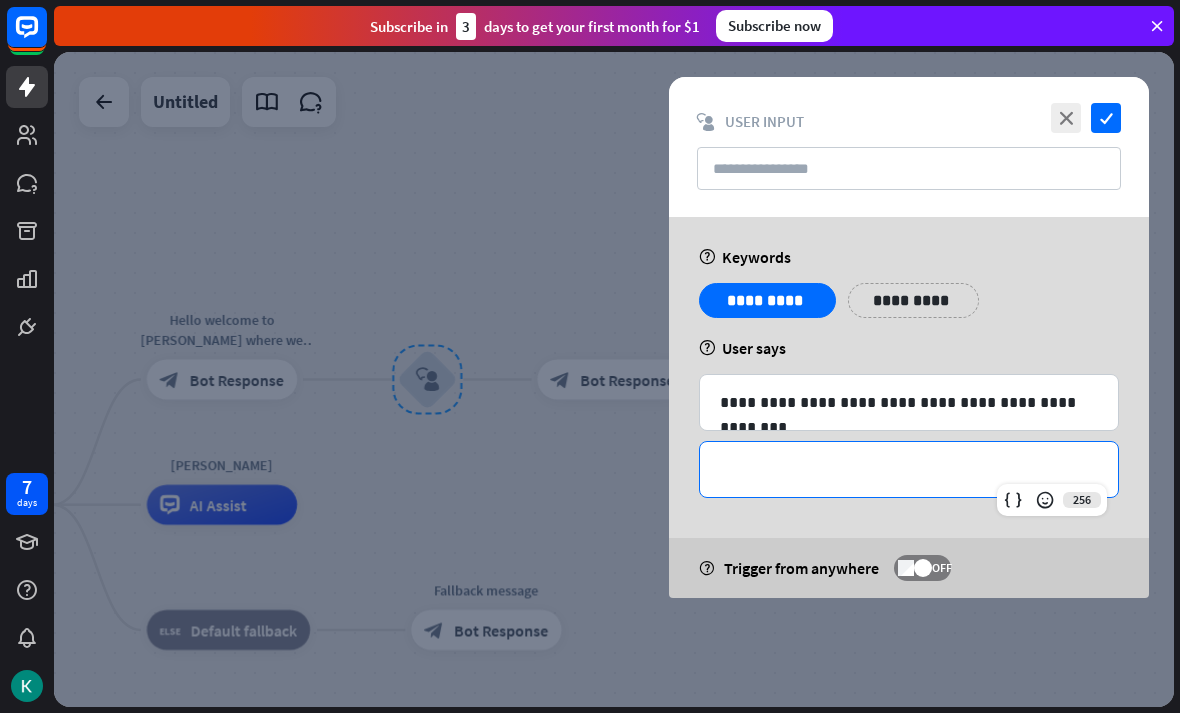 type 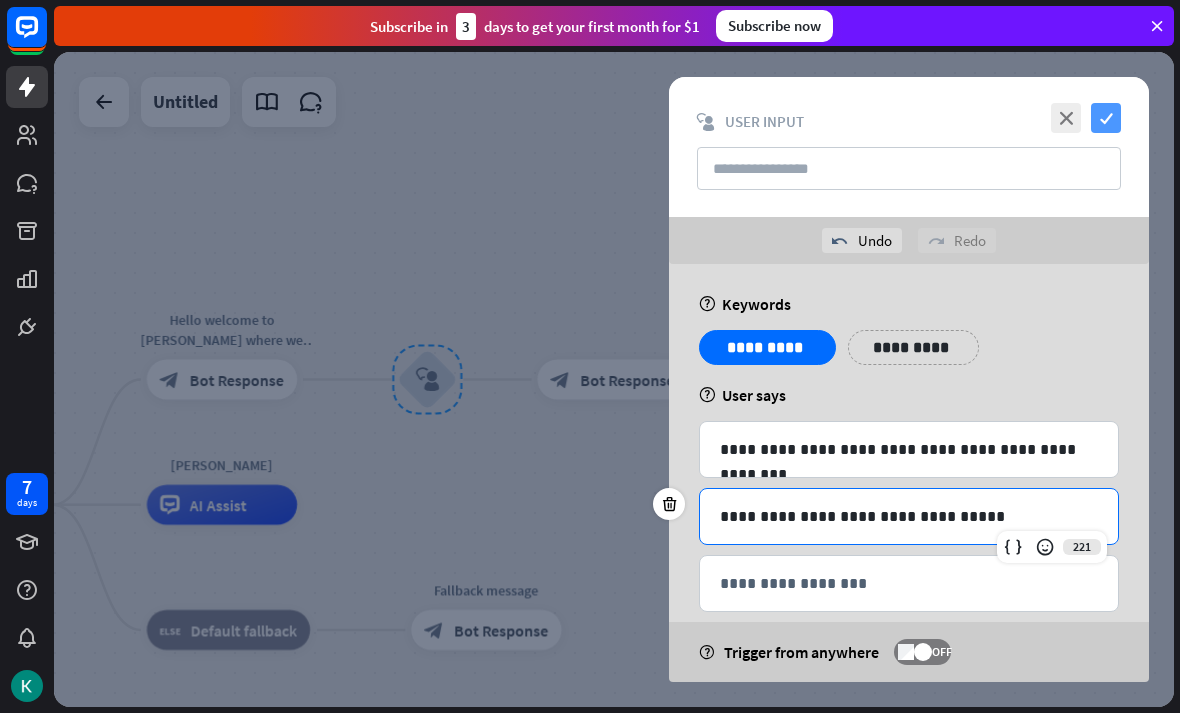 click on "check" at bounding box center (1106, 118) 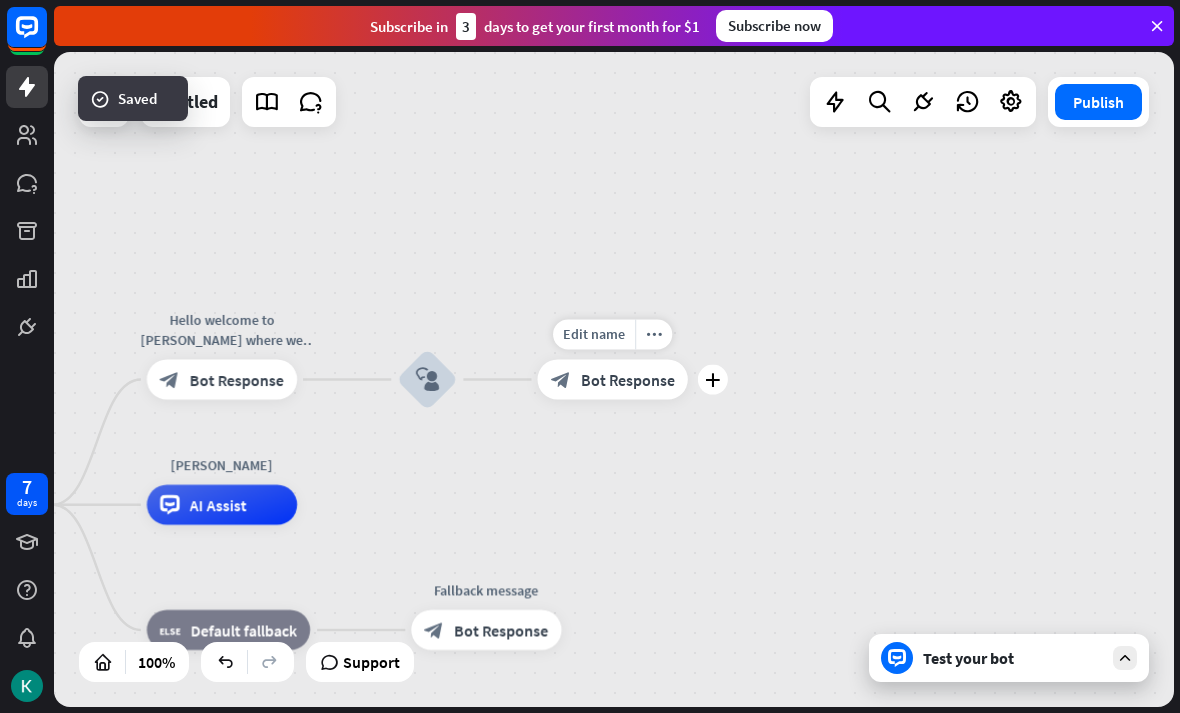 click on "block_bot_response   Bot Response" at bounding box center [613, 379] 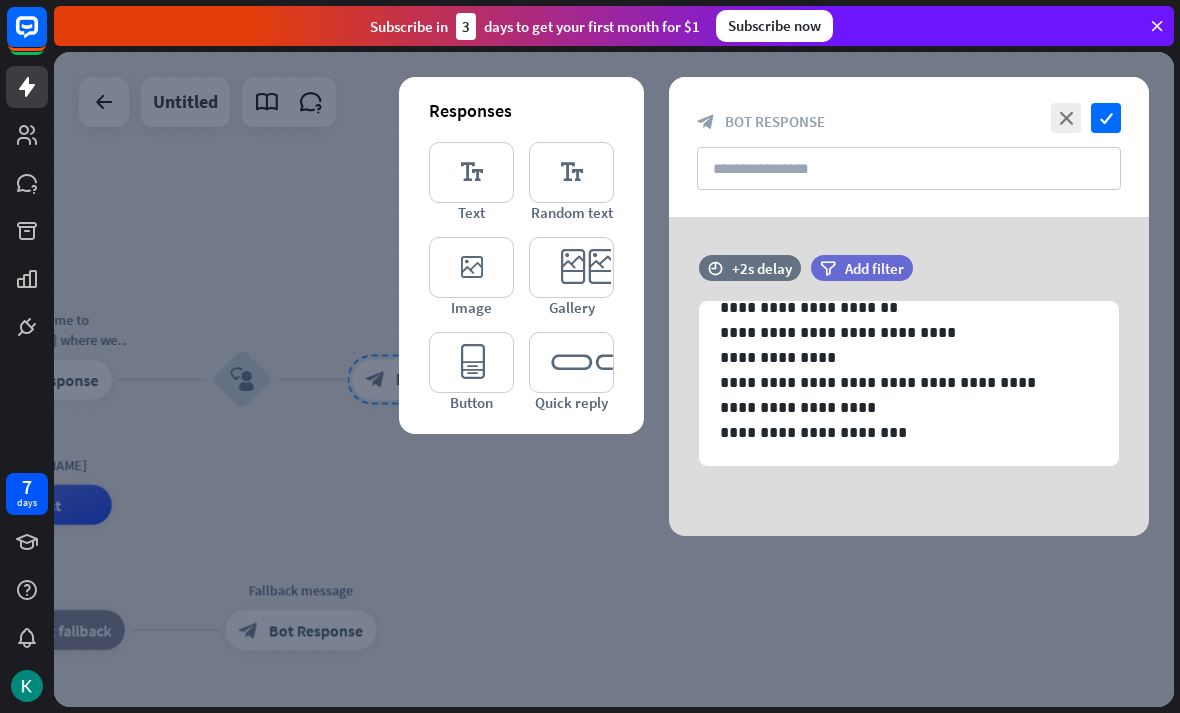 scroll, scrollTop: 77, scrollLeft: 0, axis: vertical 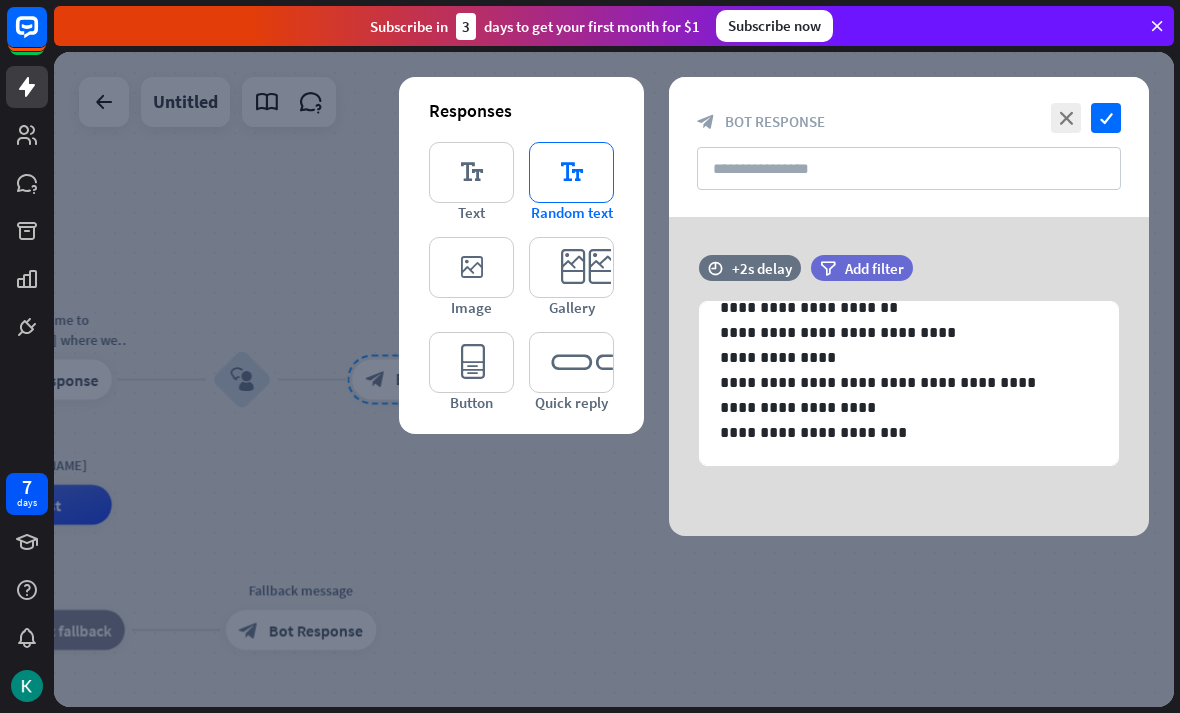 click on "editor_text" at bounding box center (571, 172) 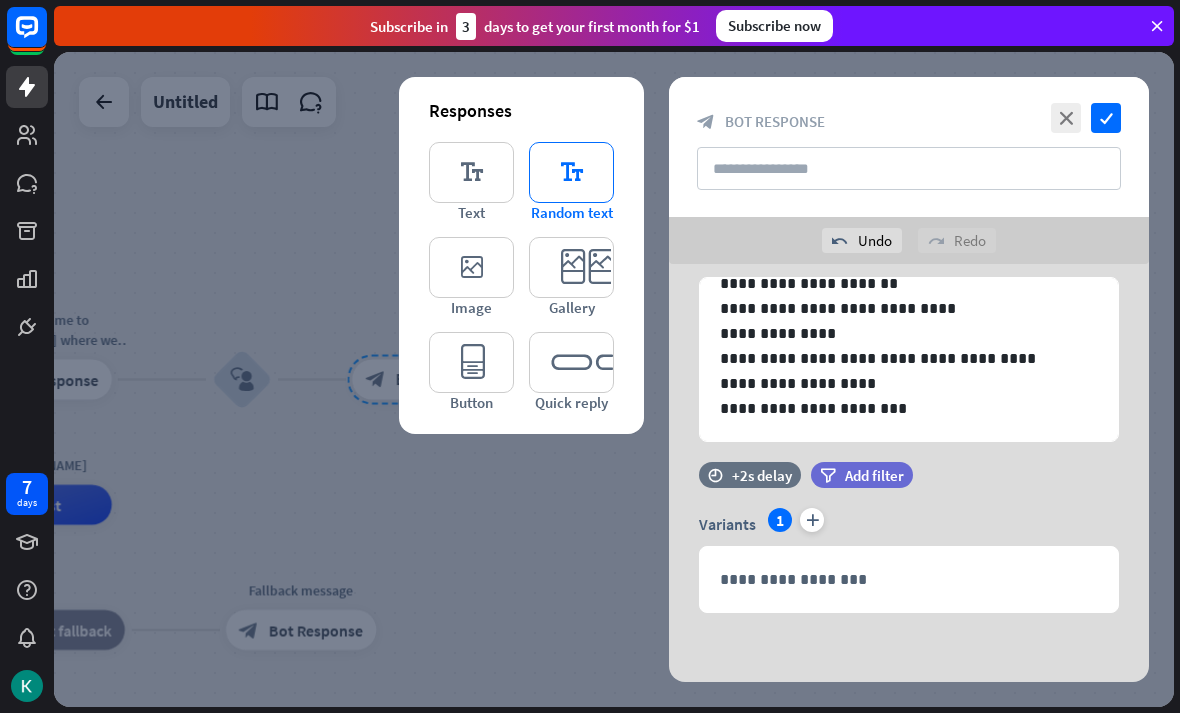 scroll, scrollTop: 72, scrollLeft: 0, axis: vertical 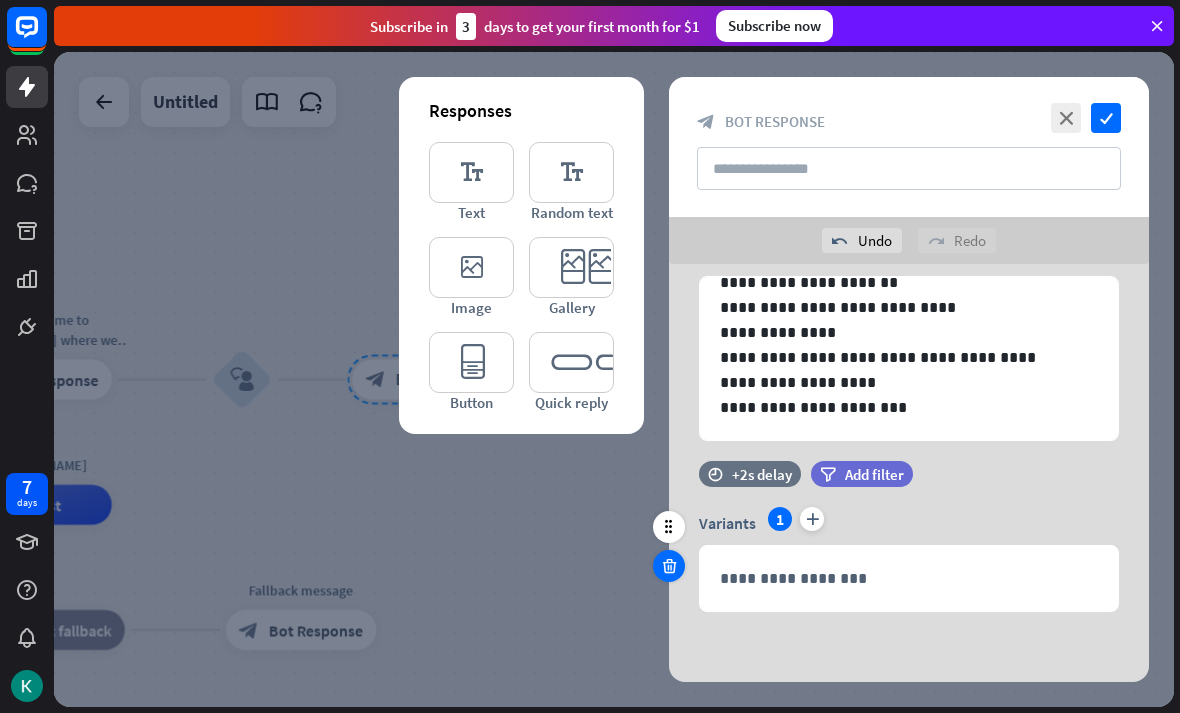 click at bounding box center (669, 566) 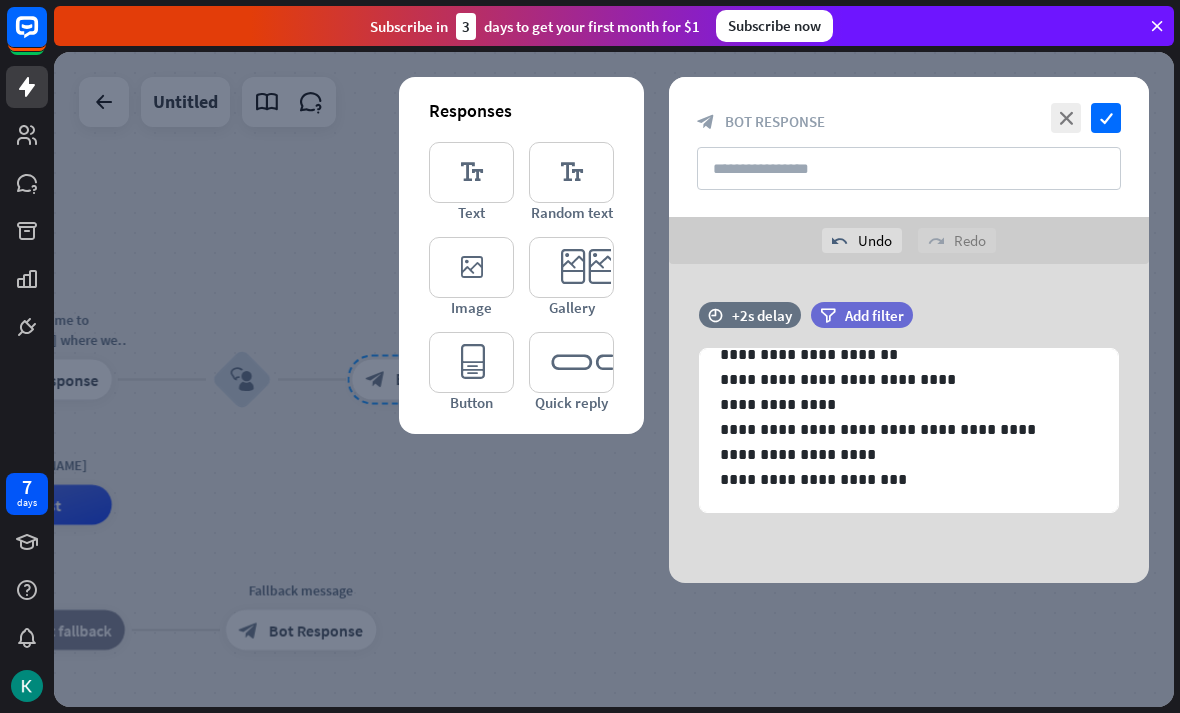 scroll, scrollTop: 0, scrollLeft: 0, axis: both 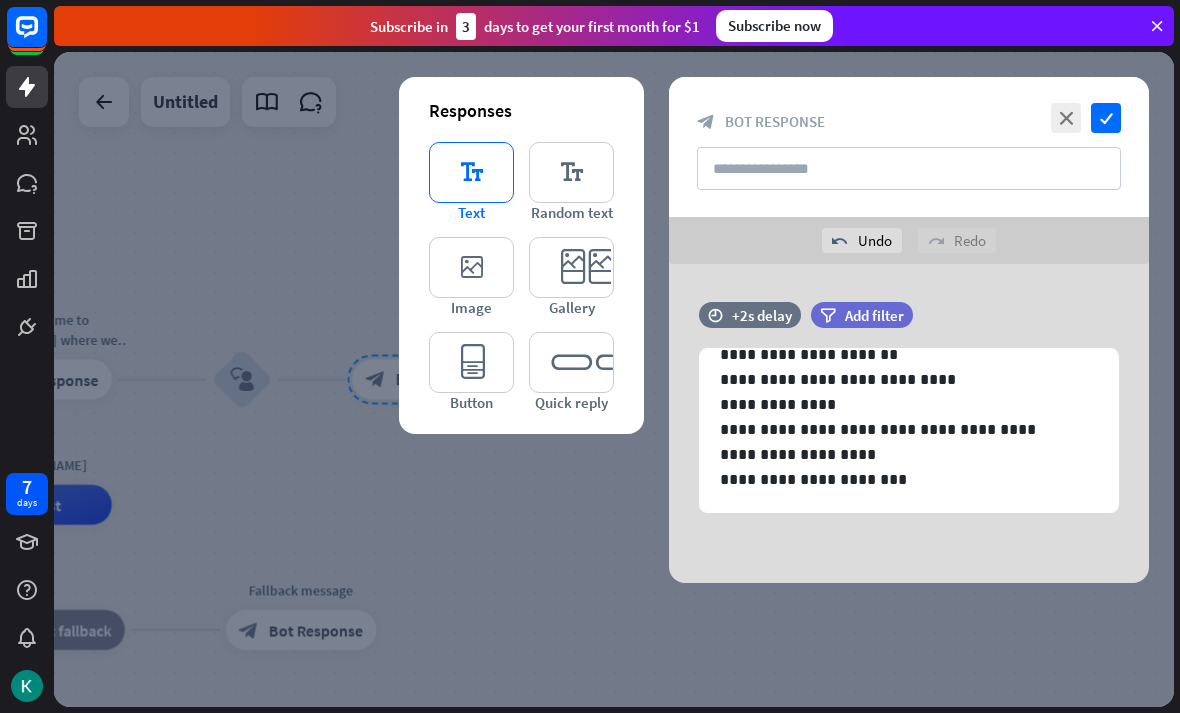 click on "editor_text" at bounding box center (471, 172) 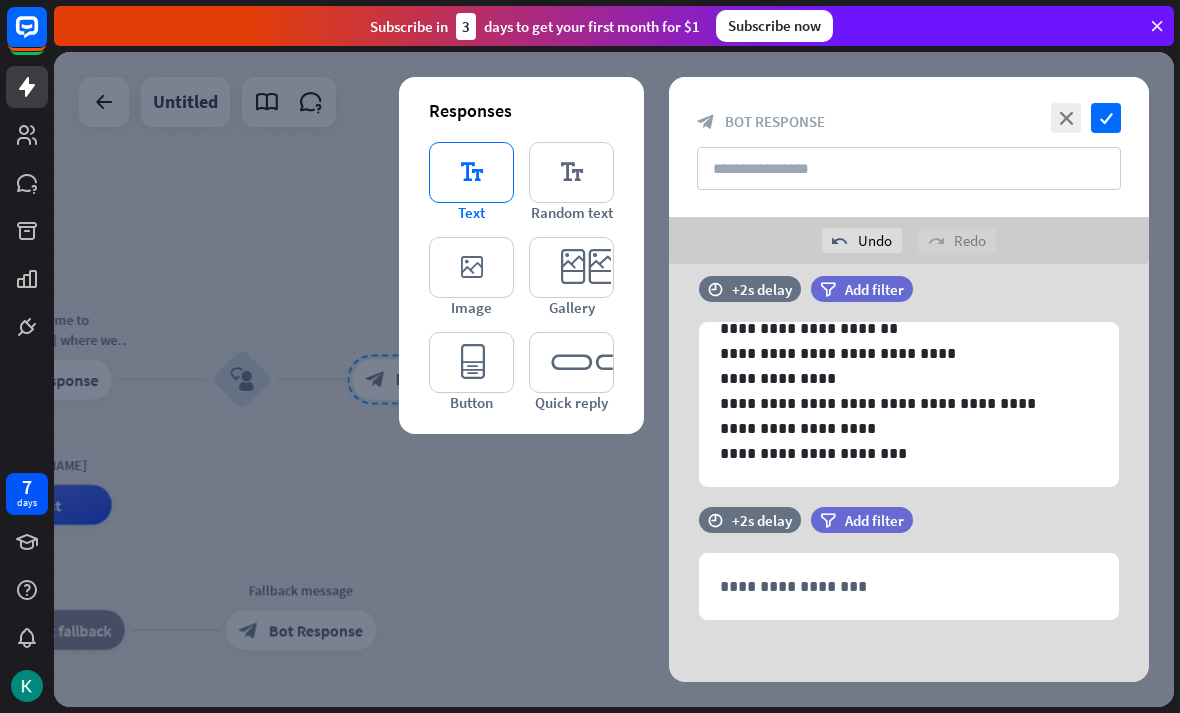 scroll, scrollTop: 34, scrollLeft: 0, axis: vertical 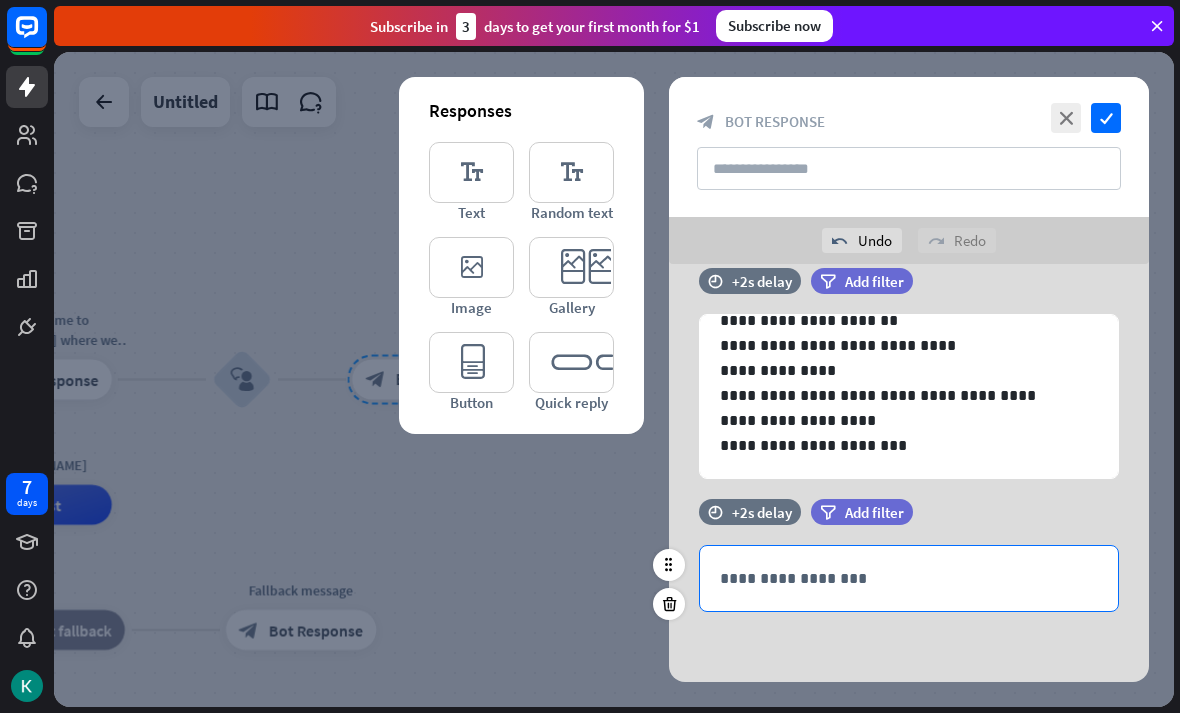 click on "**********" at bounding box center (909, 578) 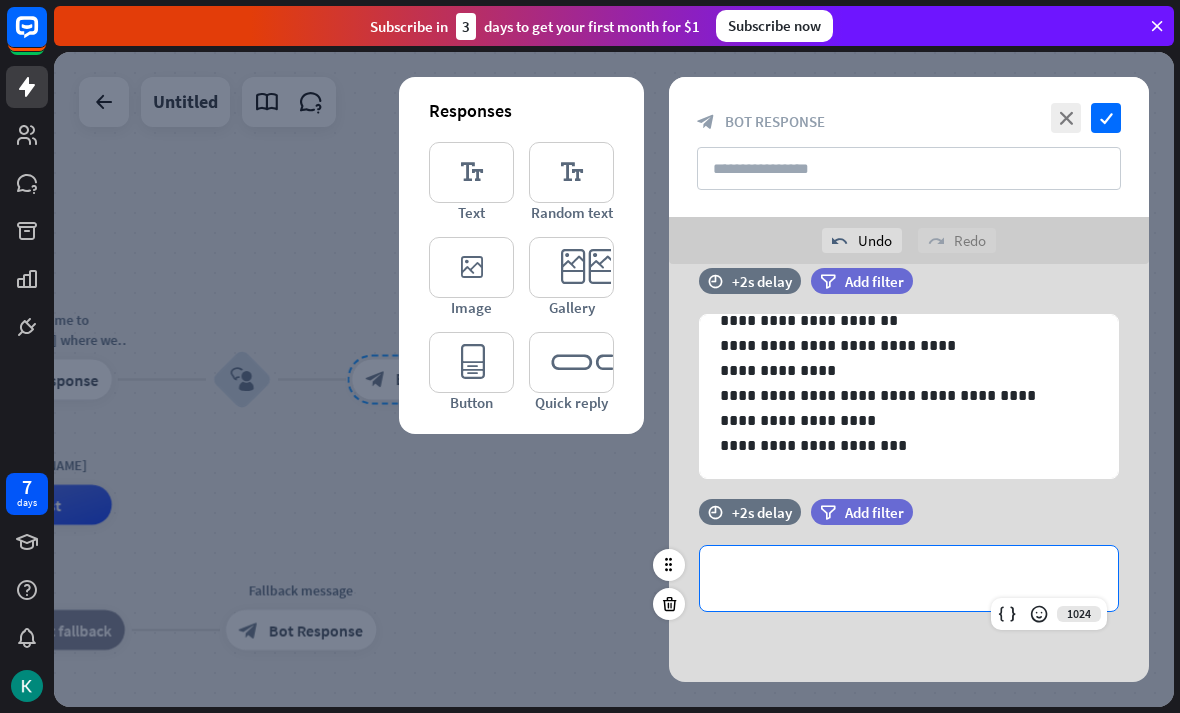 click on "**********" at bounding box center [909, 578] 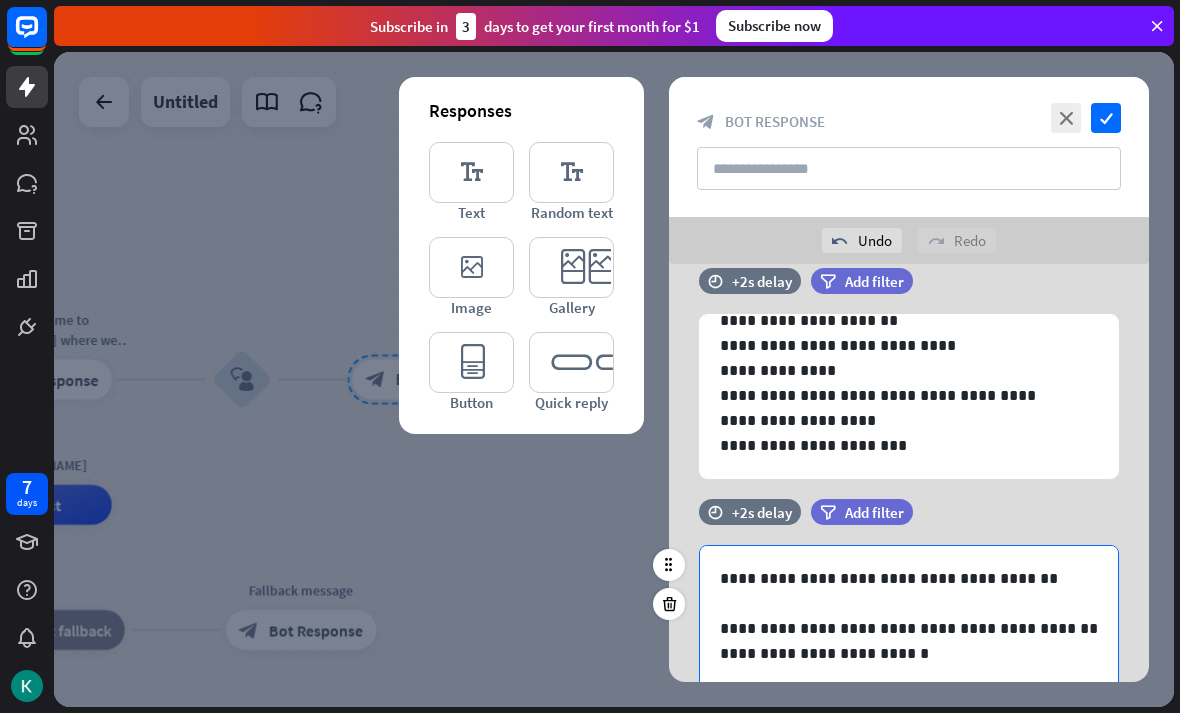 scroll, scrollTop: 46, scrollLeft: 0, axis: vertical 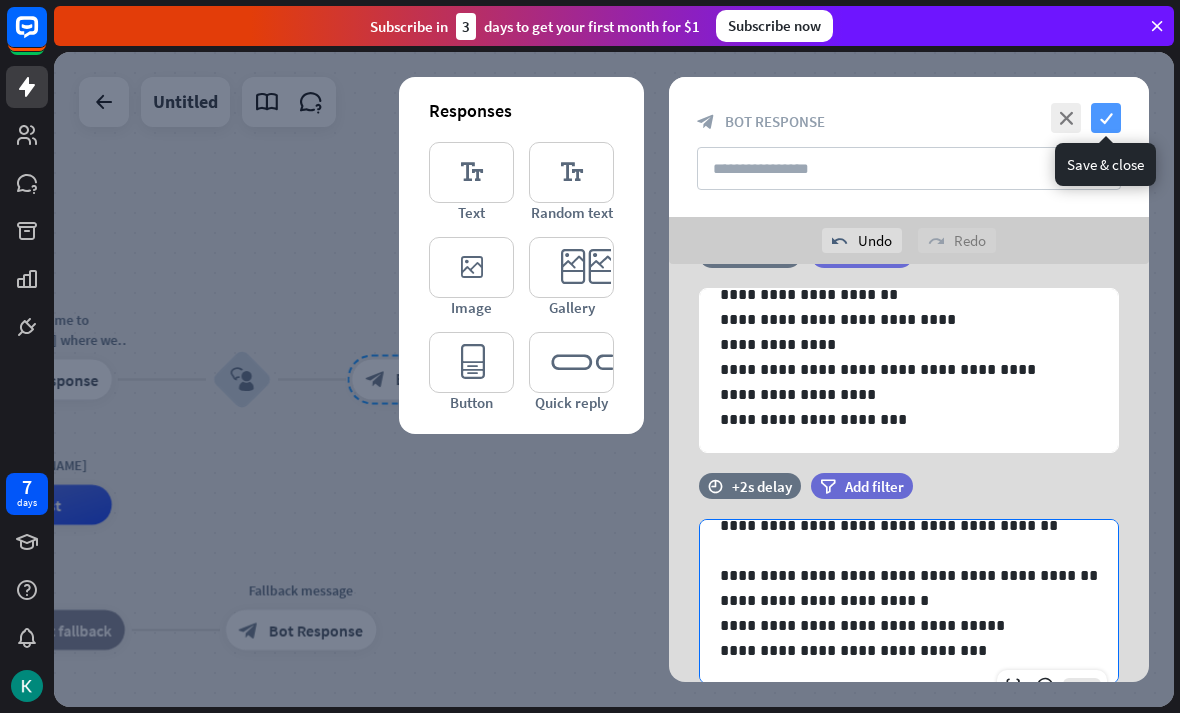 click on "check" at bounding box center [1106, 118] 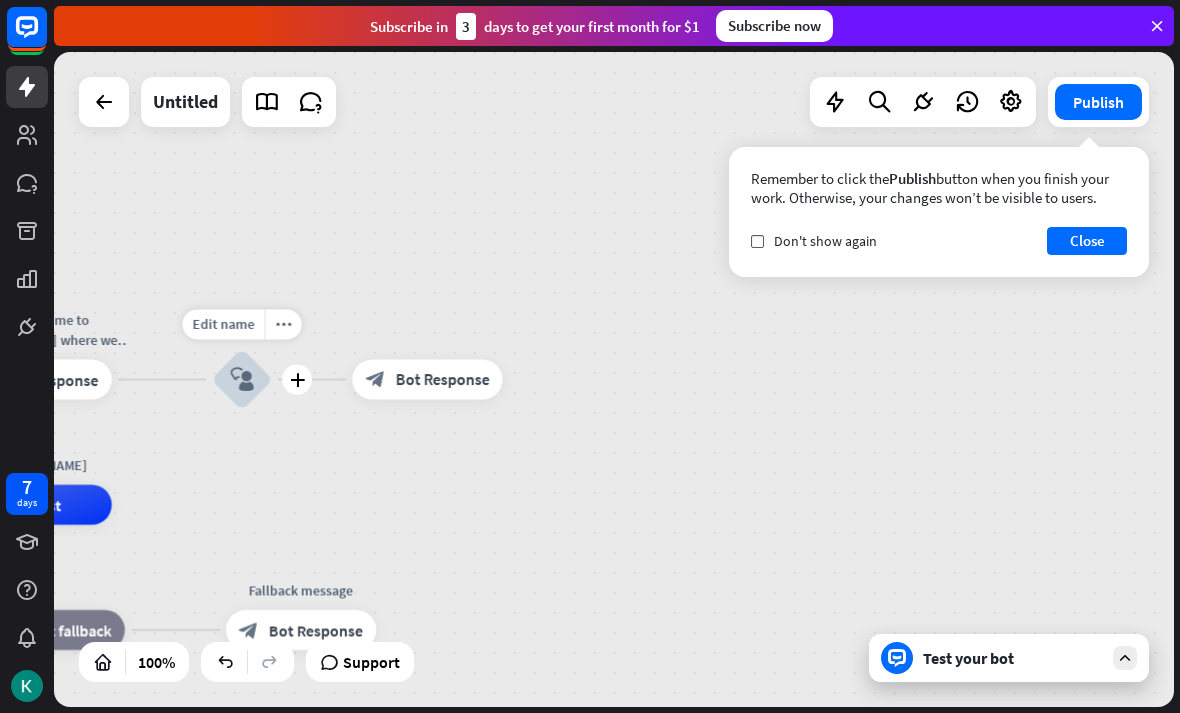click on "block_user_input" at bounding box center (242, 379) 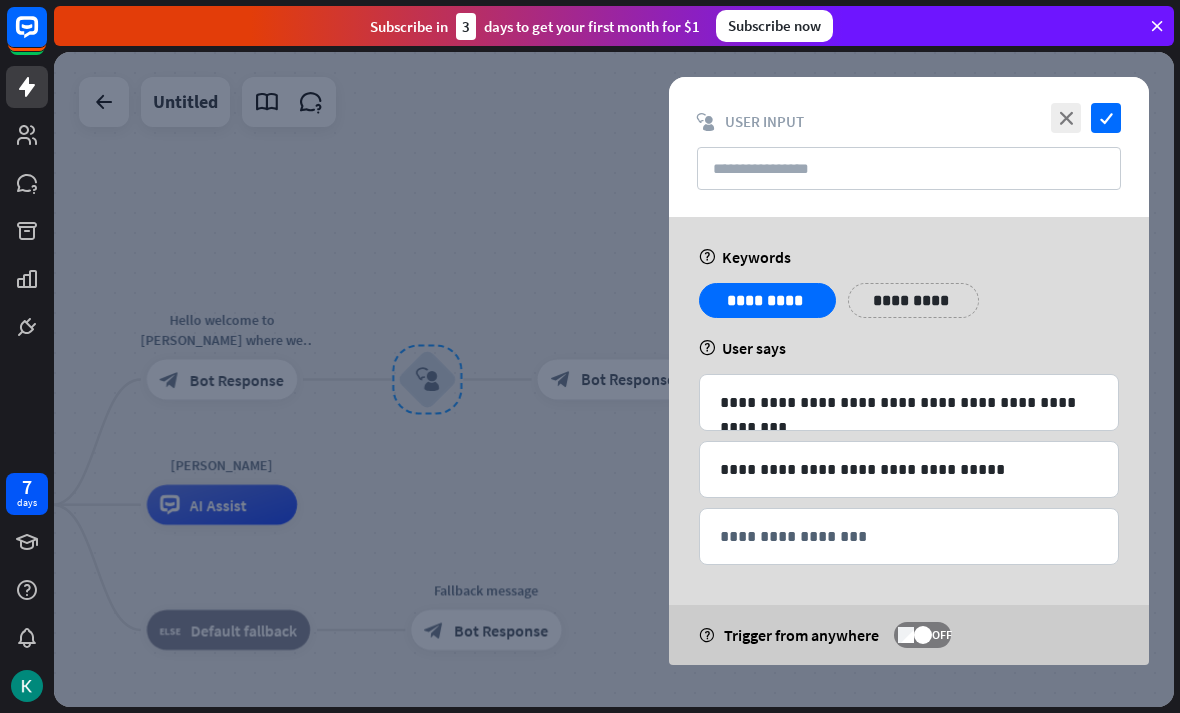 click on "**********" at bounding box center (913, 300) 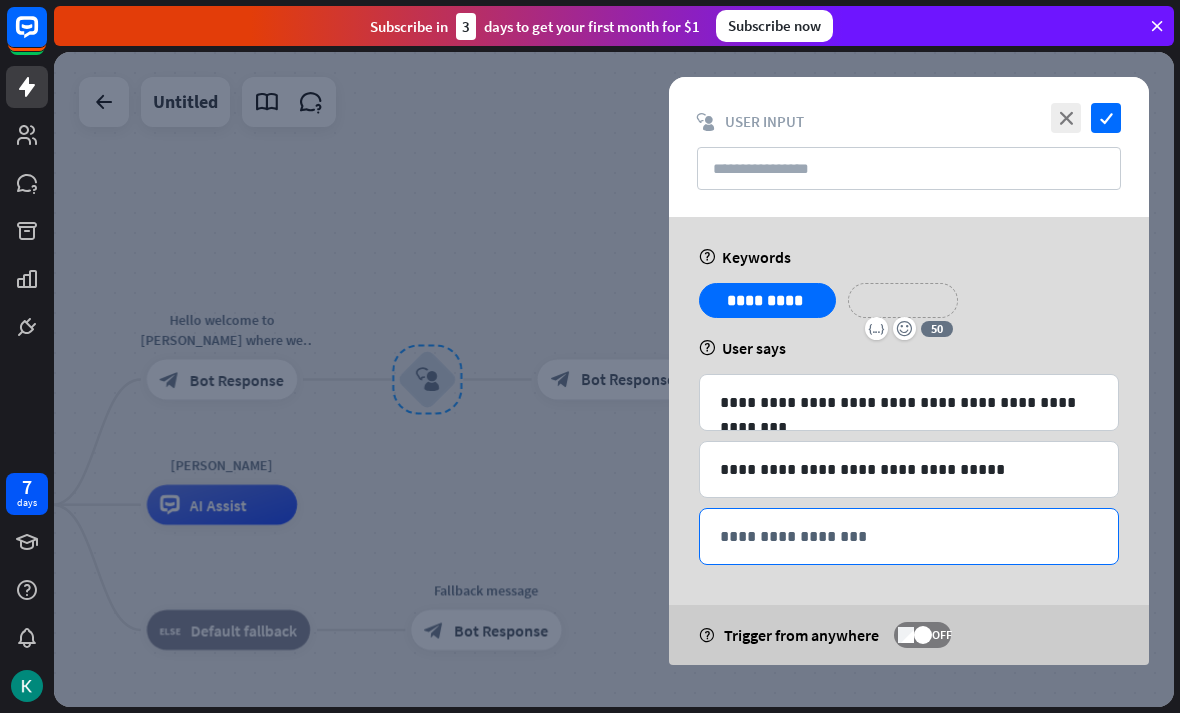 click on "**********" at bounding box center (909, 536) 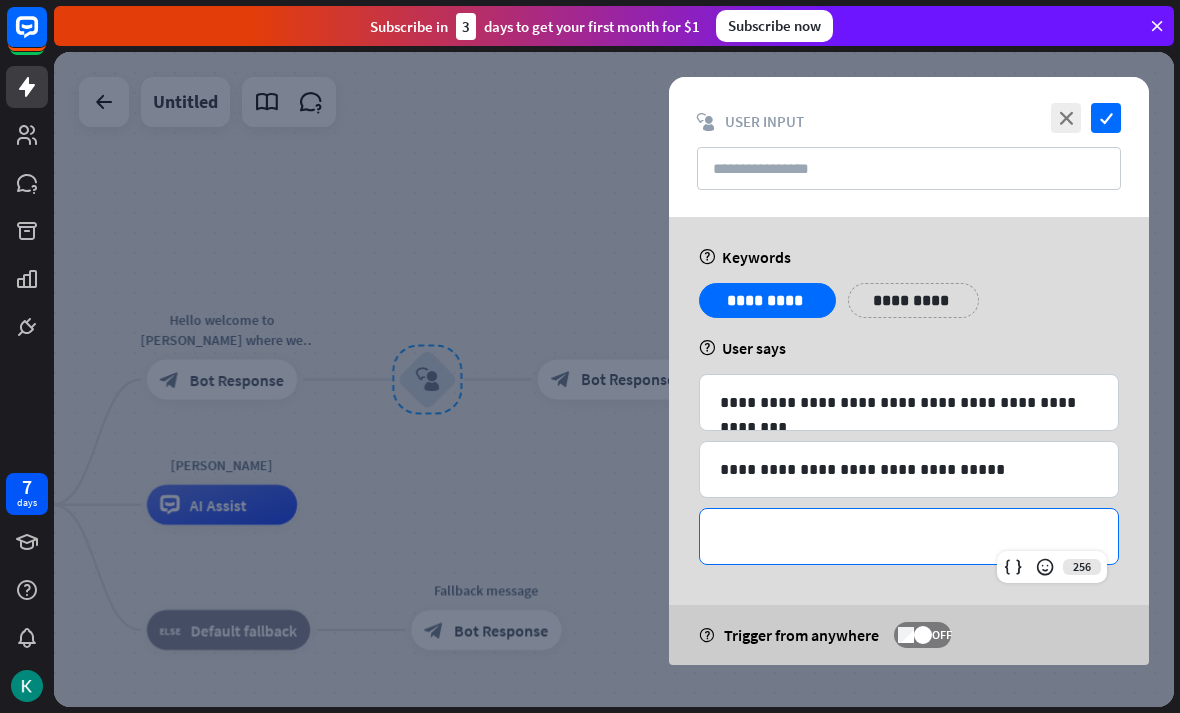 type 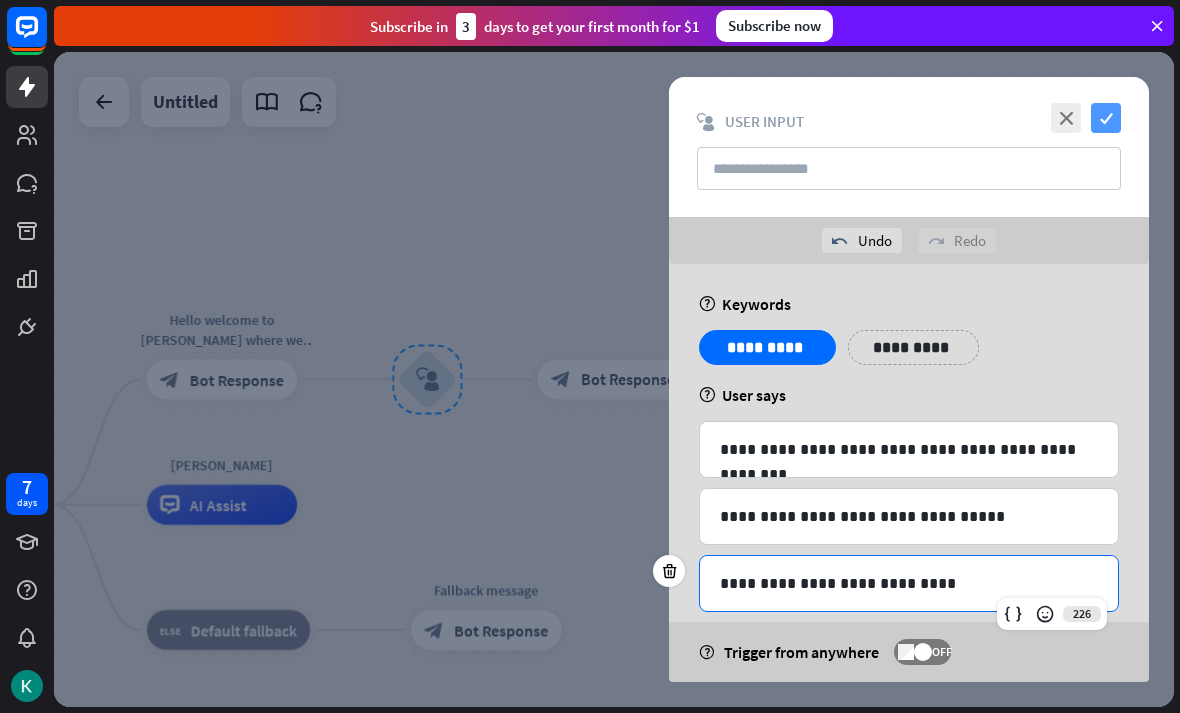 click on "check" at bounding box center [1106, 118] 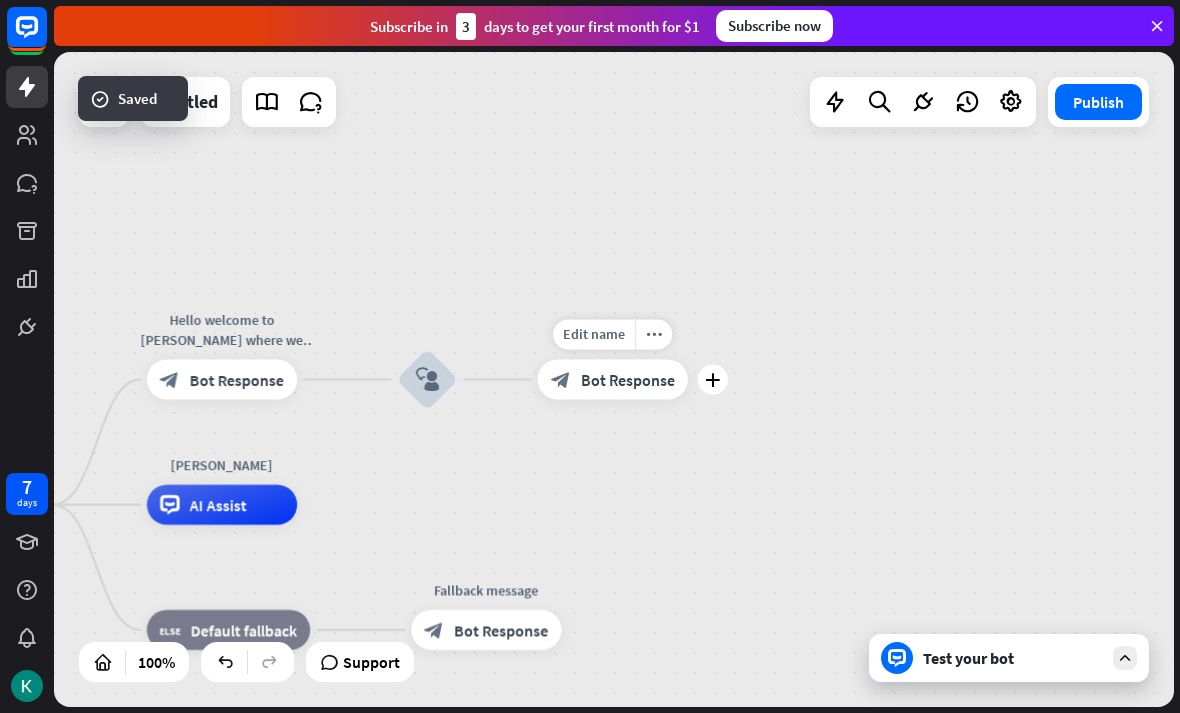 click on "block_bot_response   Bot Response" at bounding box center (613, 379) 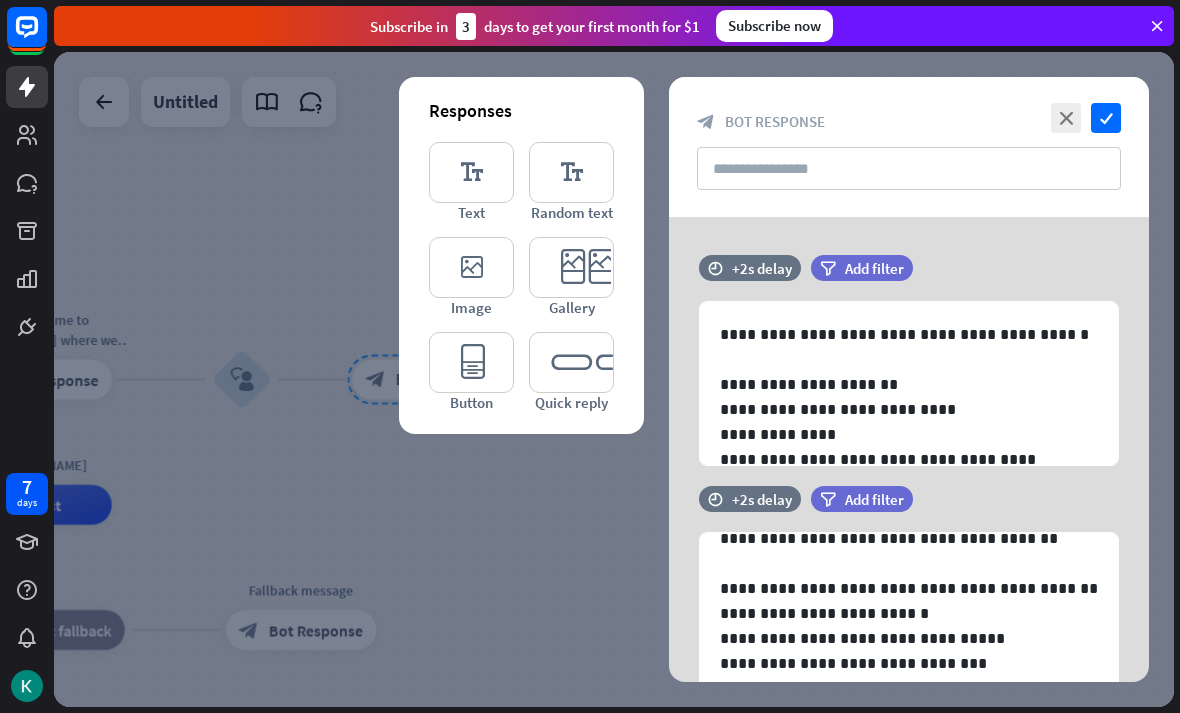 scroll, scrollTop: 27, scrollLeft: 0, axis: vertical 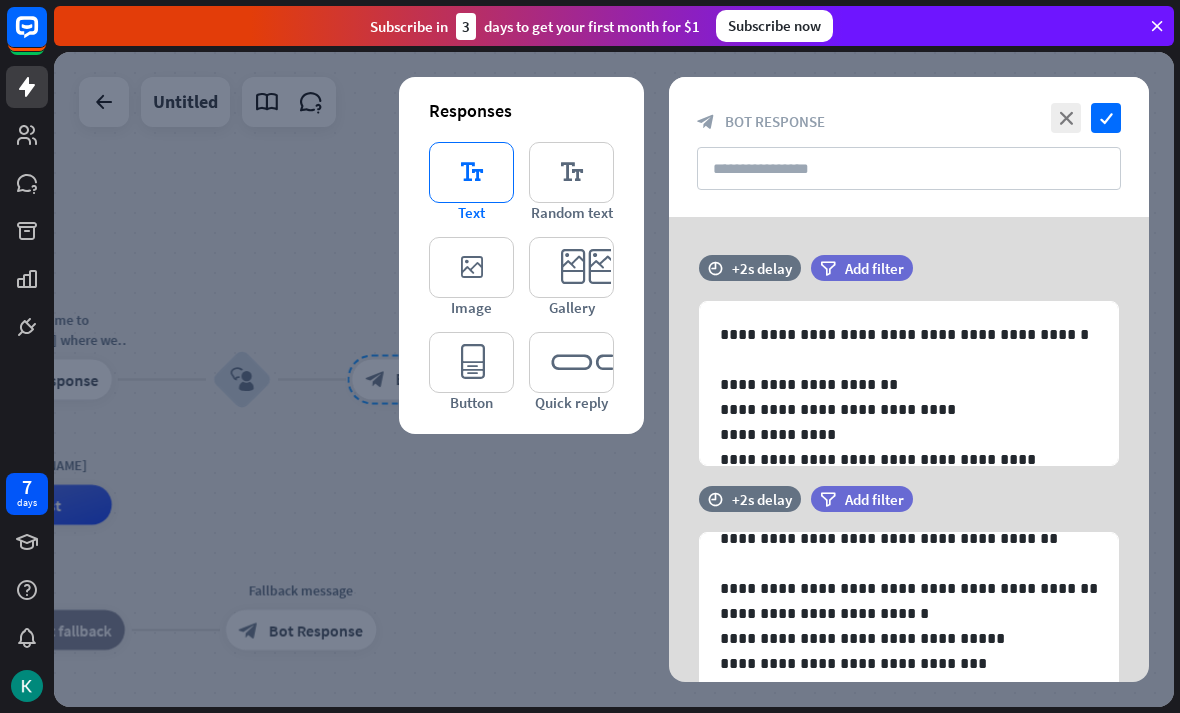 click on "editor_text" at bounding box center [471, 172] 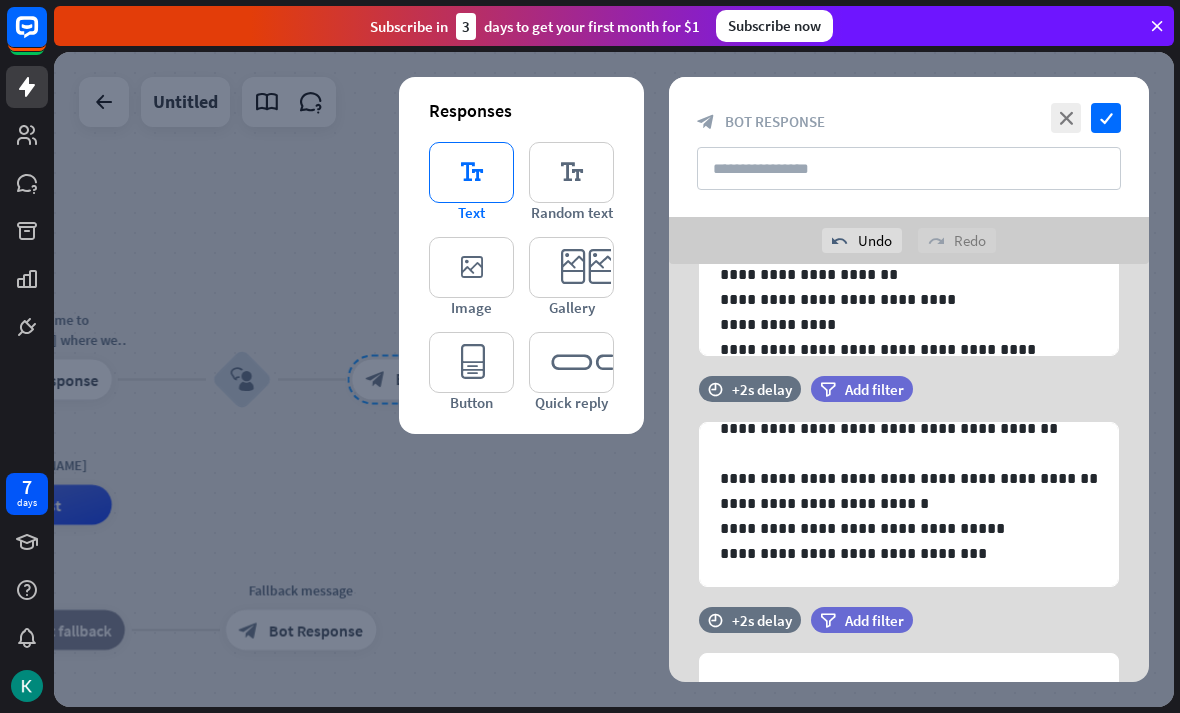 scroll, scrollTop: 265, scrollLeft: 0, axis: vertical 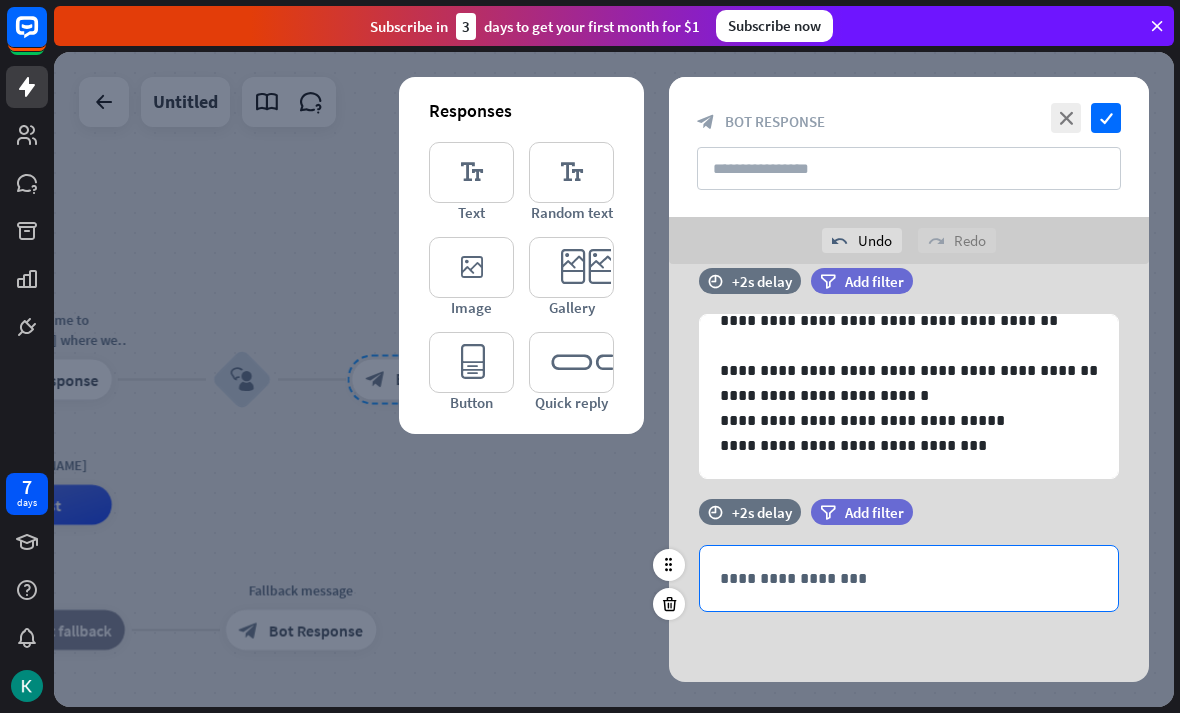 click on "**********" at bounding box center (909, 578) 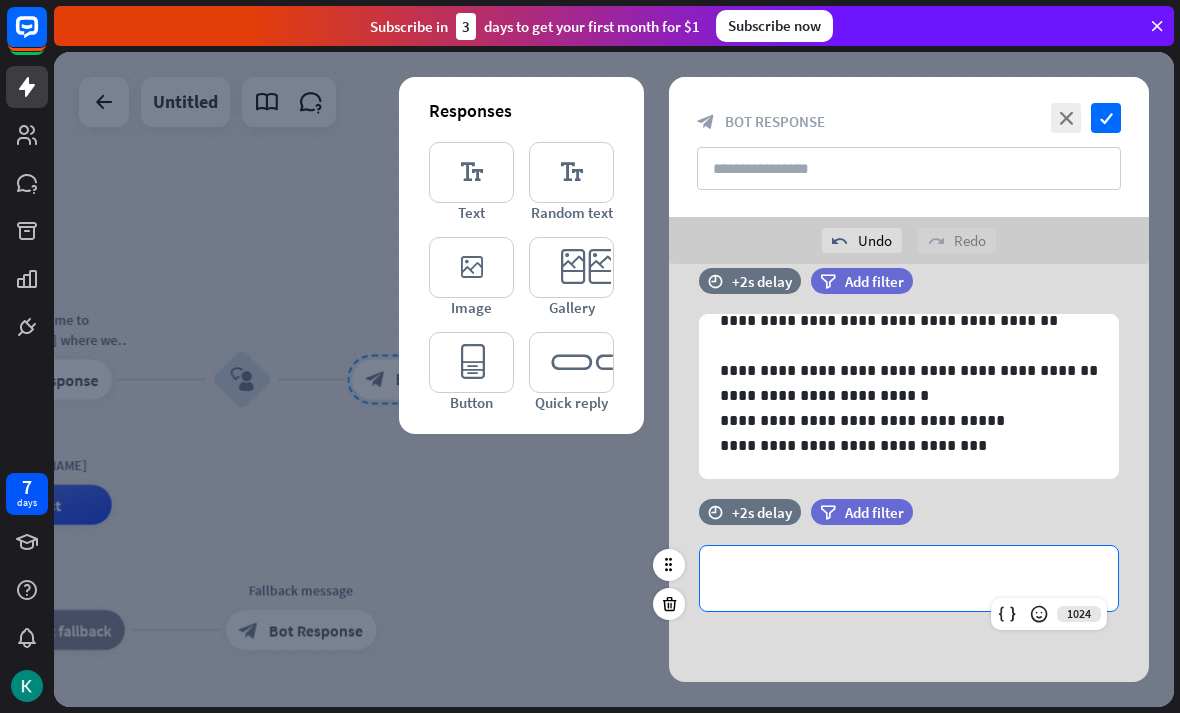 click on "**********" at bounding box center [909, 578] 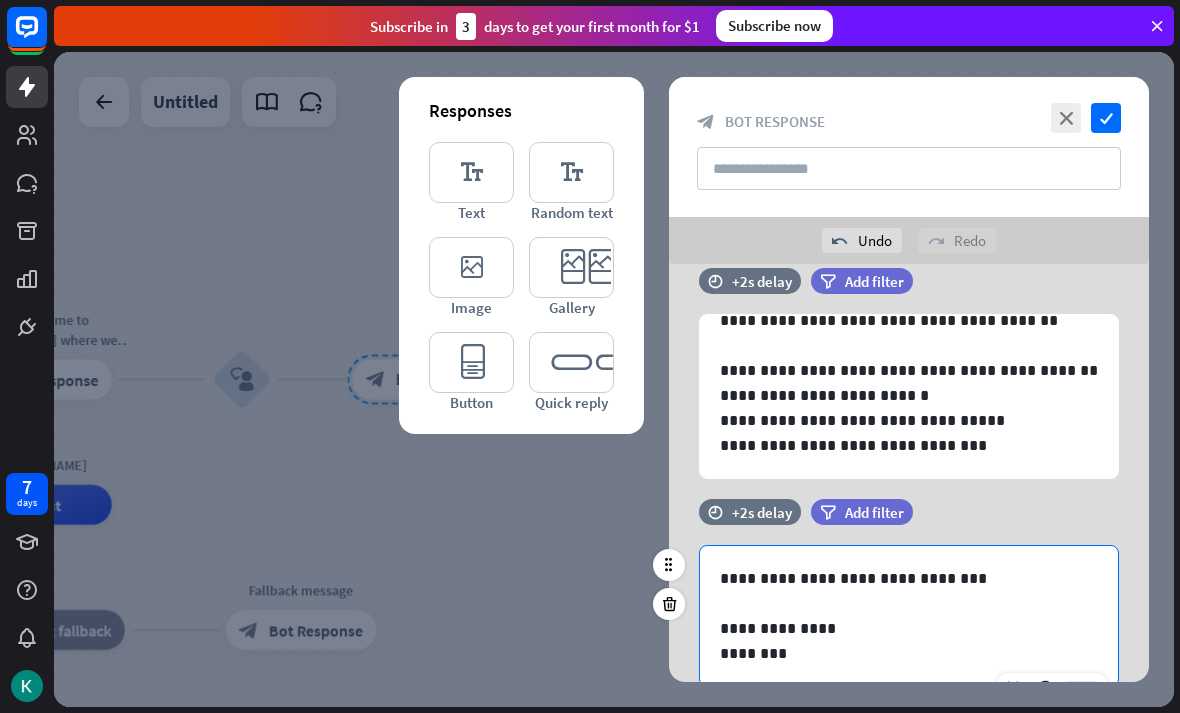 scroll, scrollTop: 277, scrollLeft: 0, axis: vertical 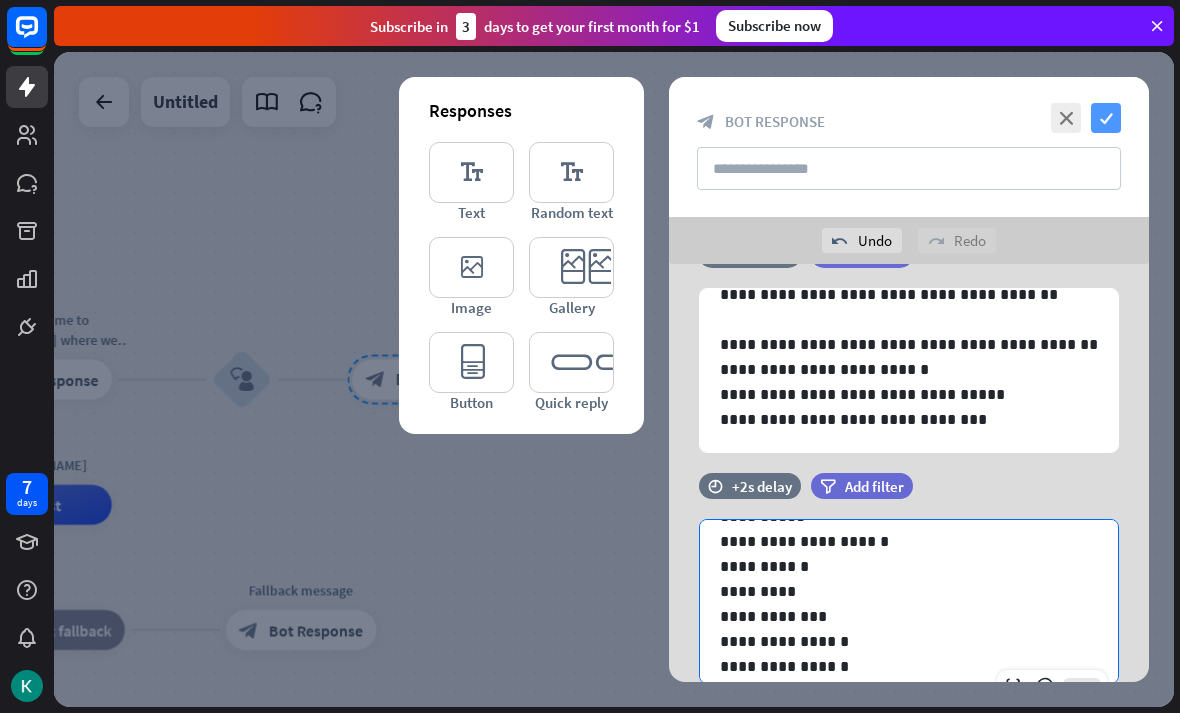 click on "check" at bounding box center [1106, 118] 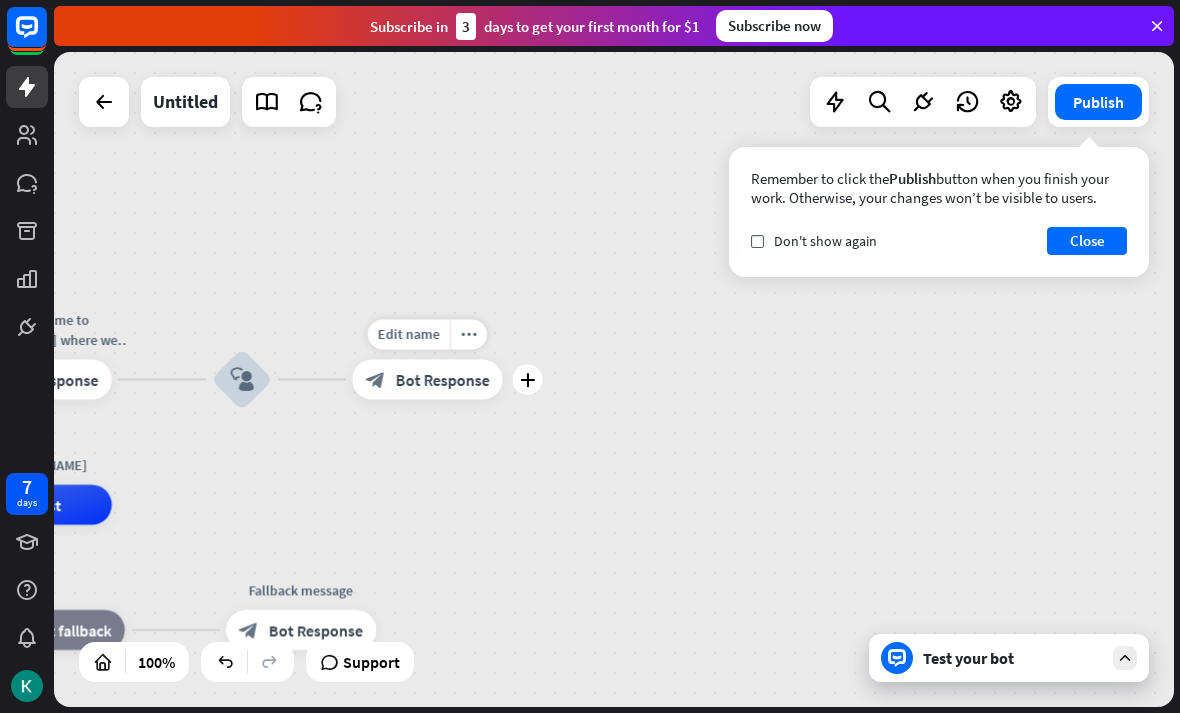 click on "Bot Response" at bounding box center [442, 379] 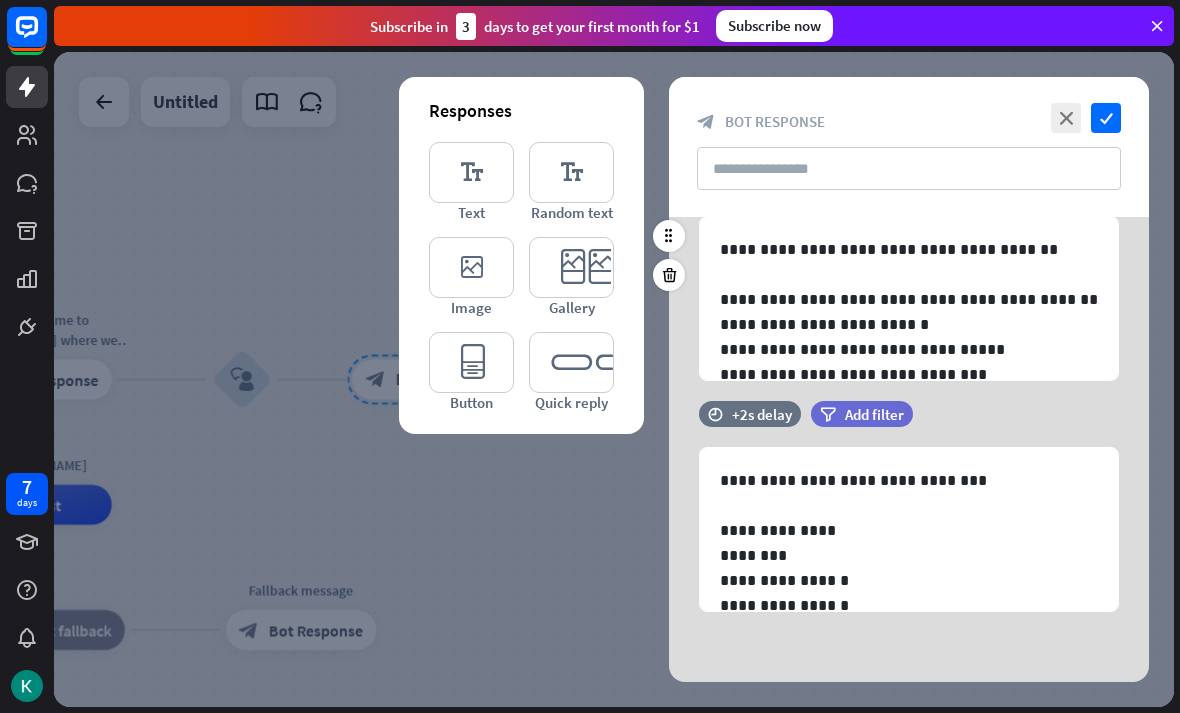 scroll, scrollTop: 316, scrollLeft: 0, axis: vertical 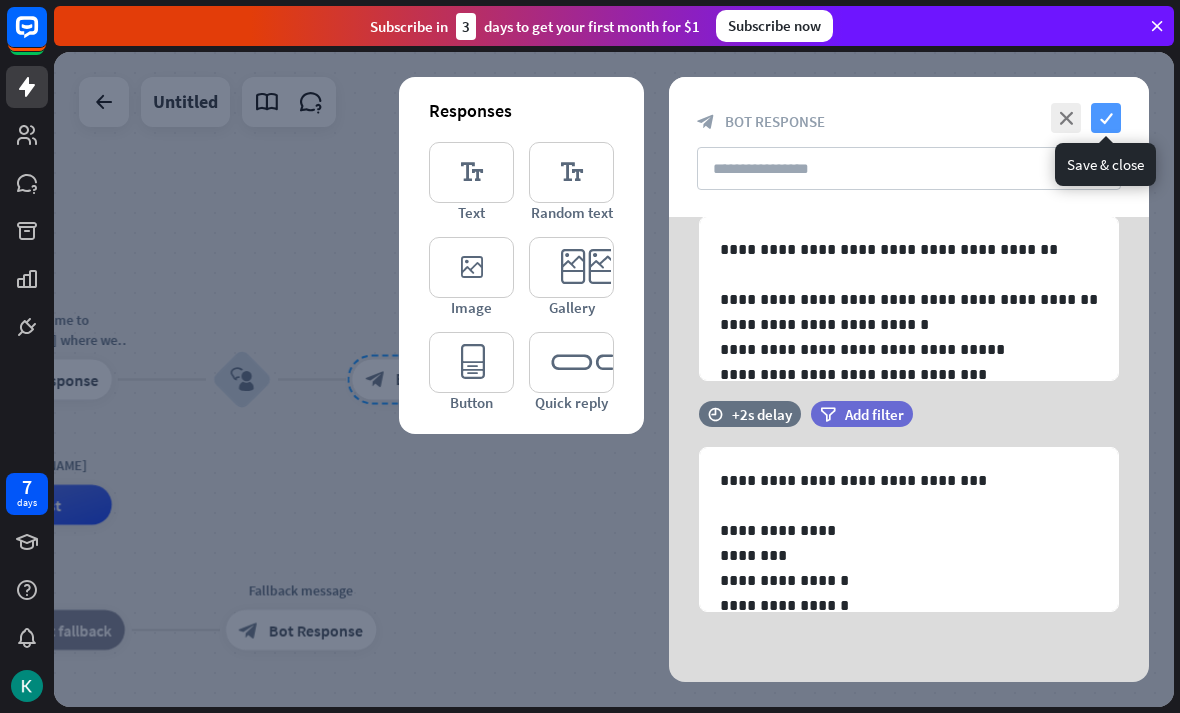click on "check" at bounding box center (1106, 118) 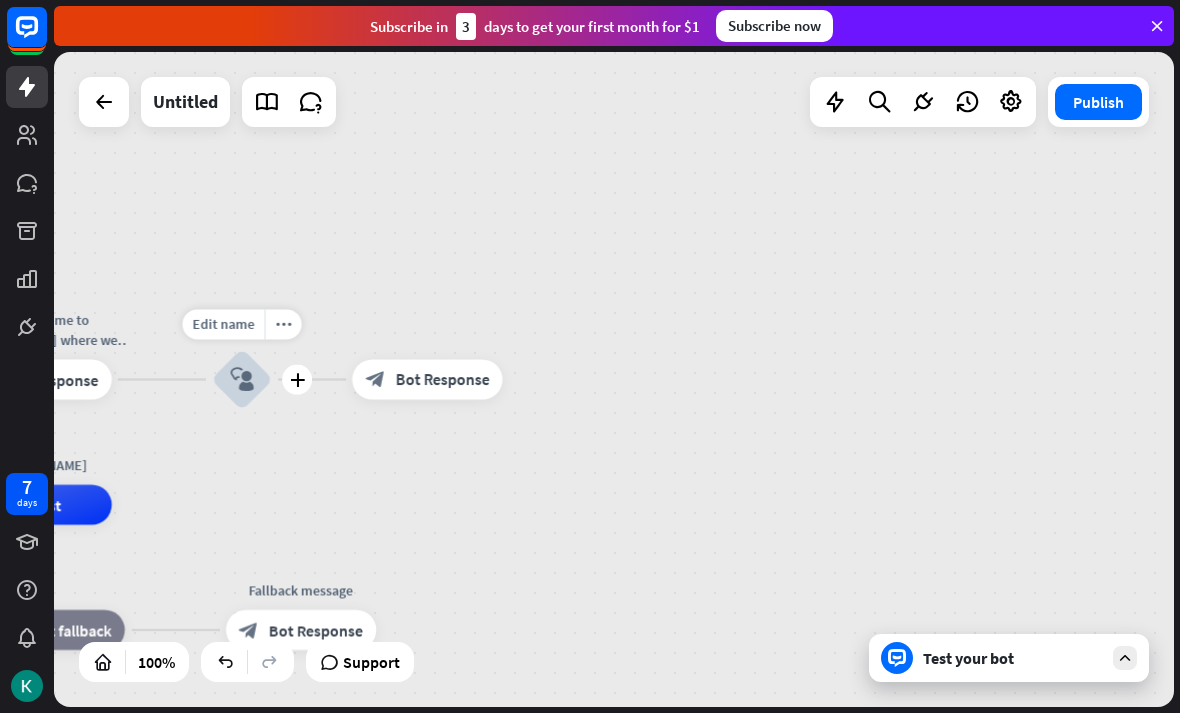 click on "block_user_input" at bounding box center [242, 379] 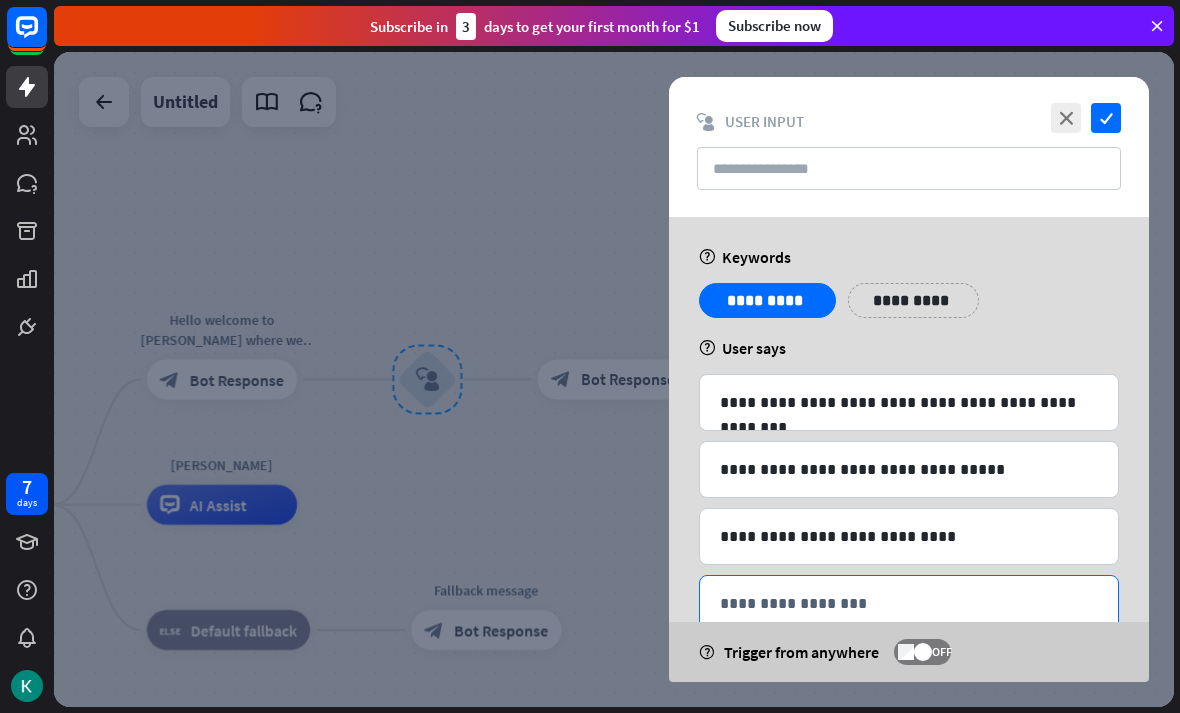 click on "**********" at bounding box center (909, 603) 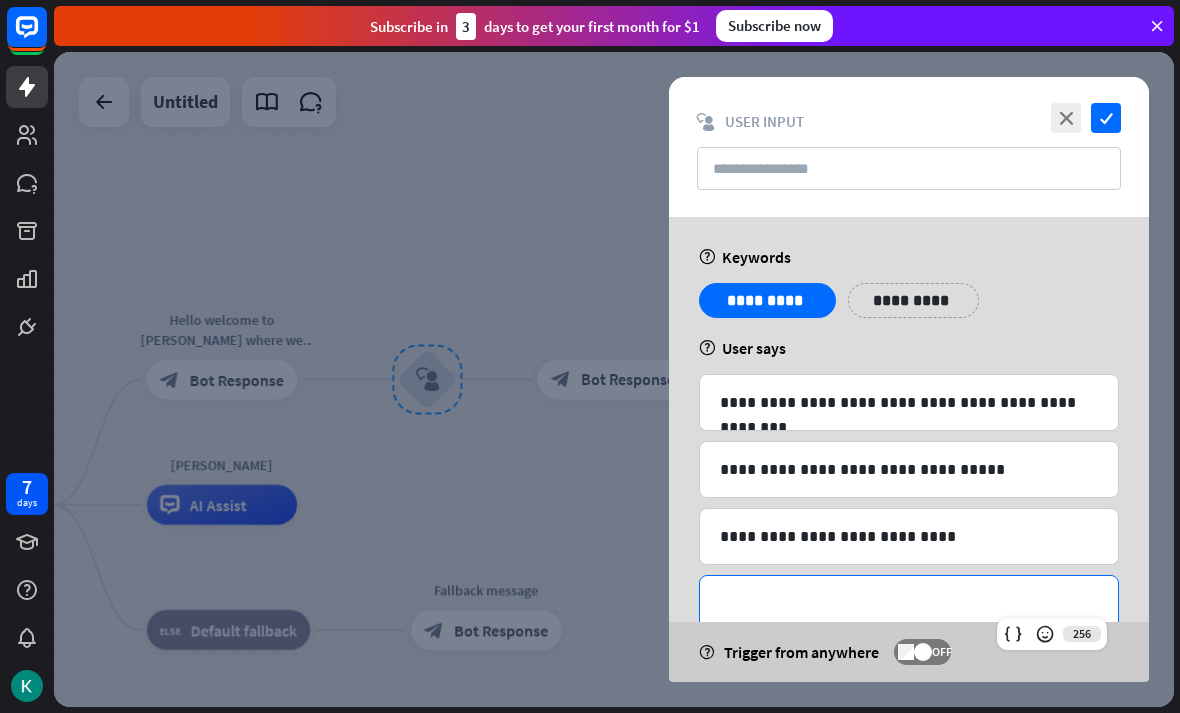 type 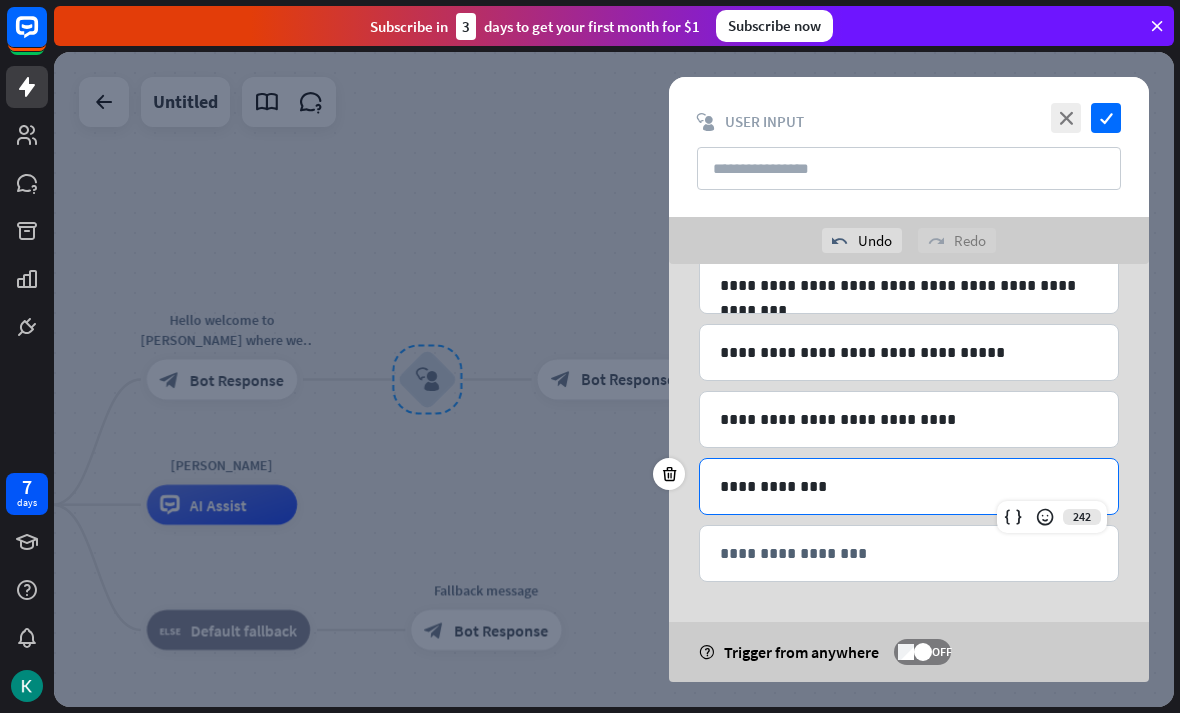 scroll, scrollTop: 164, scrollLeft: 0, axis: vertical 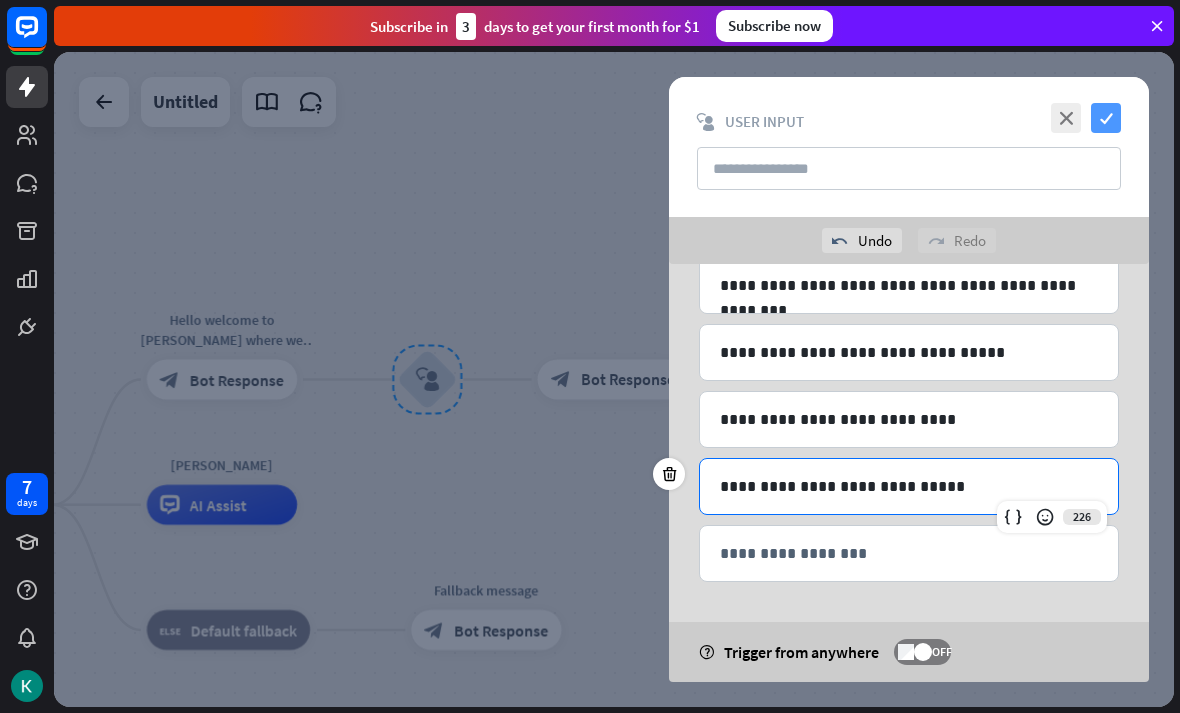 click on "check" at bounding box center [1106, 118] 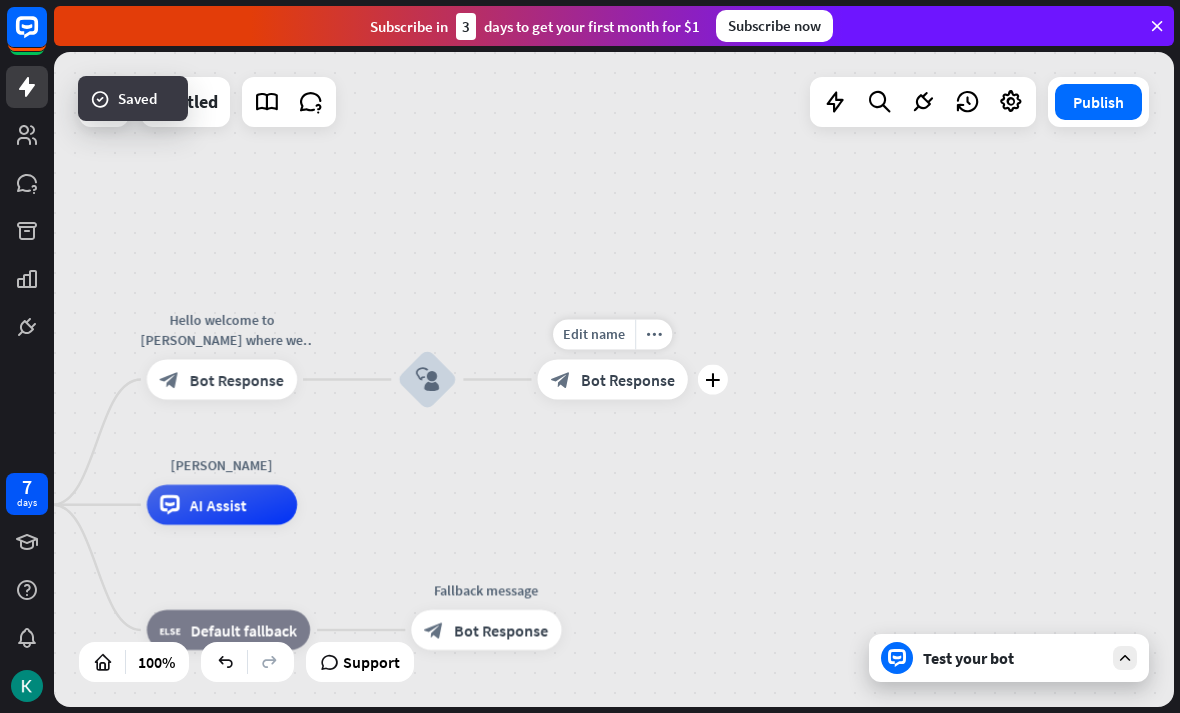 click on "Bot Response" at bounding box center [628, 379] 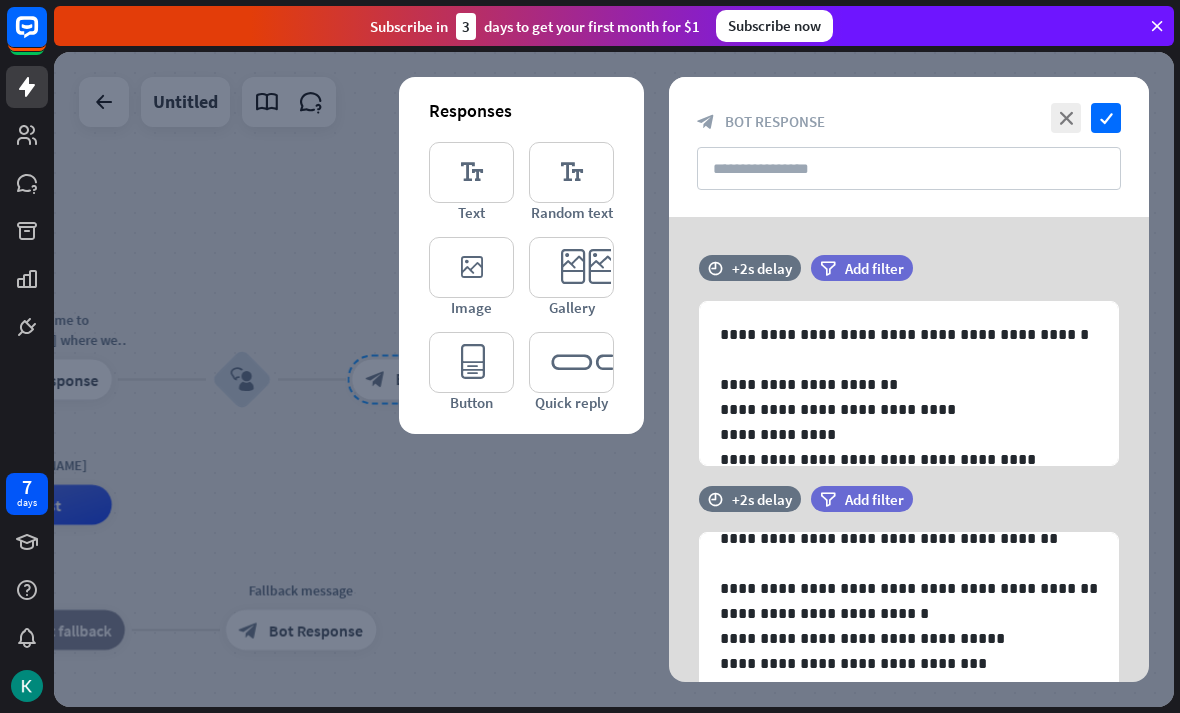 scroll, scrollTop: 27, scrollLeft: 0, axis: vertical 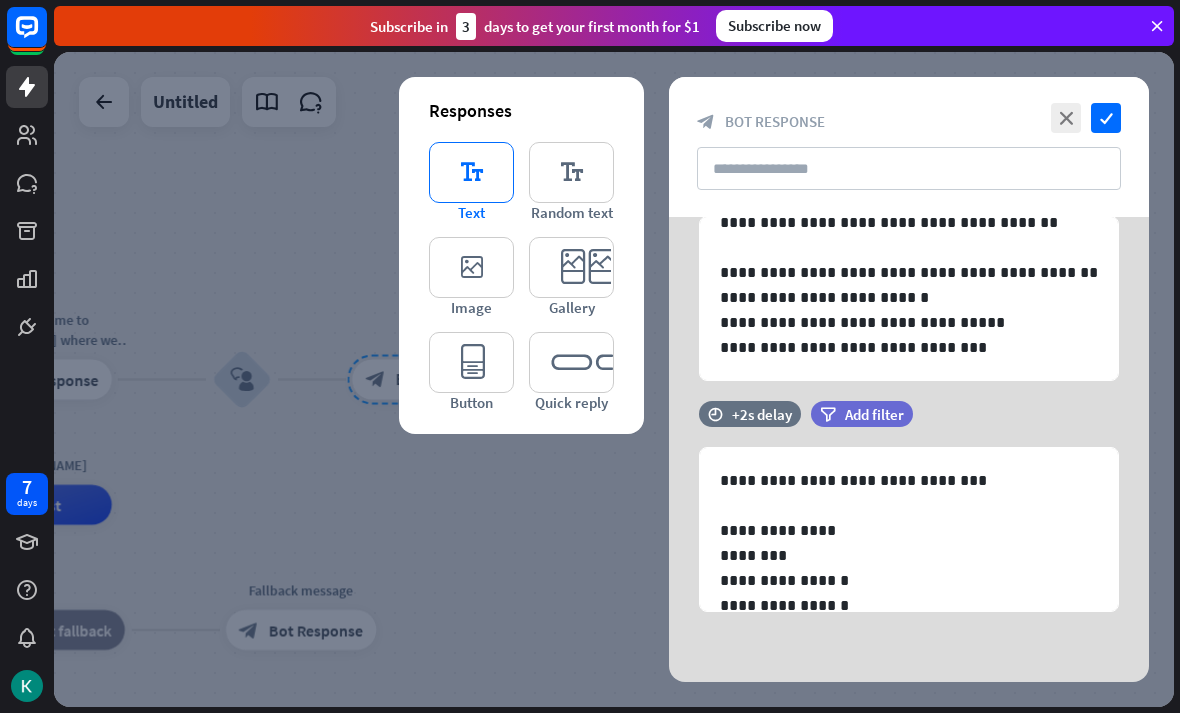 click on "editor_text" at bounding box center (471, 172) 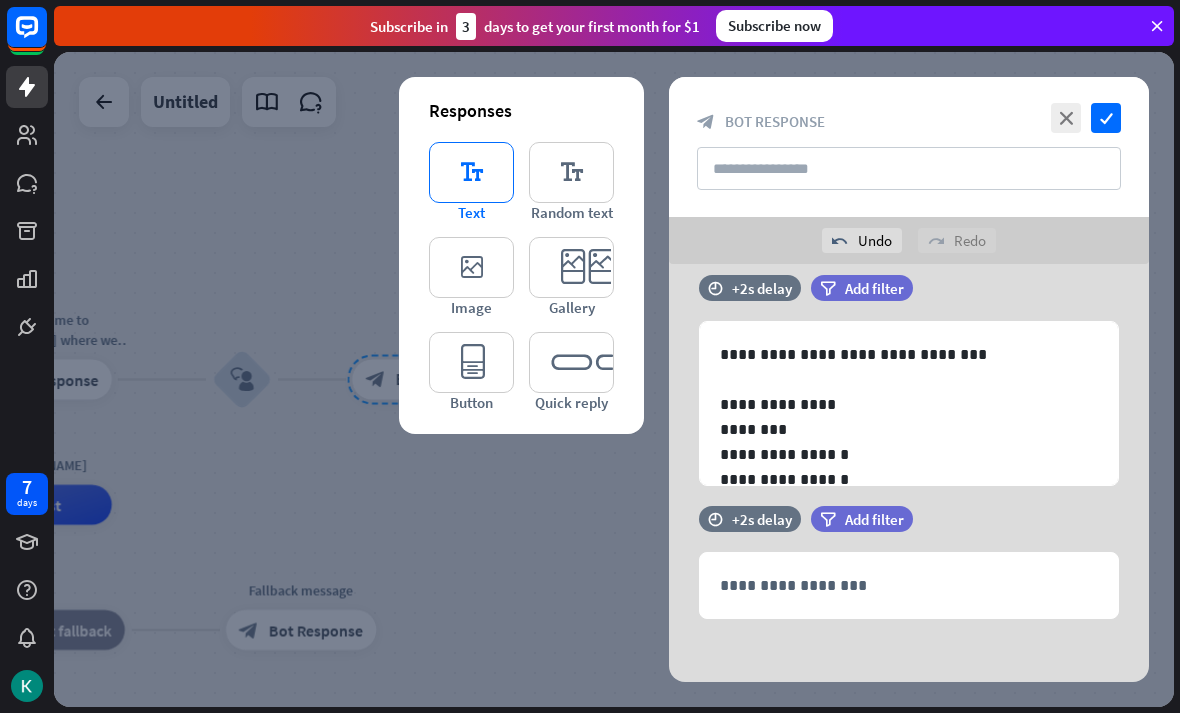scroll, scrollTop: 496, scrollLeft: 0, axis: vertical 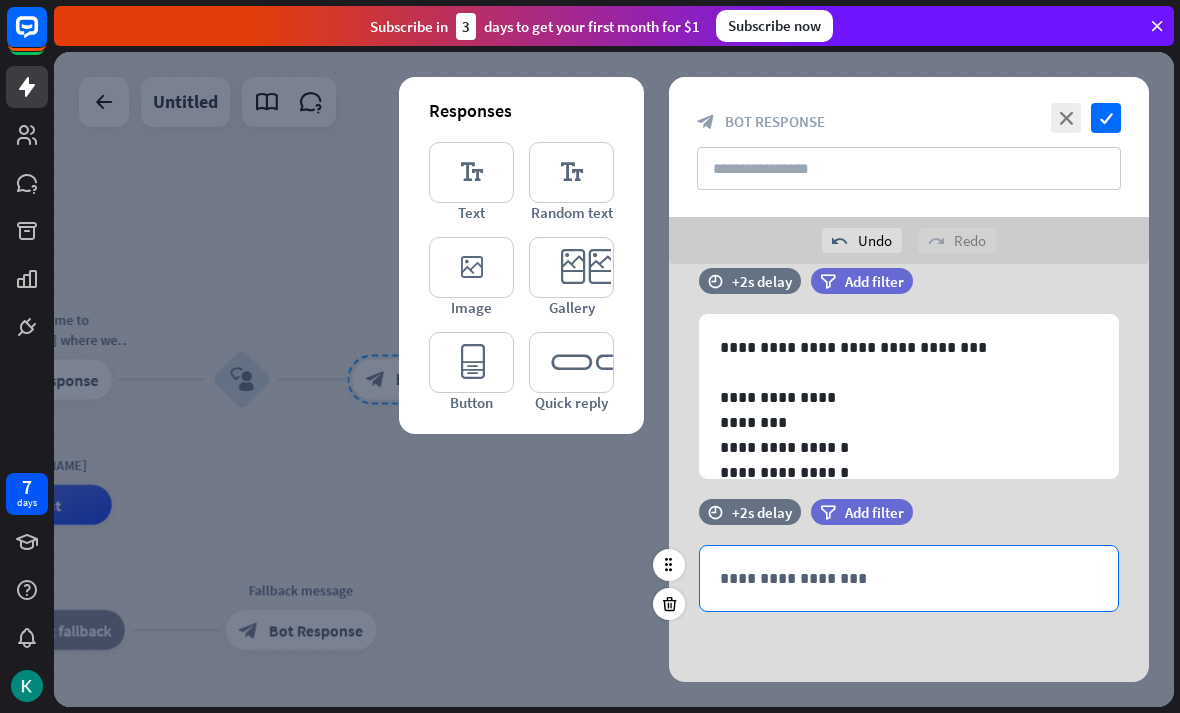 click on "**********" at bounding box center (909, 578) 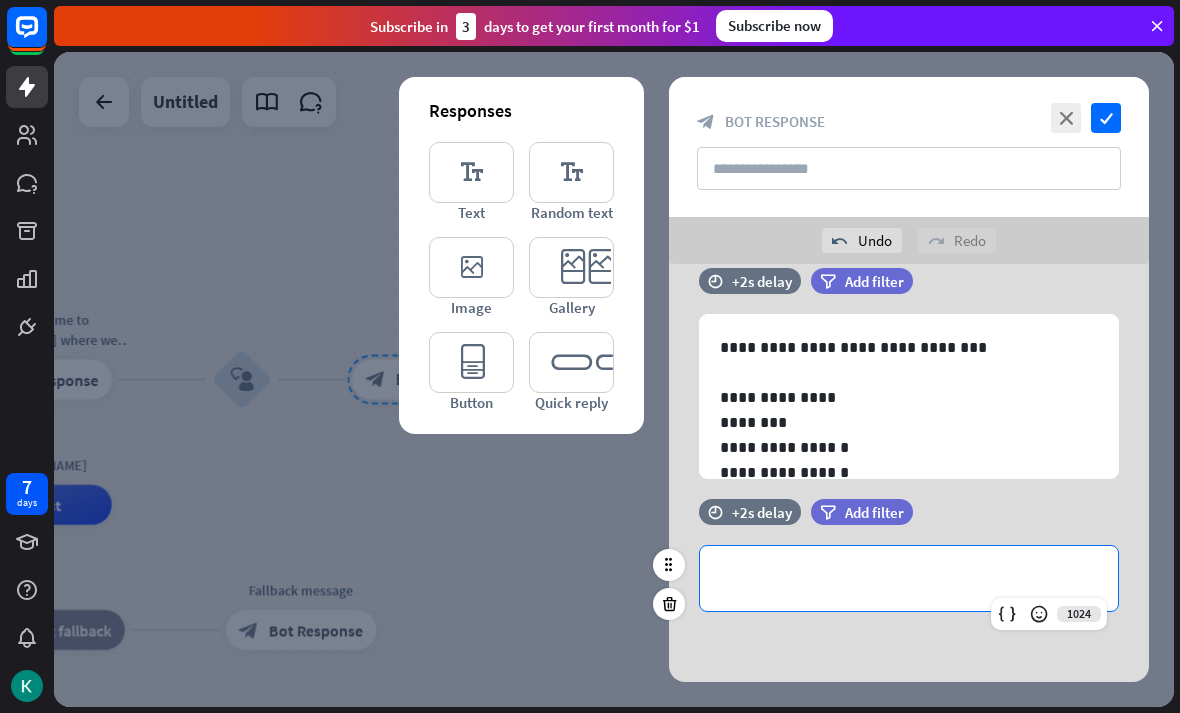 click on "**********" at bounding box center (909, 578) 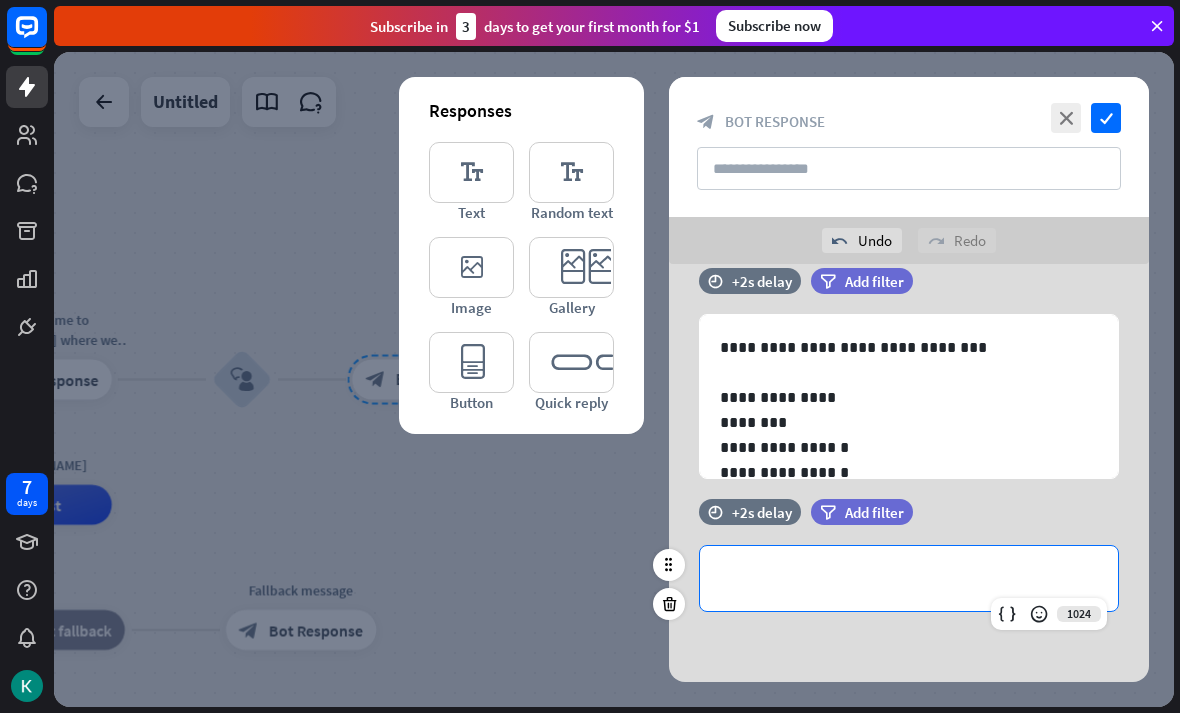 type 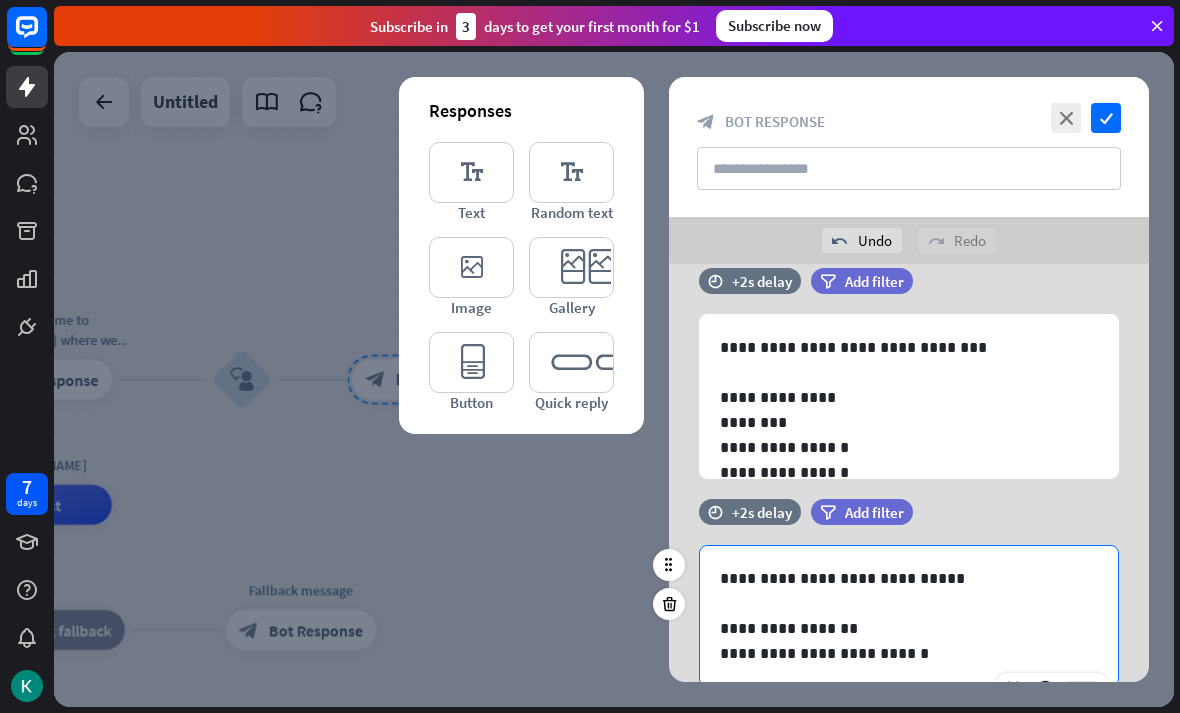 scroll, scrollTop: 508, scrollLeft: 0, axis: vertical 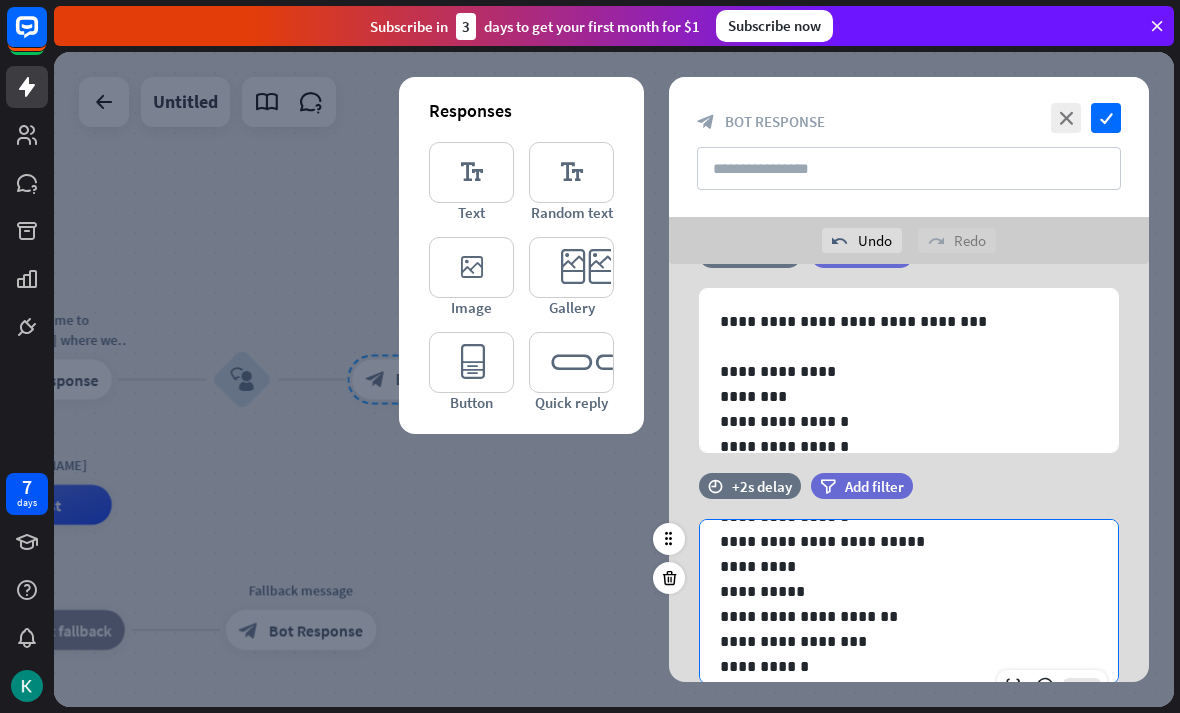 click on "**********" at bounding box center [909, 529] 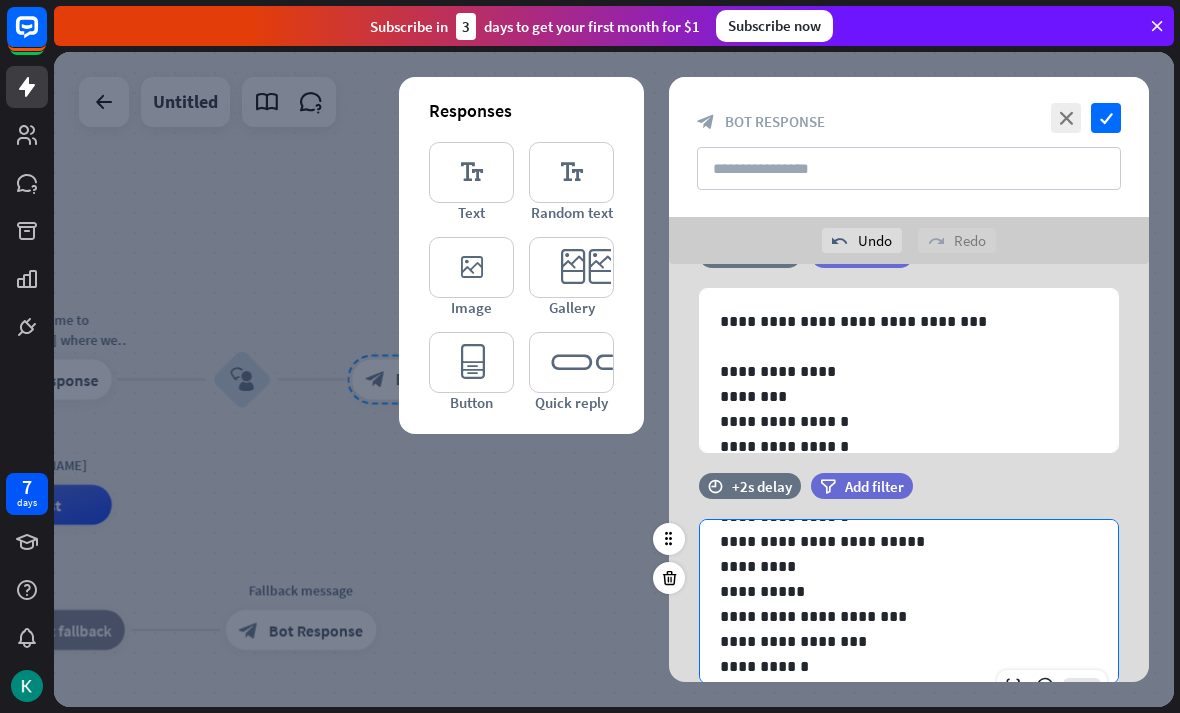 click on "**********" at bounding box center [909, 616] 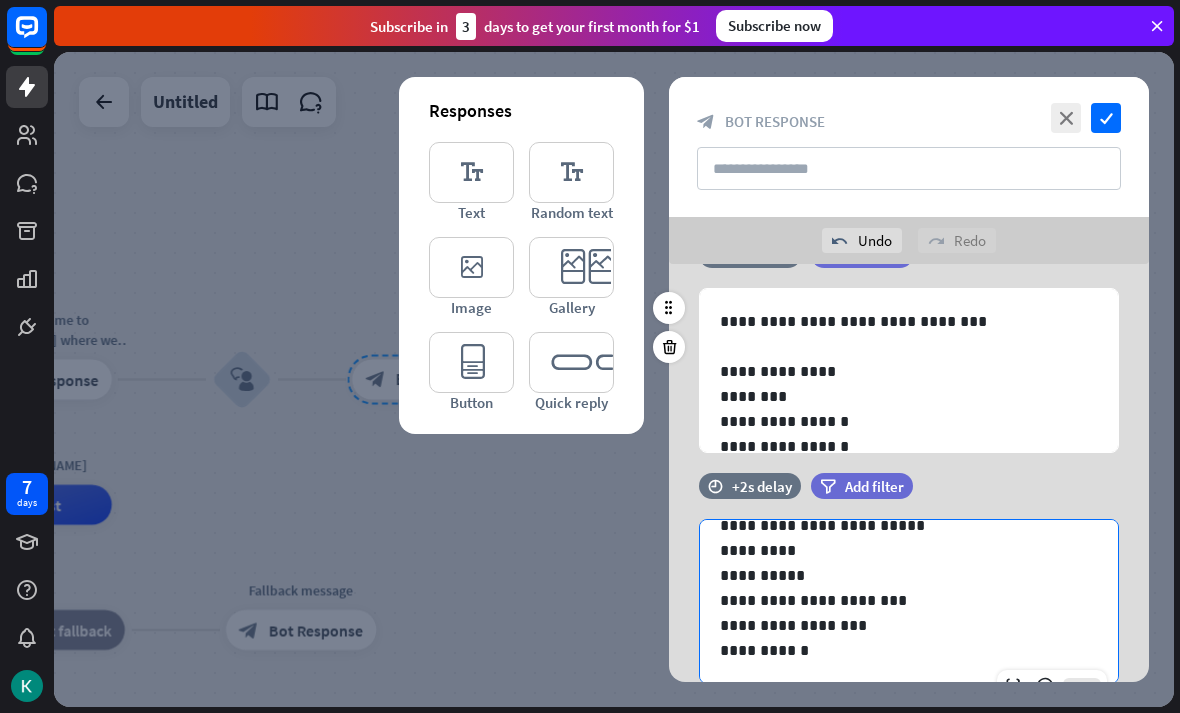 scroll, scrollTop: 177, scrollLeft: 0, axis: vertical 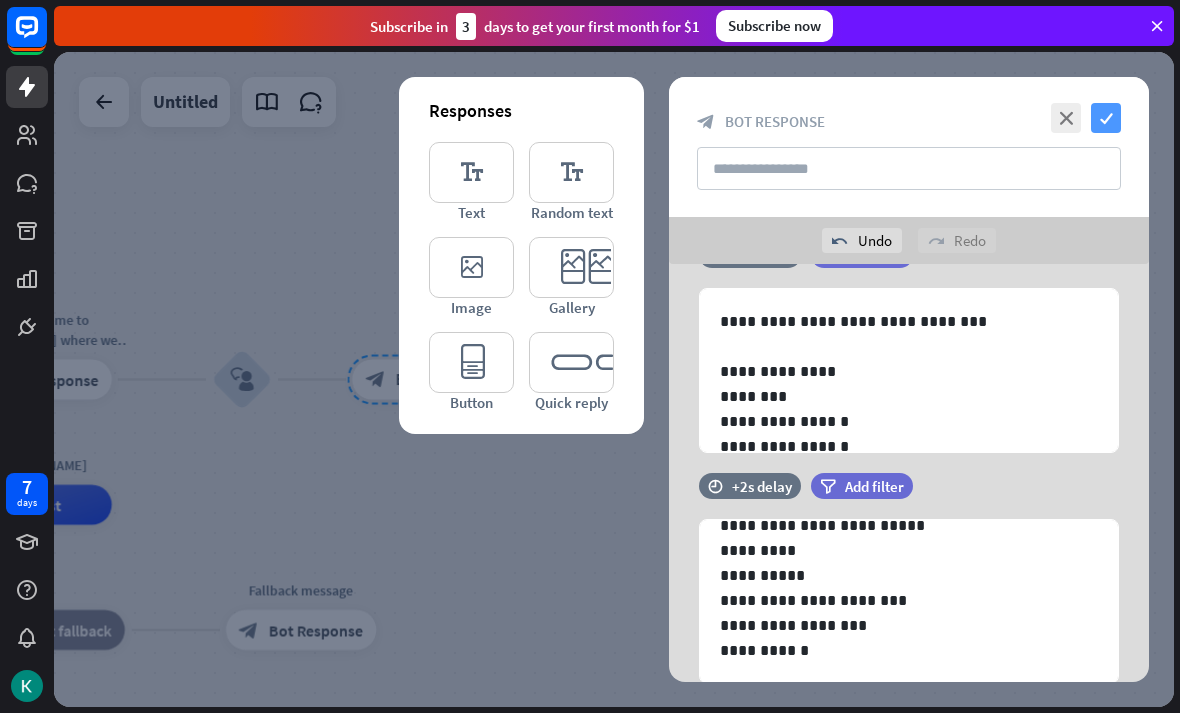 click on "check" at bounding box center (1106, 118) 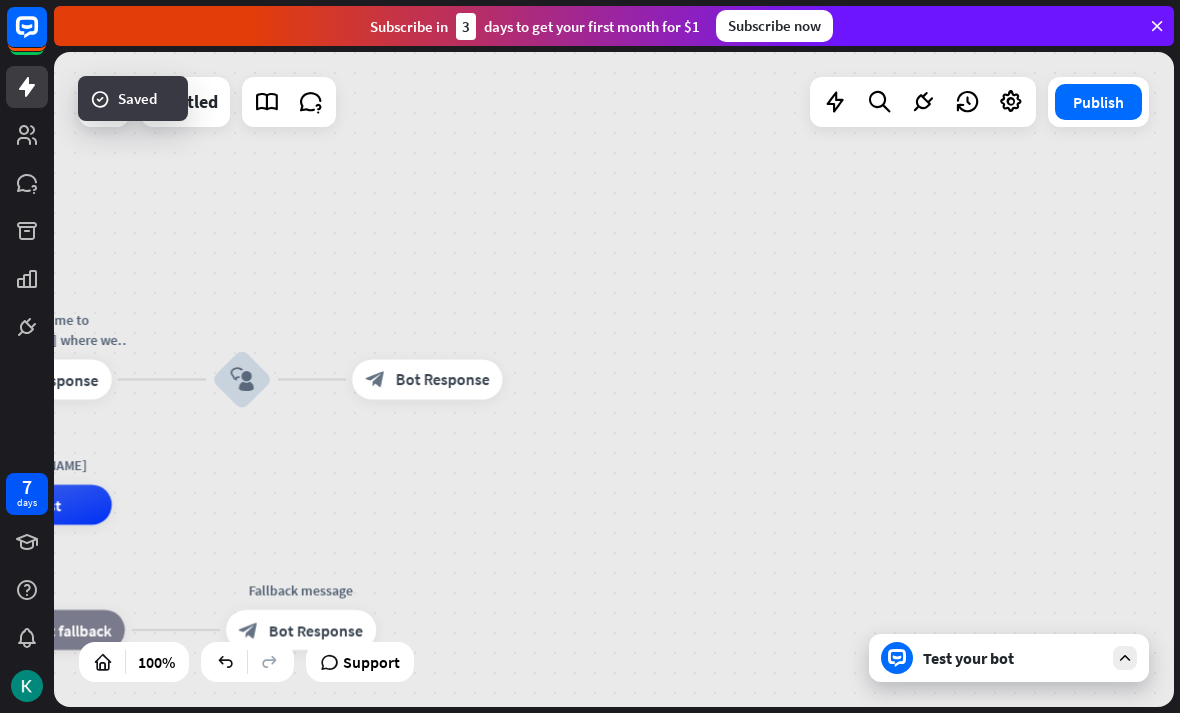 click on "Test your bot" at bounding box center [1009, 658] 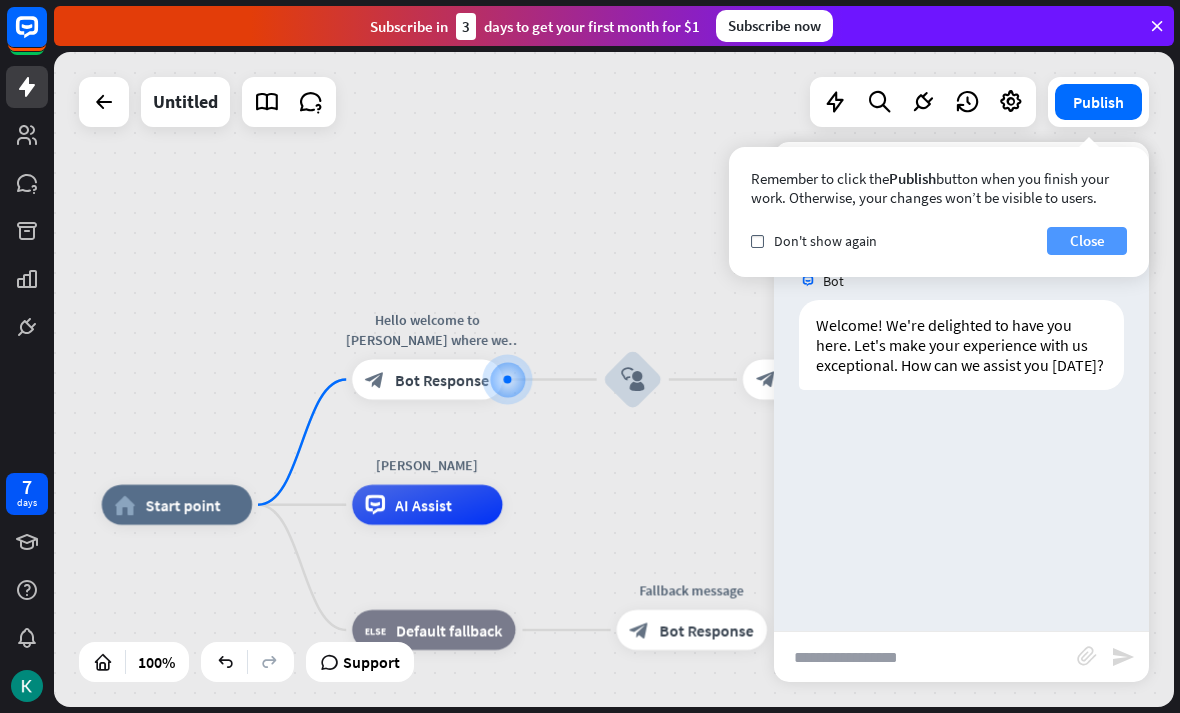 click on "Close" at bounding box center [1087, 241] 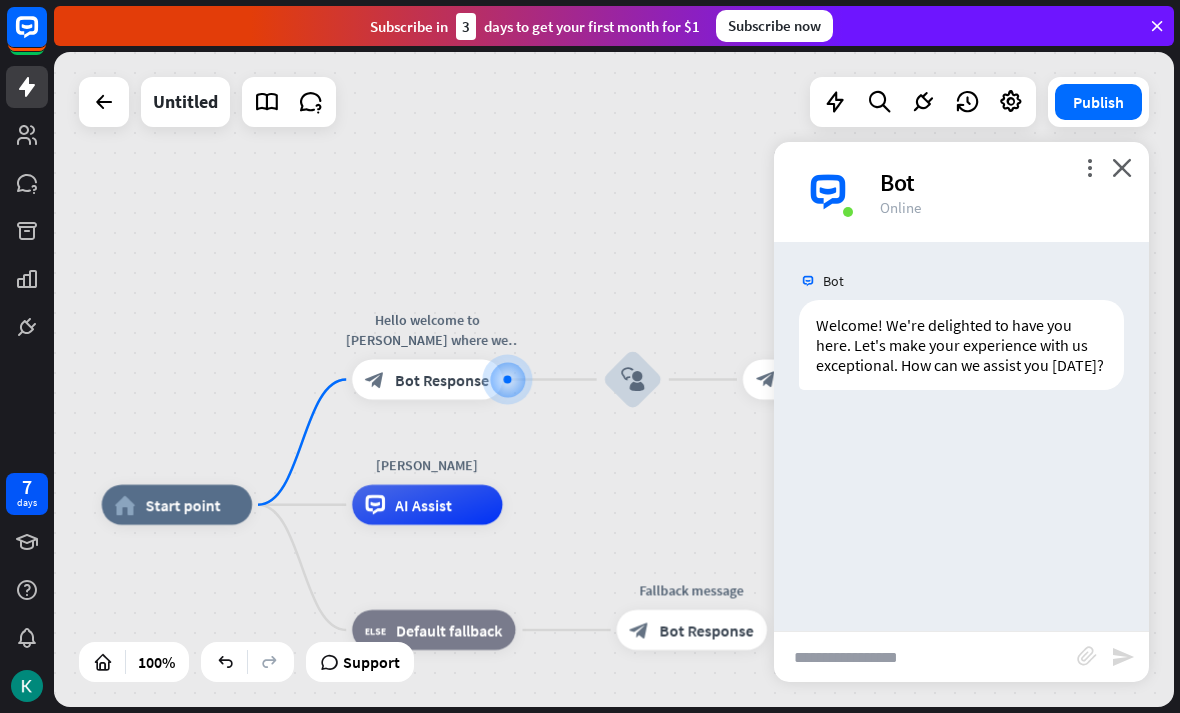 click at bounding box center (925, 657) 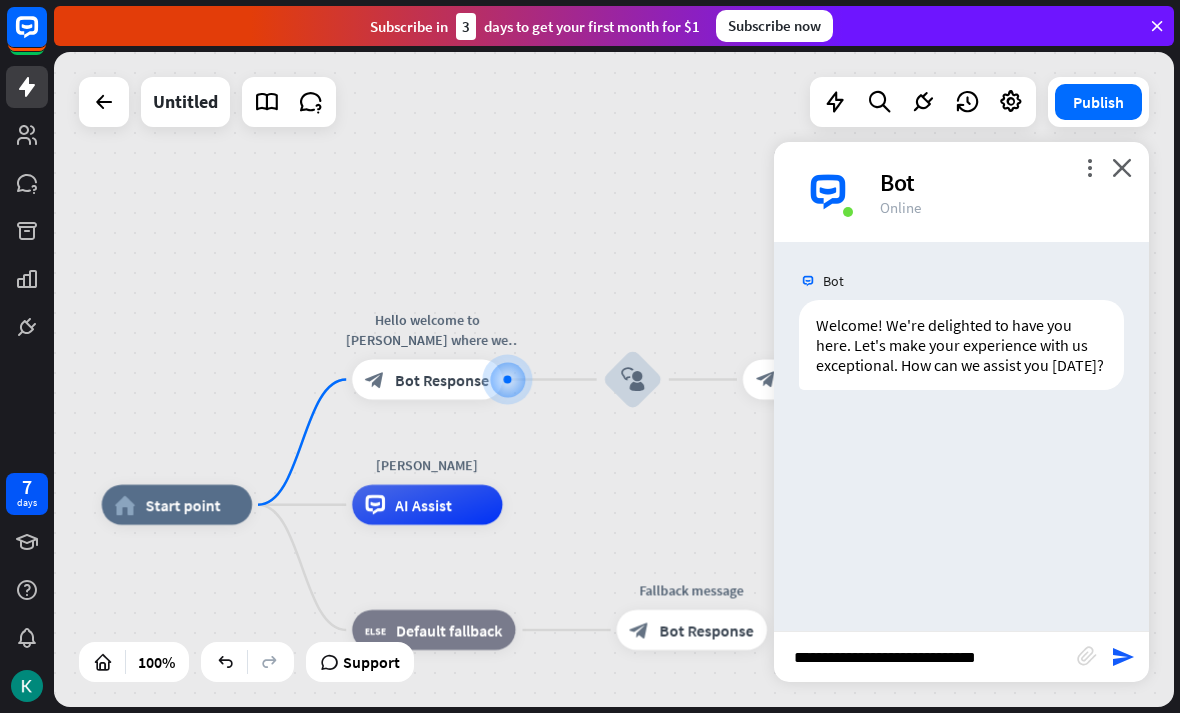 type on "**********" 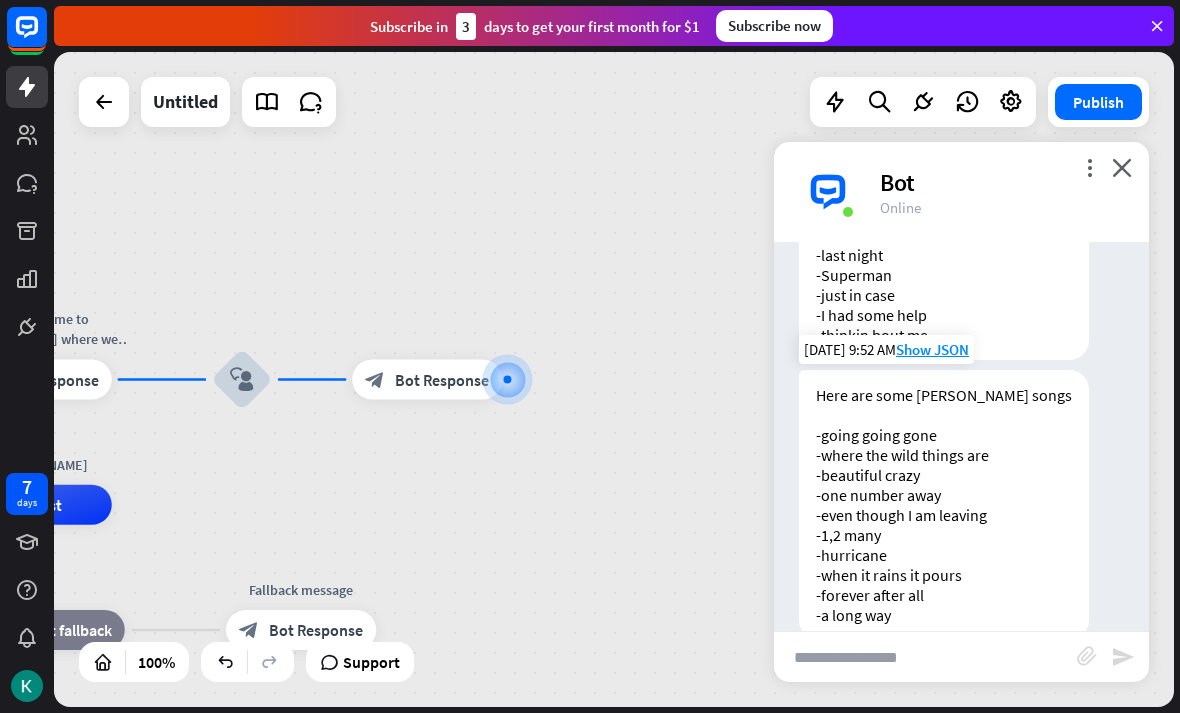 scroll, scrollTop: 925, scrollLeft: 0, axis: vertical 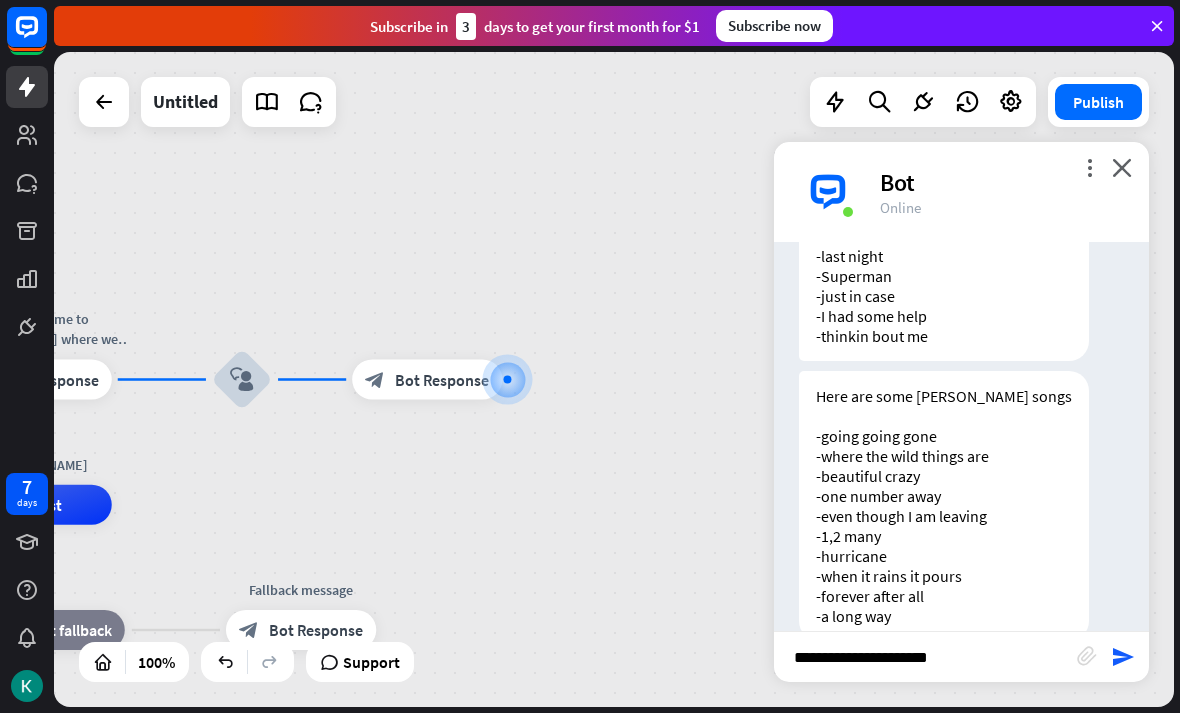 type on "**********" 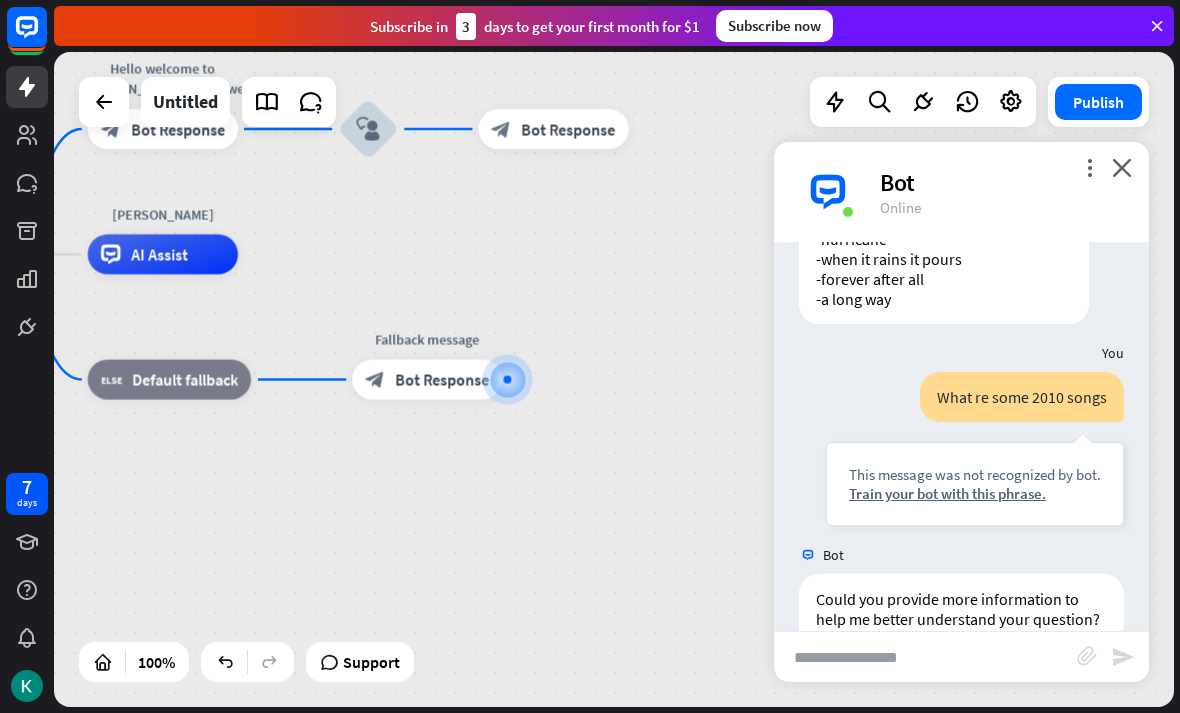 scroll, scrollTop: 1245, scrollLeft: 0, axis: vertical 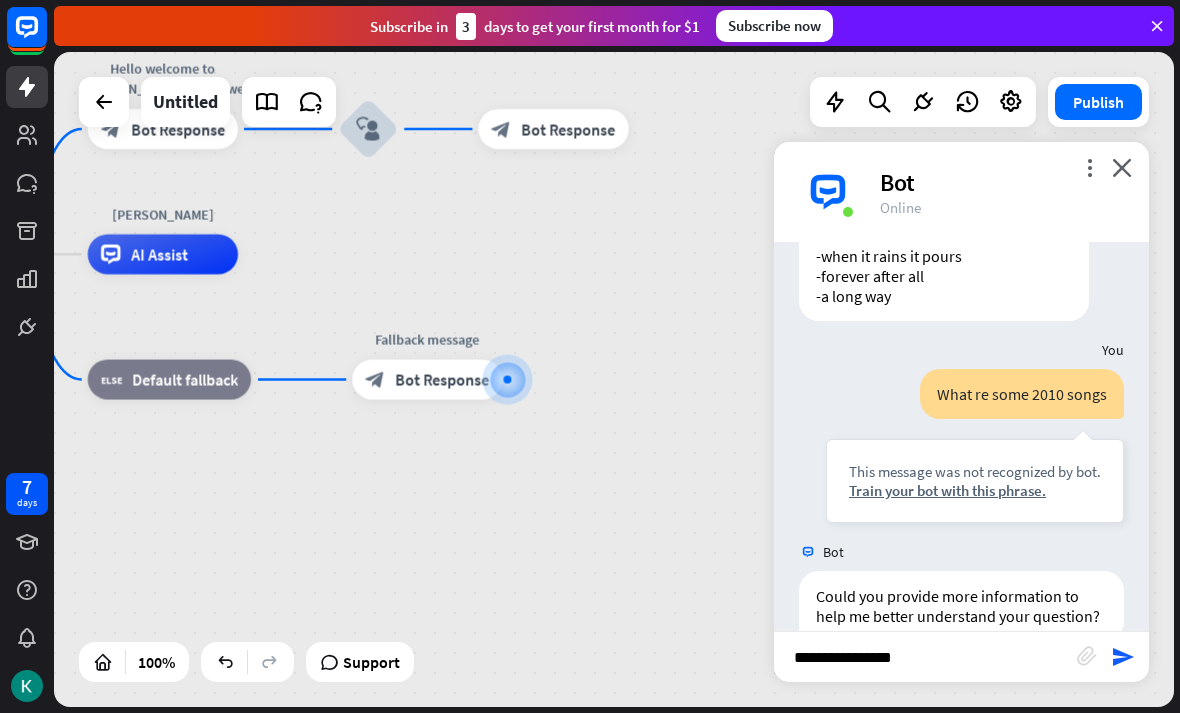 type on "**********" 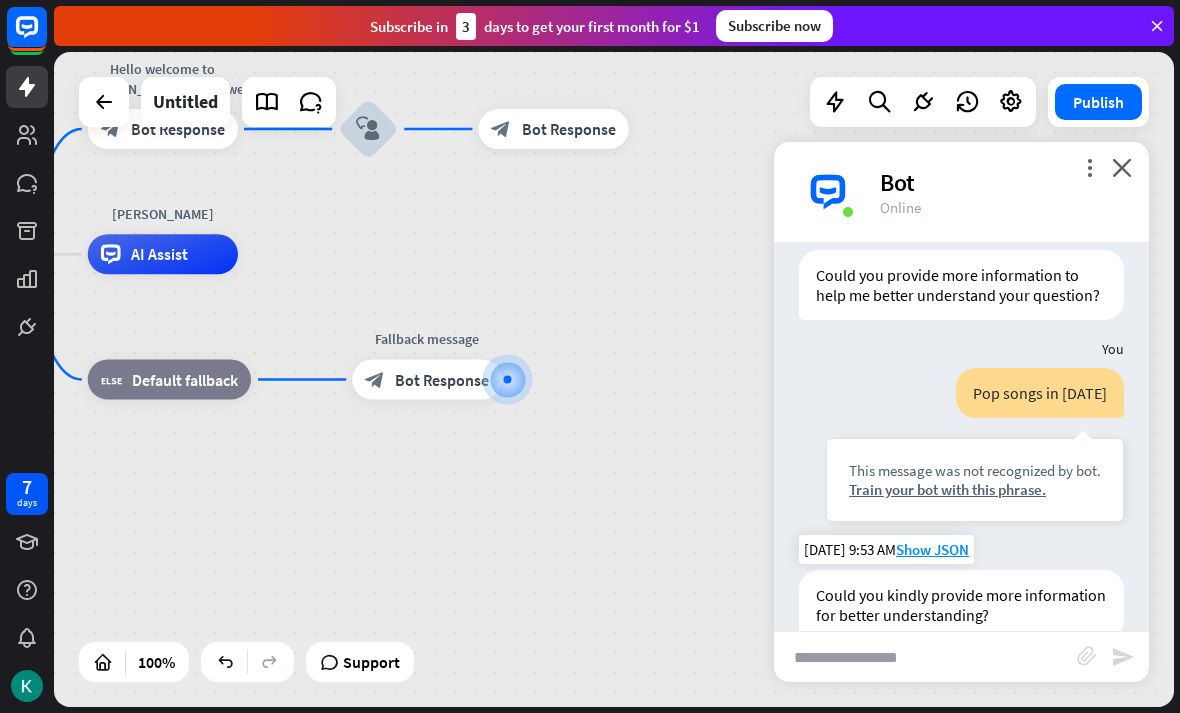scroll, scrollTop: 1565, scrollLeft: 0, axis: vertical 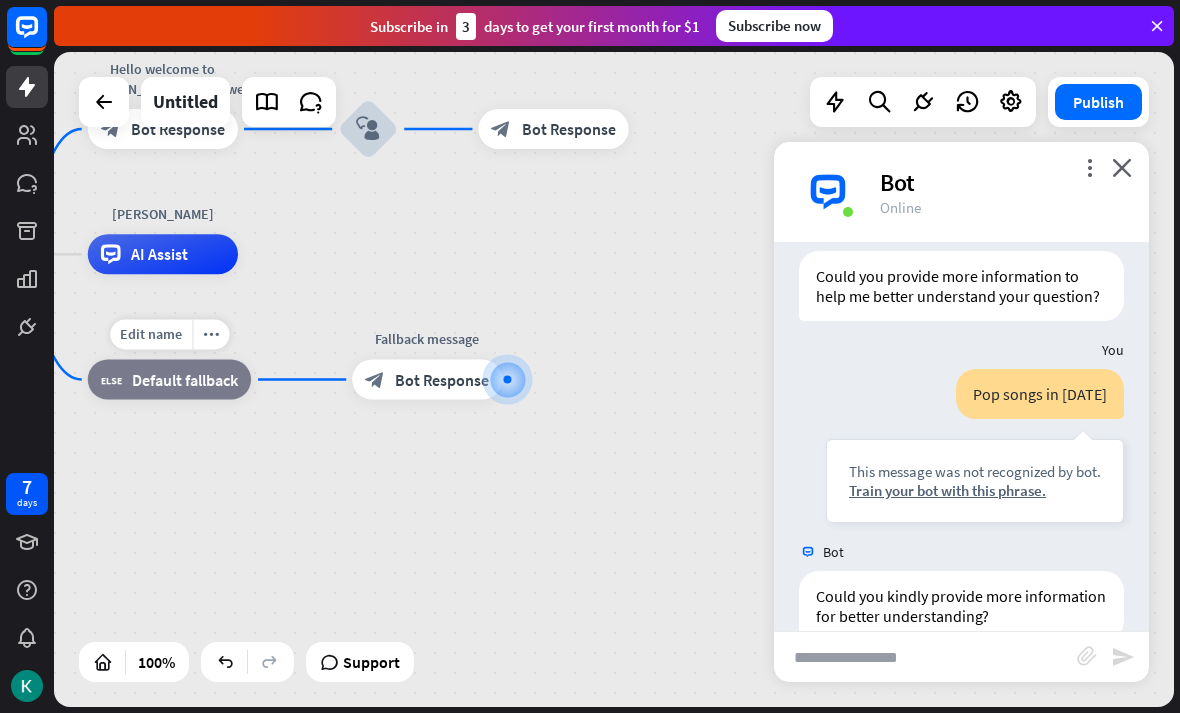 click on "Bot" at bounding box center [1002, 182] 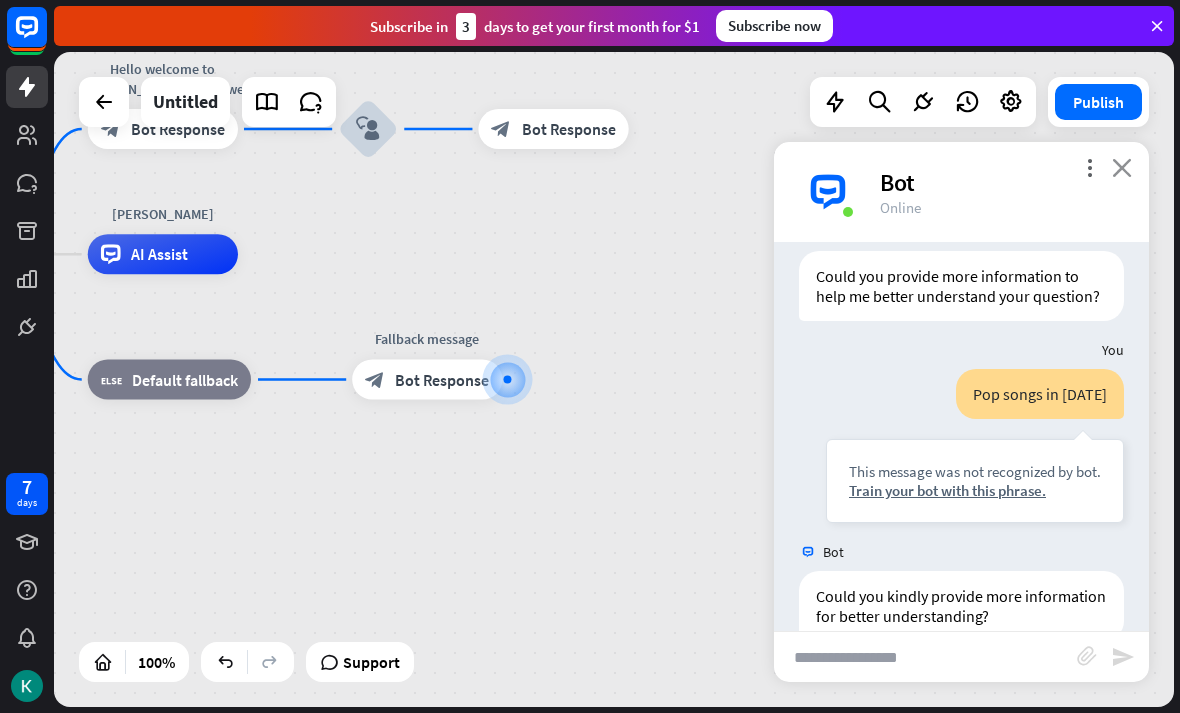 click on "close" at bounding box center [1122, 167] 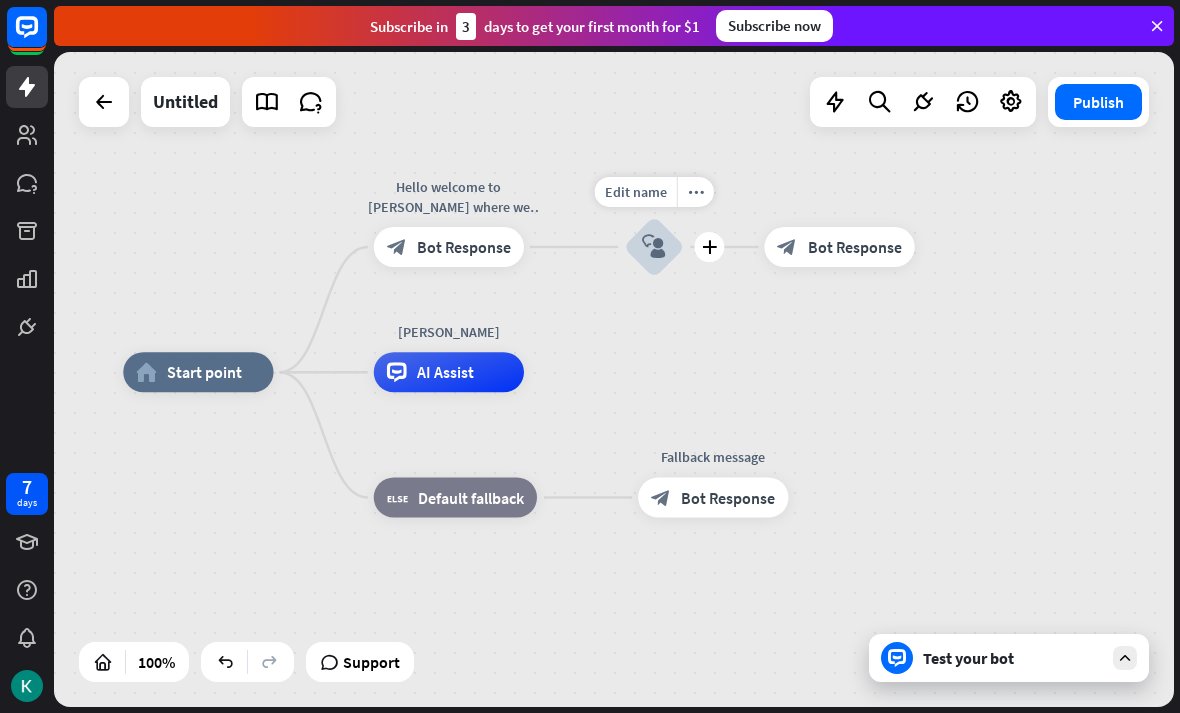 click on "block_user_input" at bounding box center (654, 247) 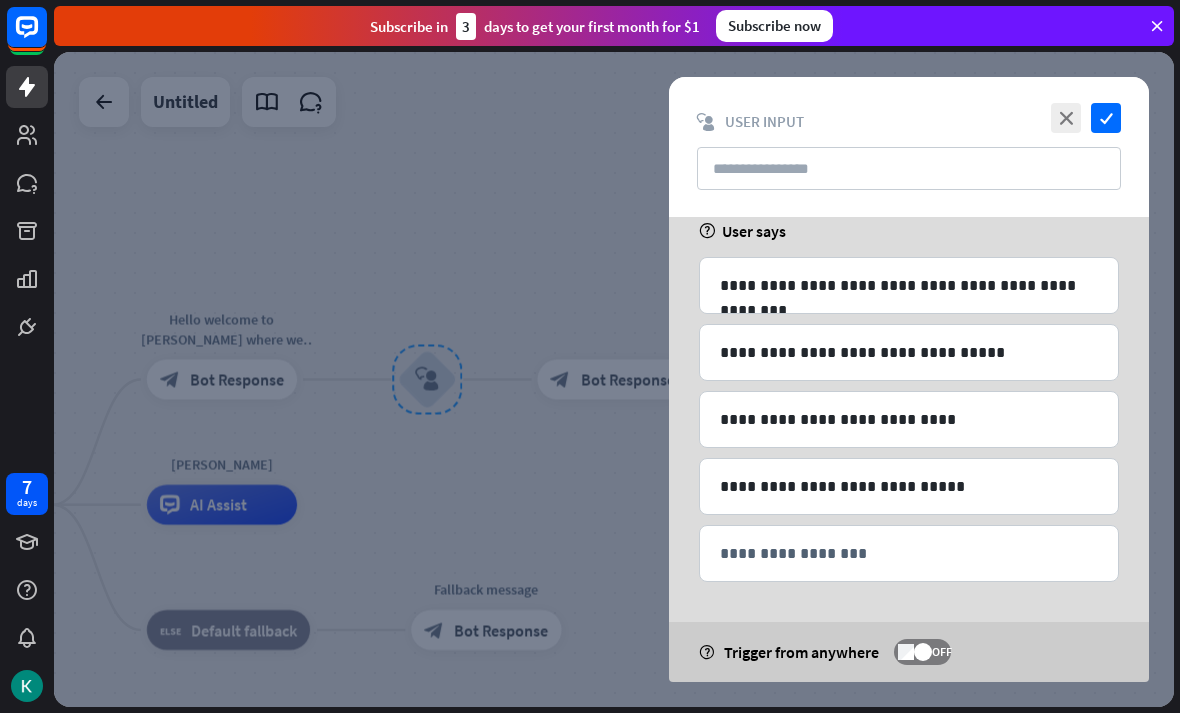 scroll, scrollTop: 117, scrollLeft: 0, axis: vertical 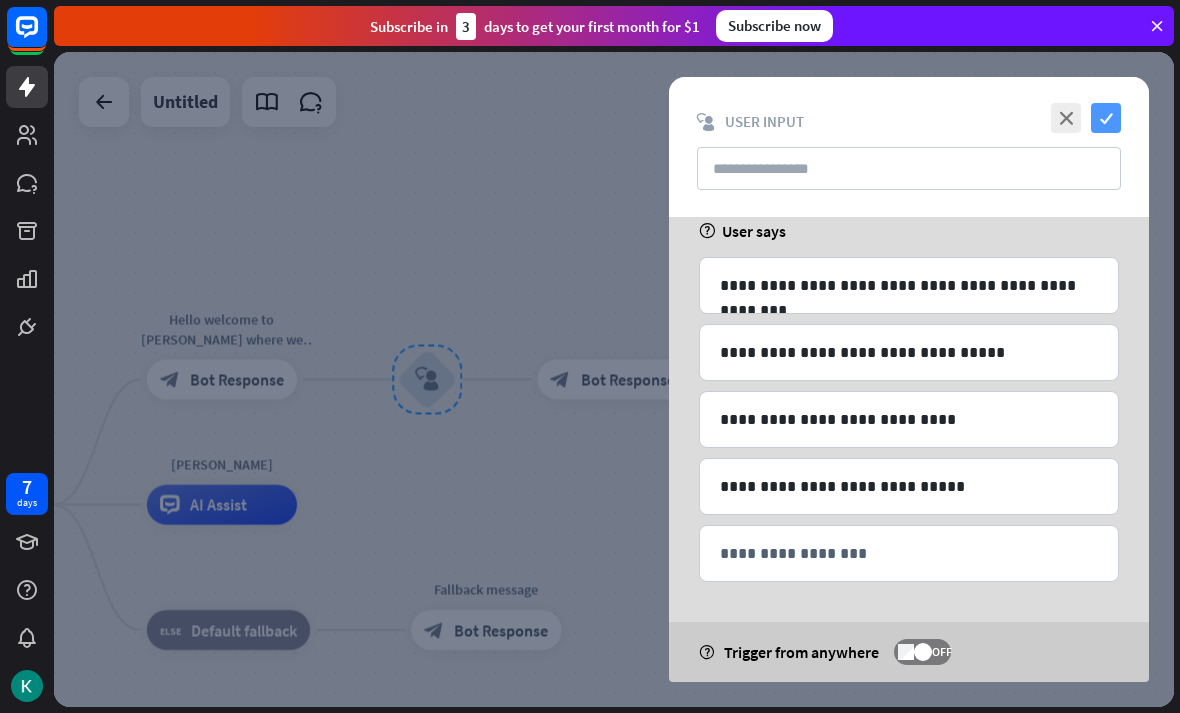 click on "check" at bounding box center [1106, 118] 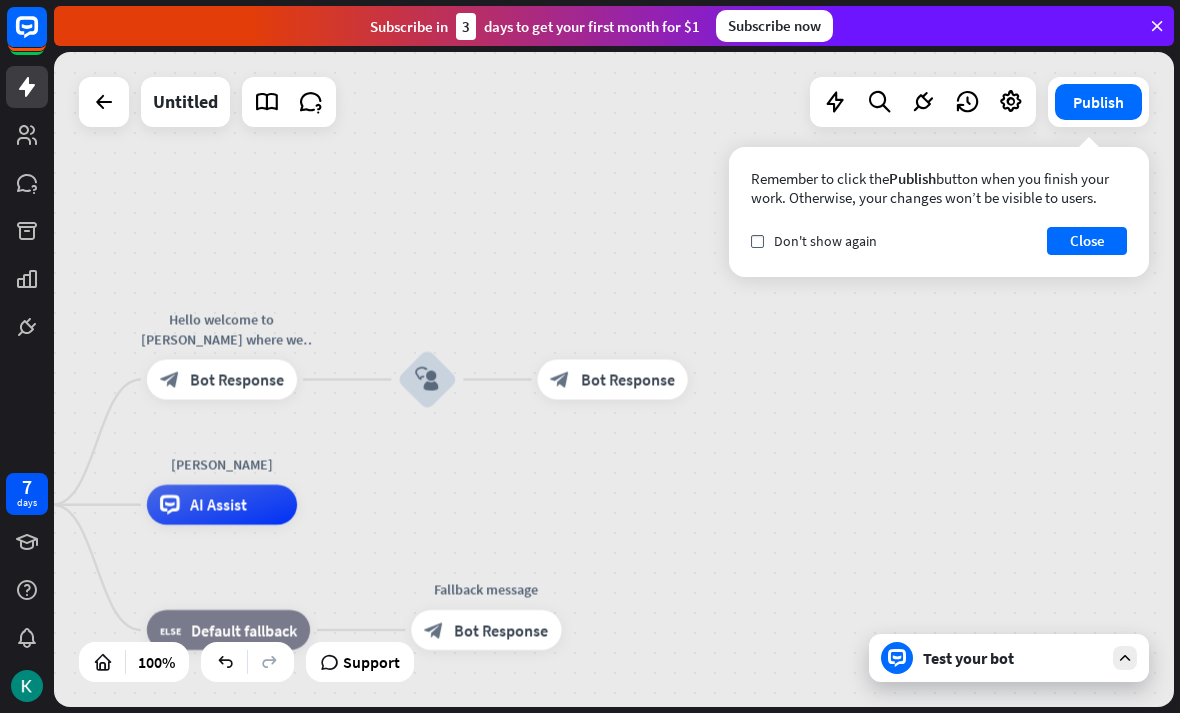click on "Test your bot" at bounding box center [1013, 658] 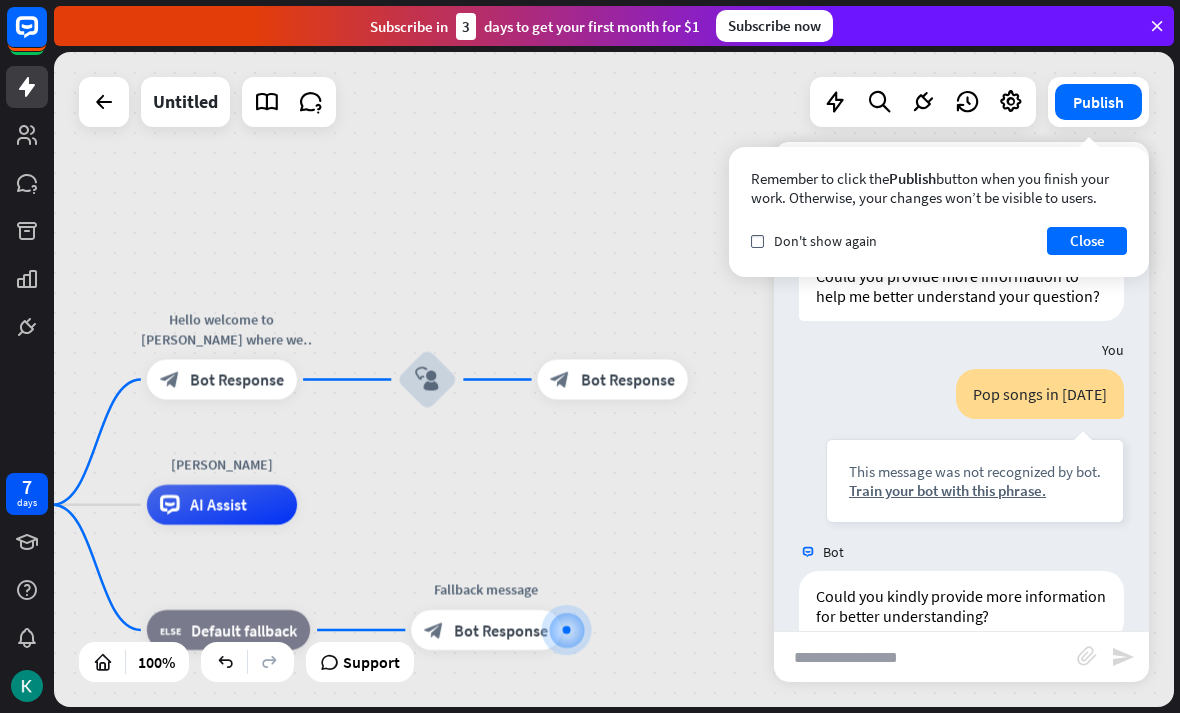 click at bounding box center (925, 657) 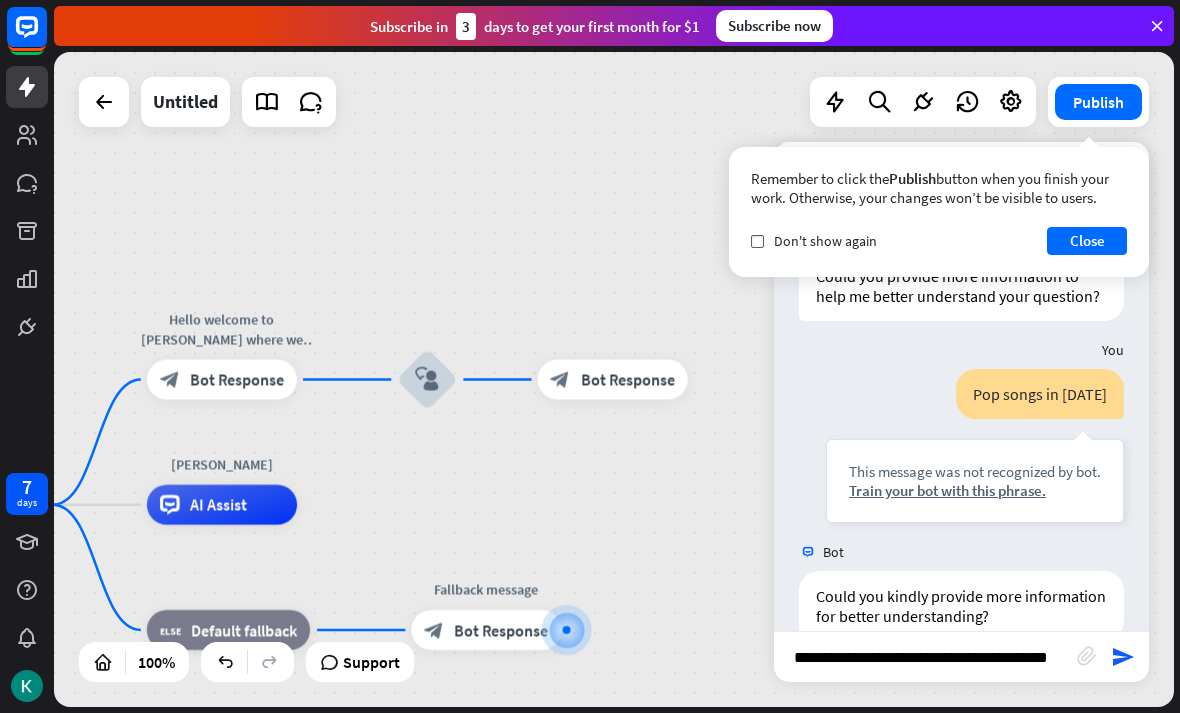 type on "**********" 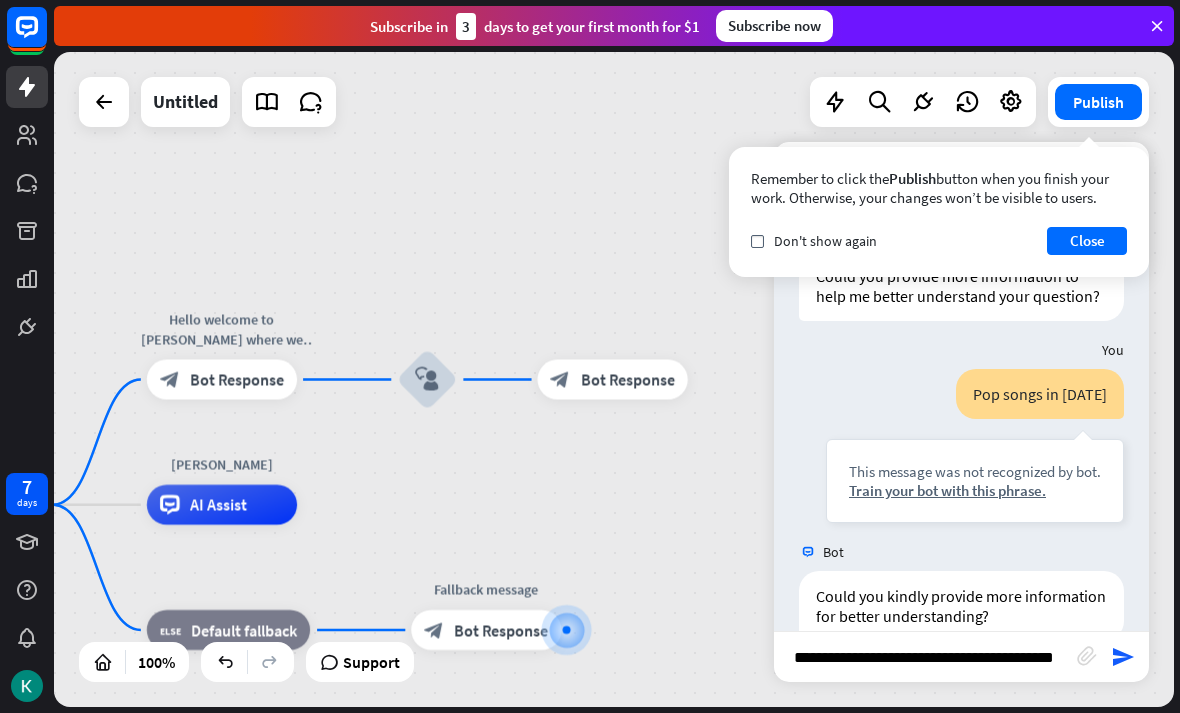 type 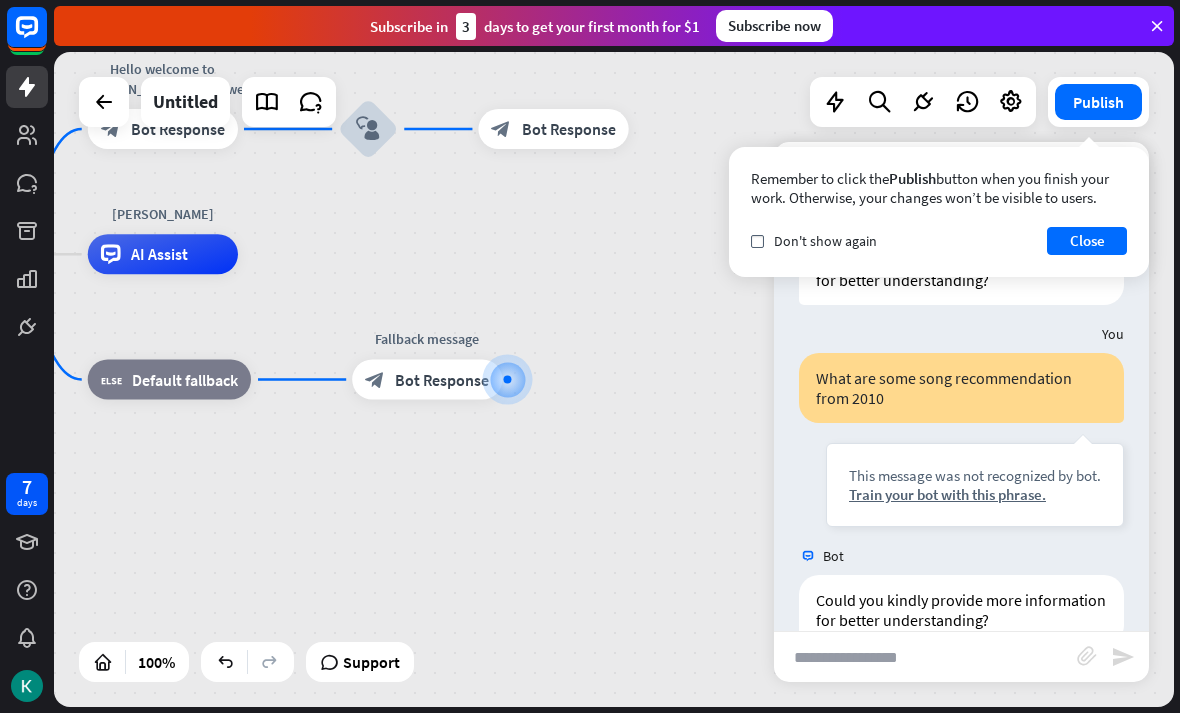 scroll, scrollTop: 1905, scrollLeft: 0, axis: vertical 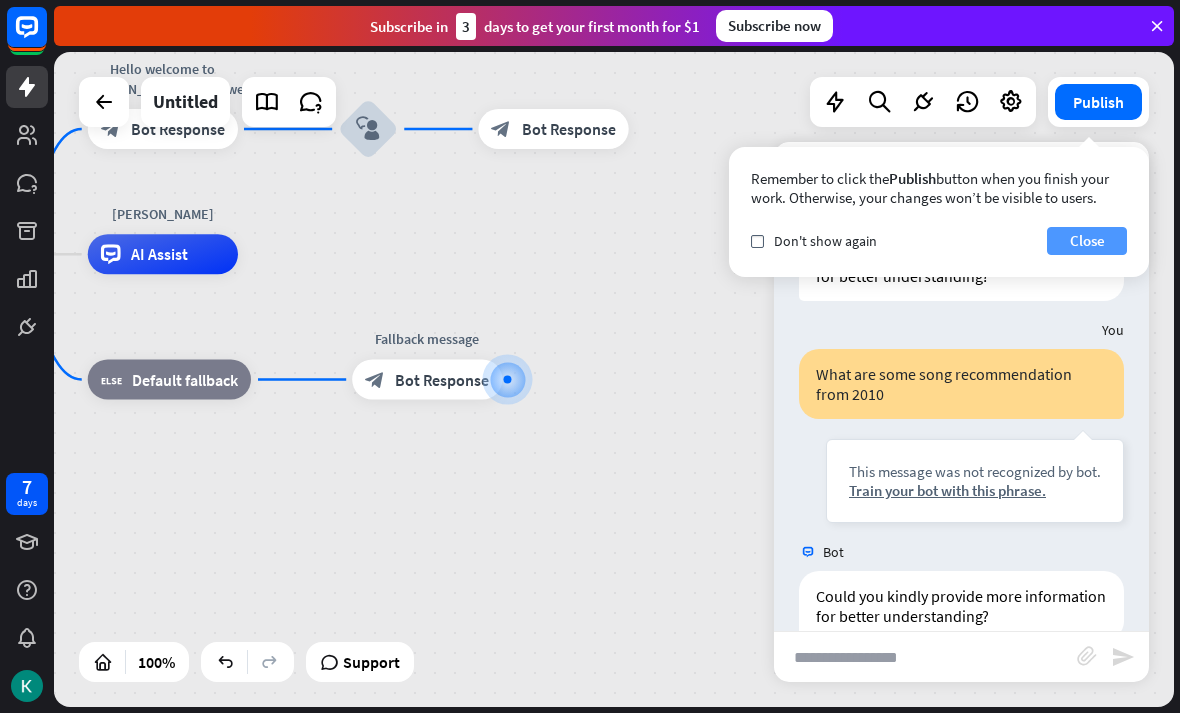 click on "Close" at bounding box center (1087, 241) 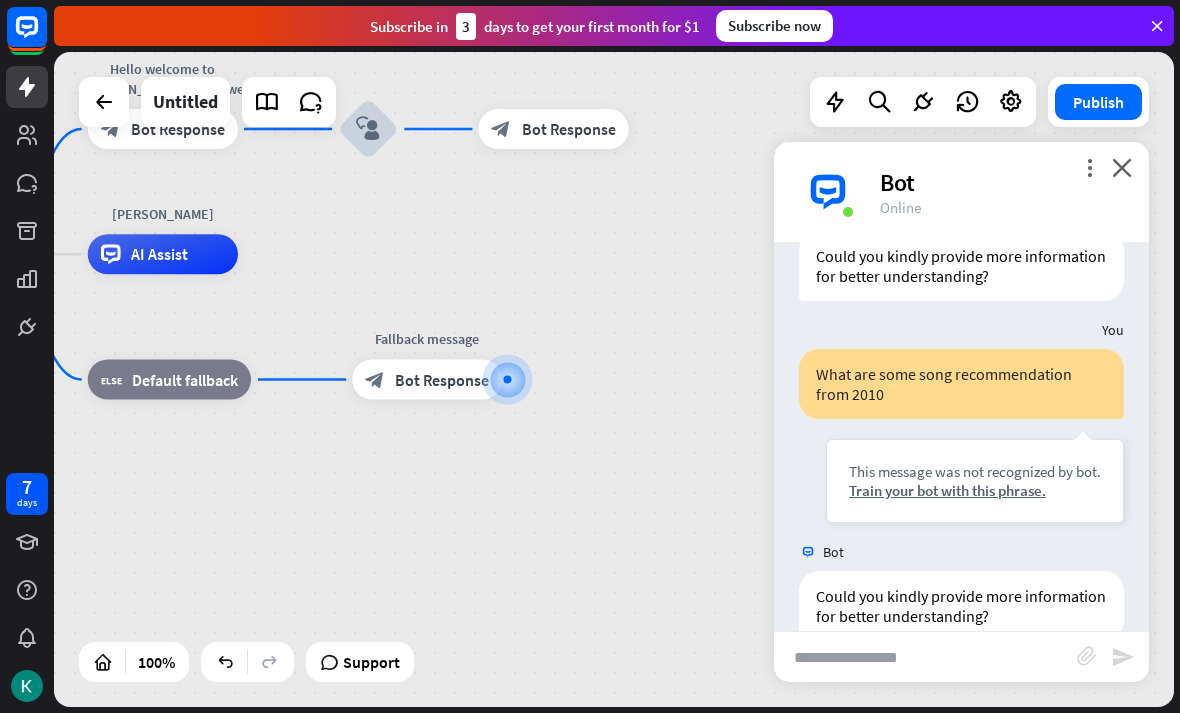 click on "home_2   Start point                 Hello welcome to [PERSON_NAME] where we will help you find the music you like   block_bot_response   Bot Response                   block_user_input                   block_bot_response   Bot Response                 [PERSON_NAME]     AI Assist                   block_fallback   Default fallback                 Fallback message   block_bot_response   Bot Response" at bounding box center [398, 582] 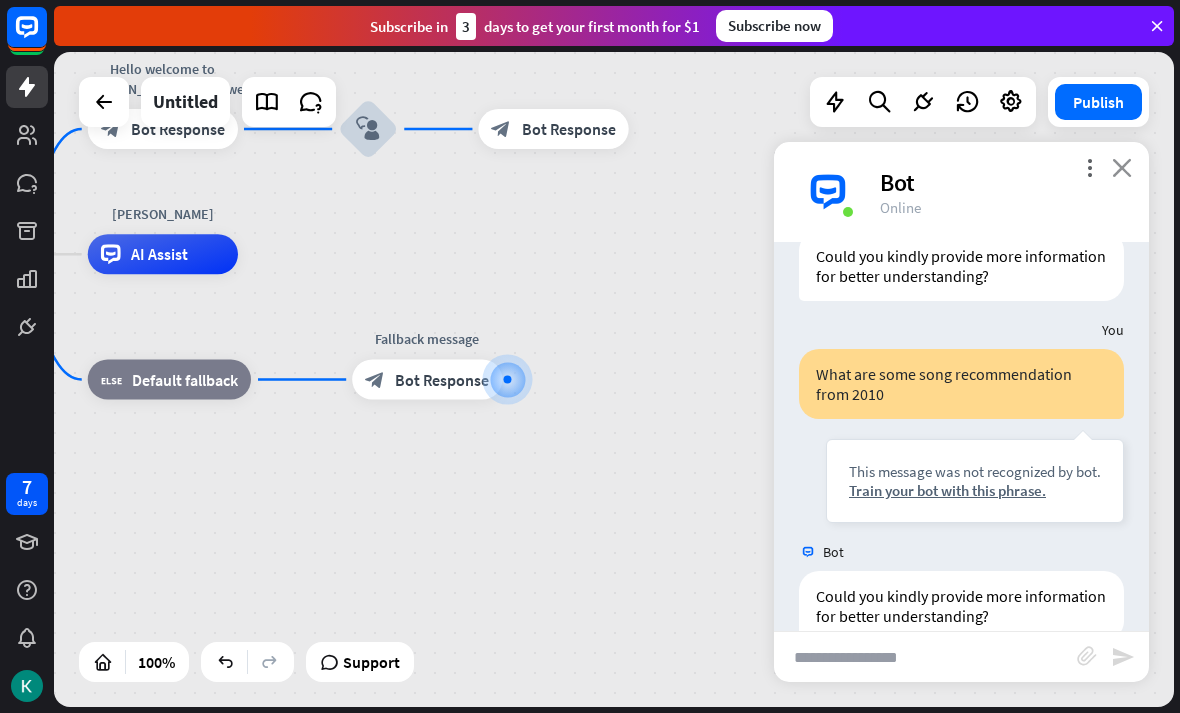 click on "close" at bounding box center (1122, 167) 